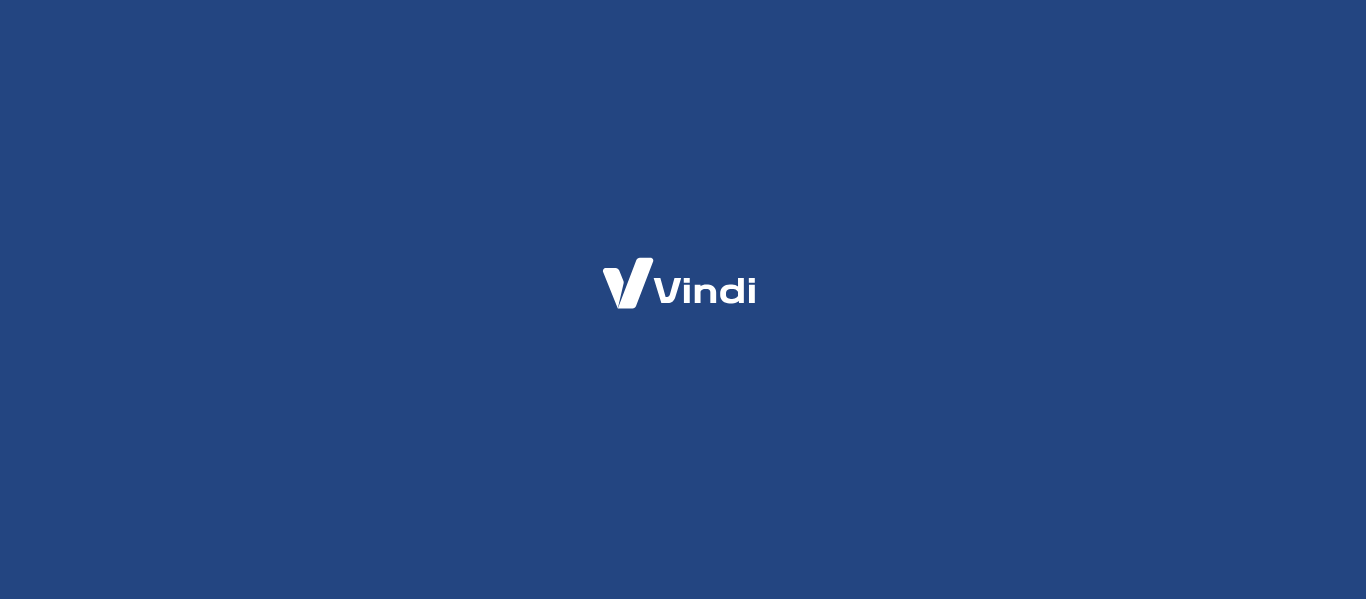 scroll, scrollTop: 0, scrollLeft: 0, axis: both 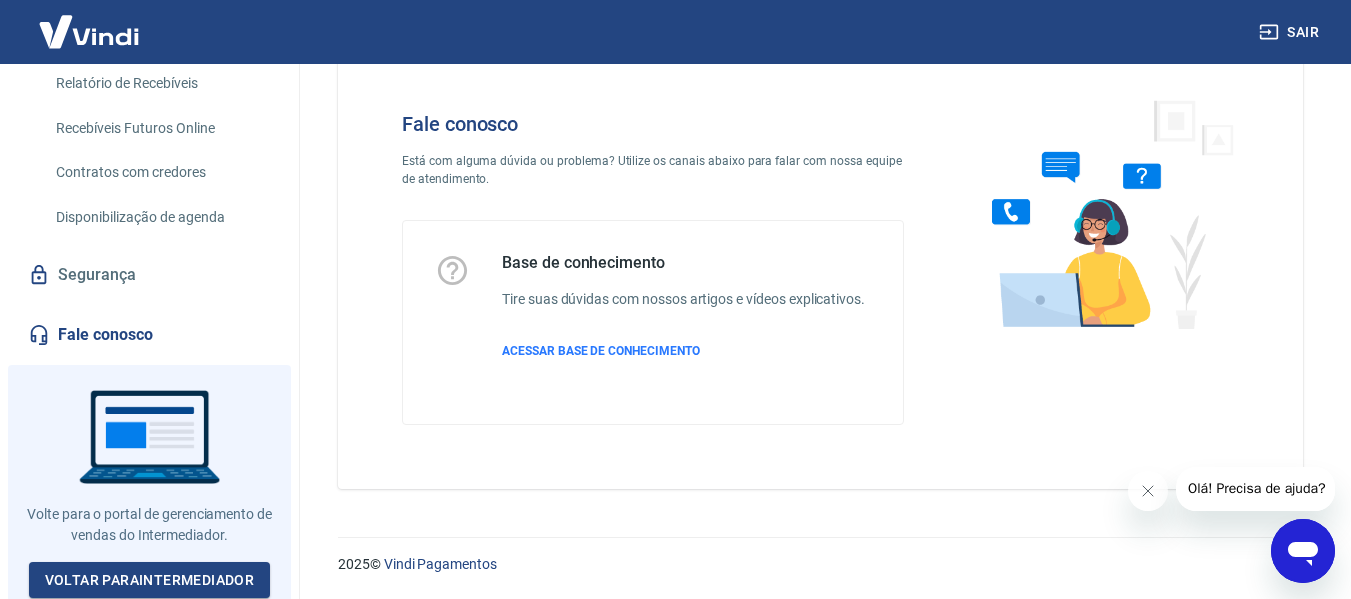 click on "Fale conosco" at bounding box center [149, 335] 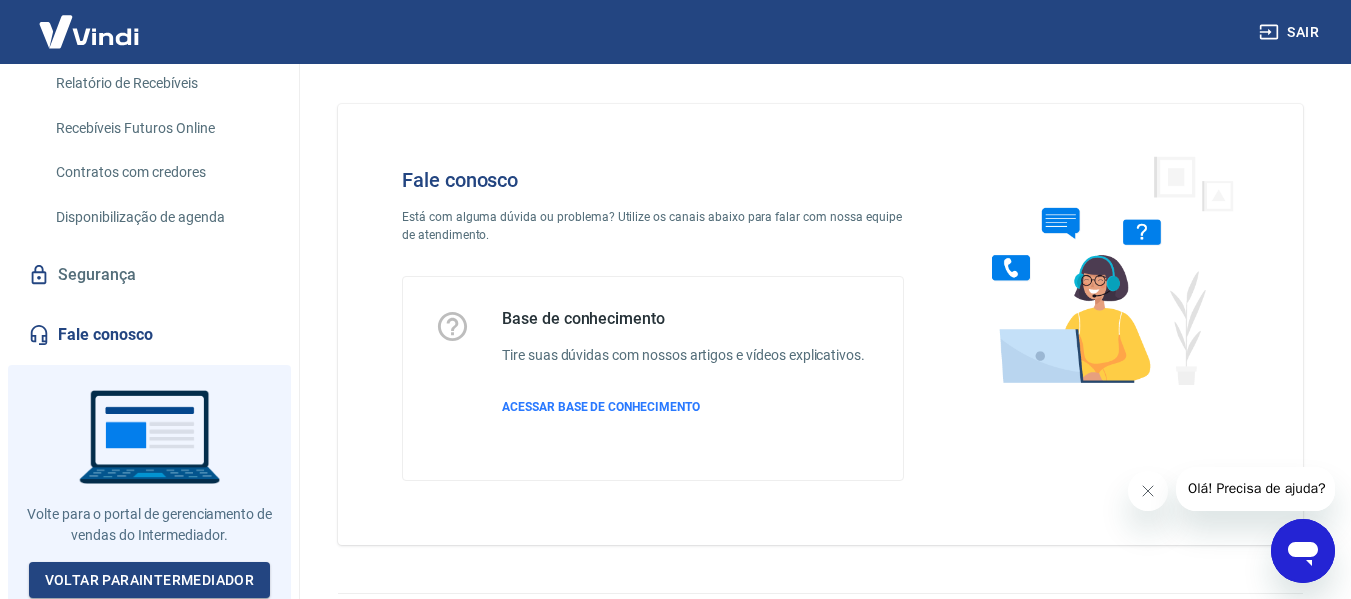 scroll, scrollTop: 56, scrollLeft: 0, axis: vertical 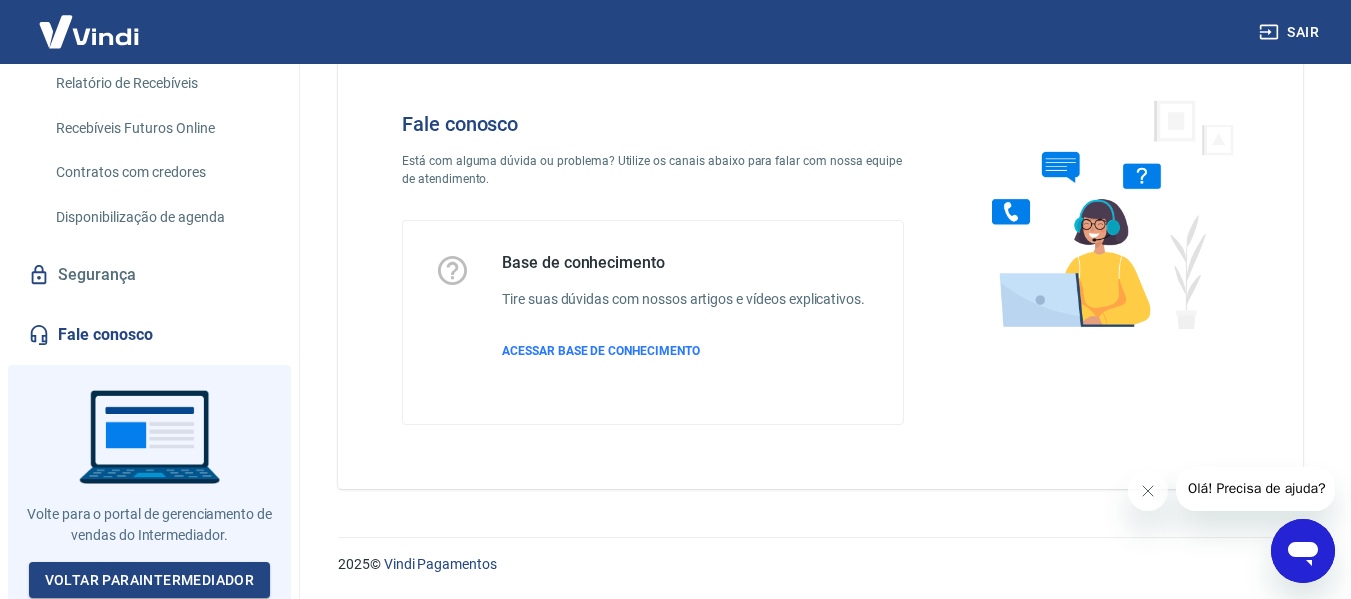 click 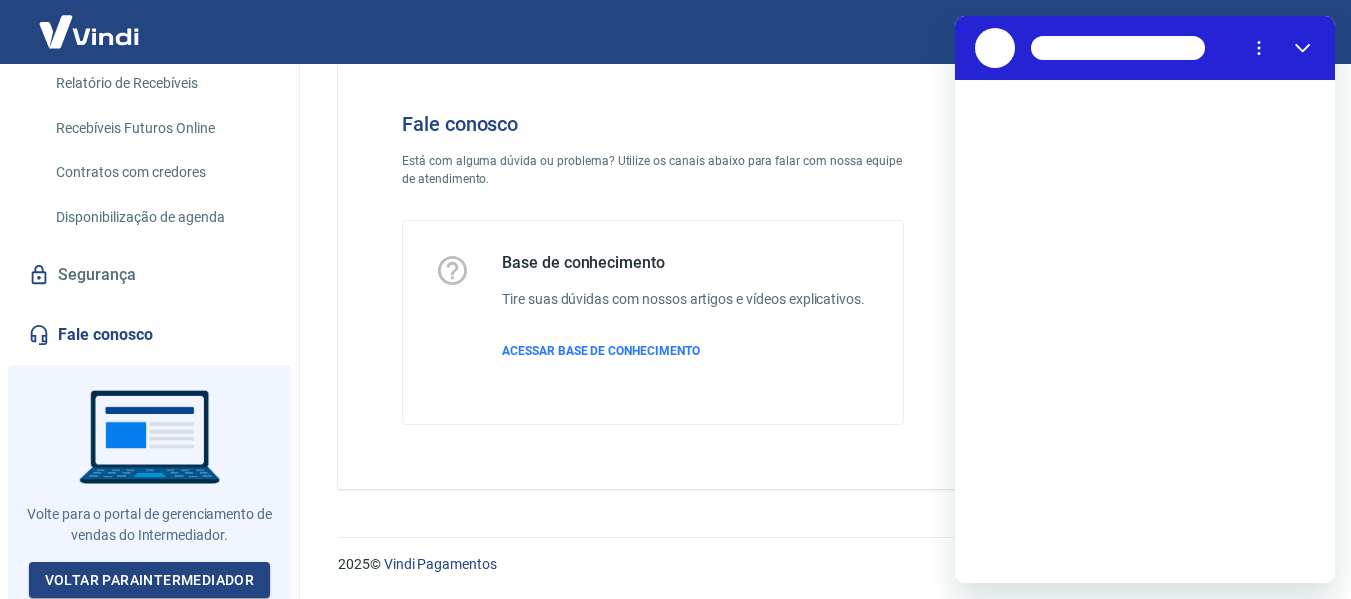 scroll, scrollTop: 0, scrollLeft: 0, axis: both 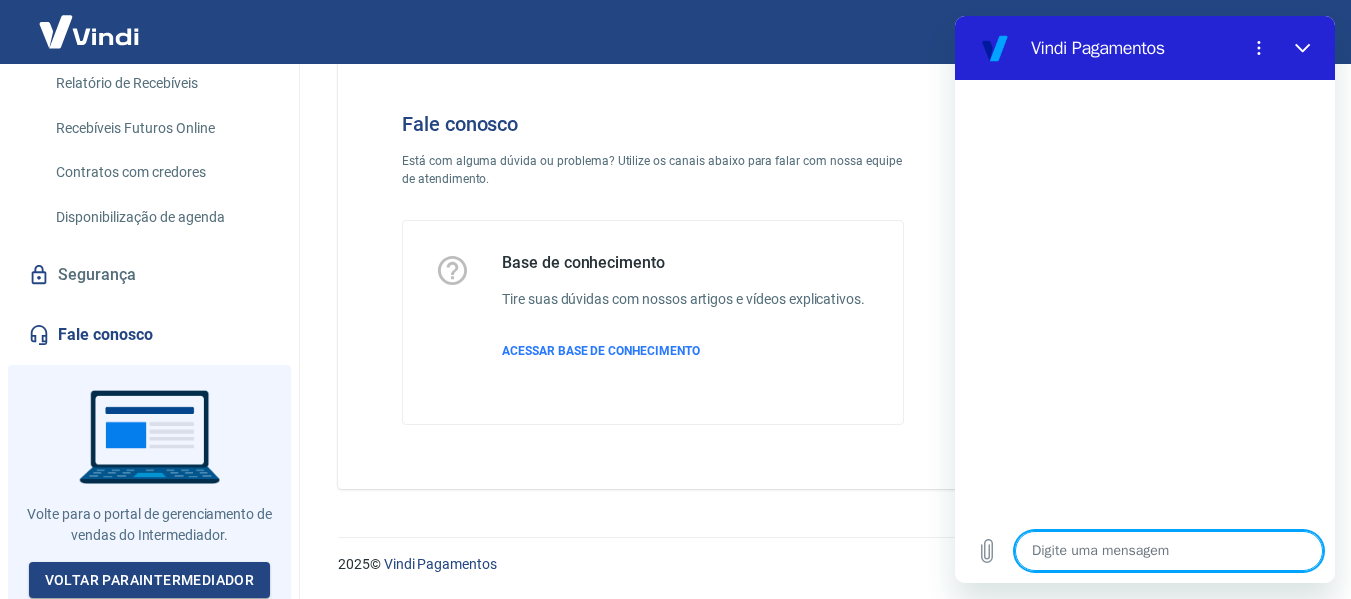 type on "x" 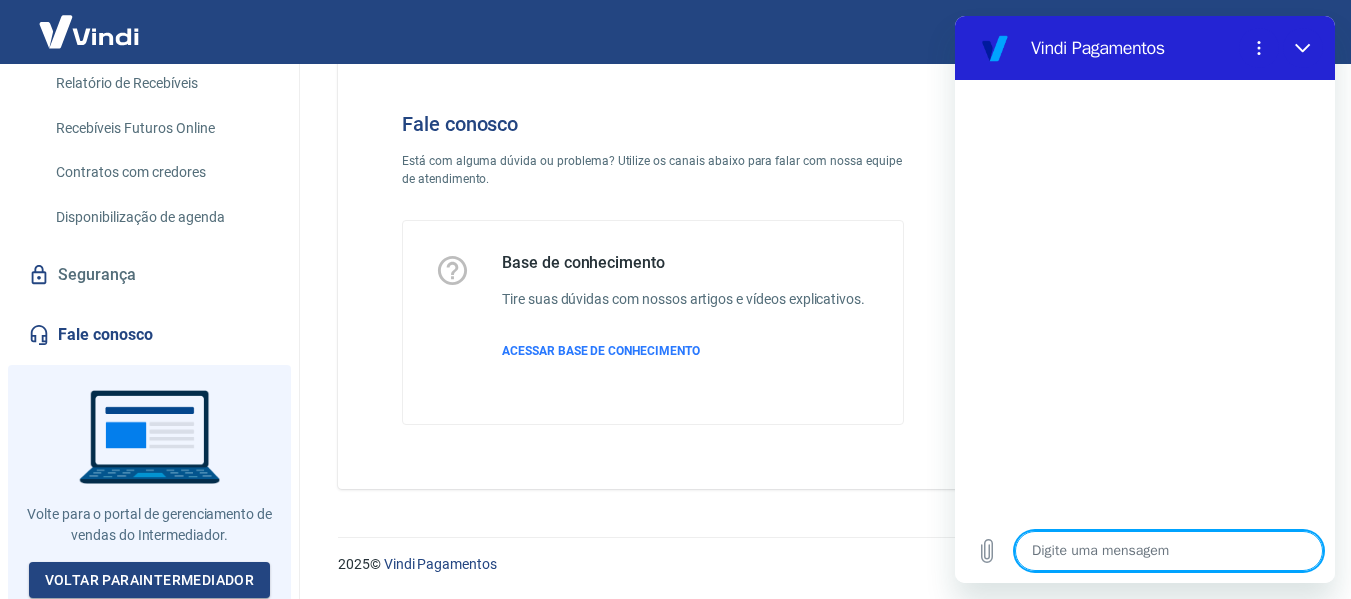 type on "o" 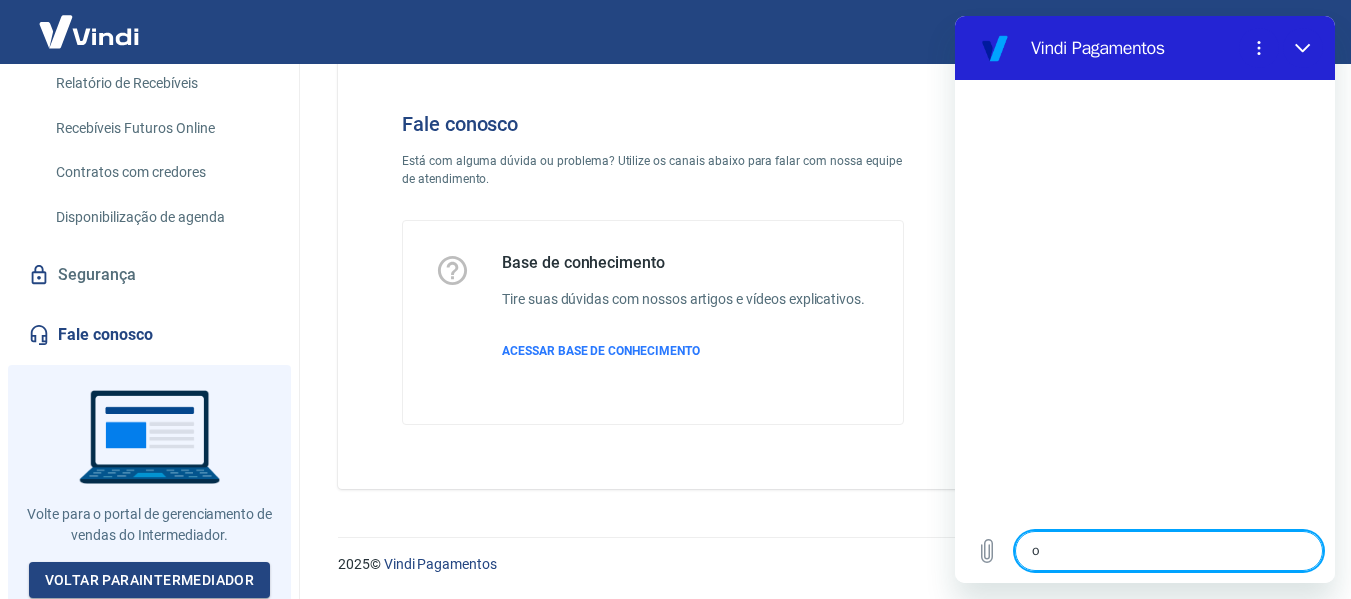 type on "oi" 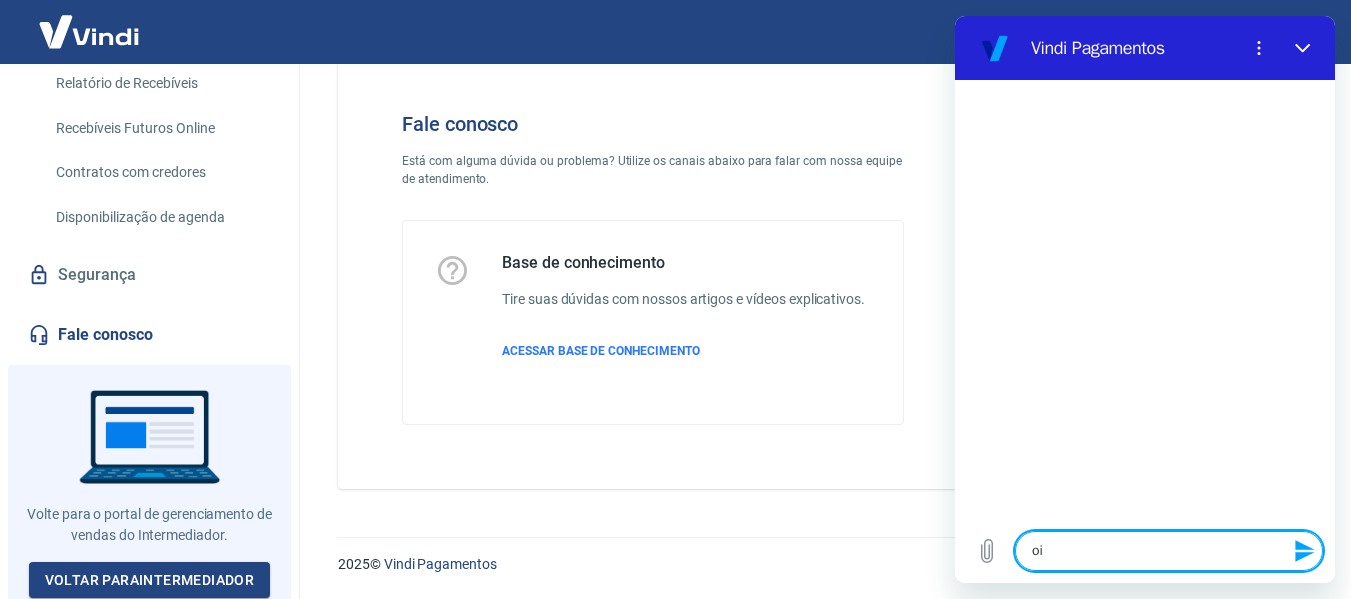 type 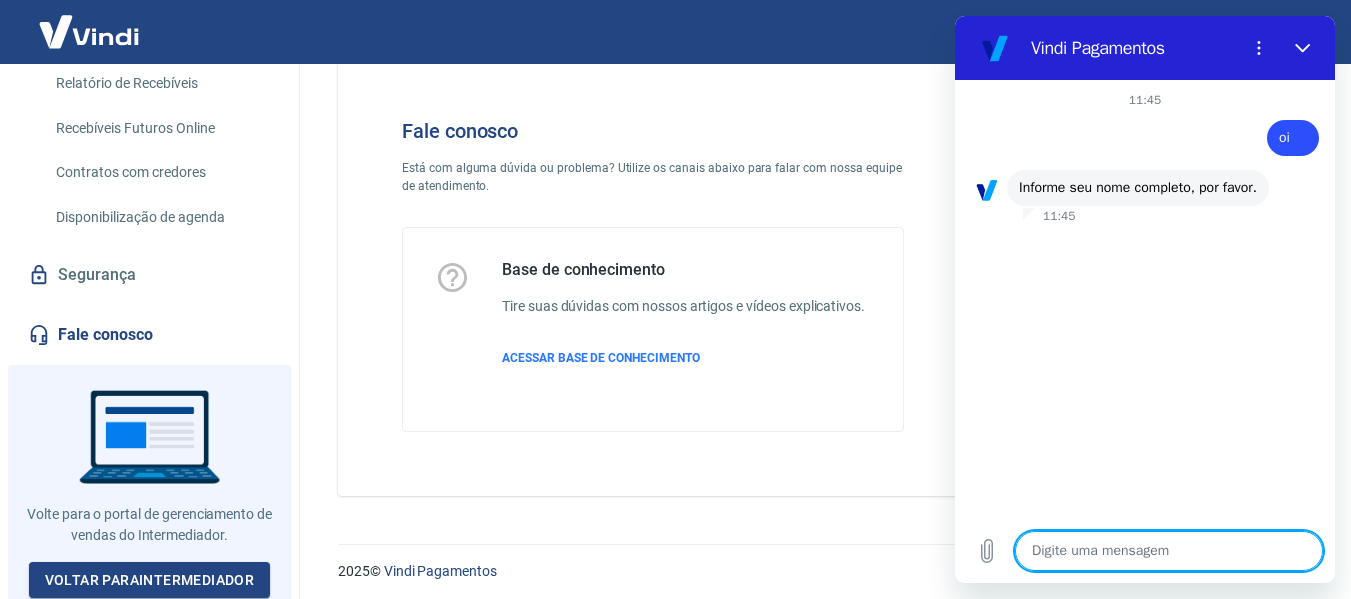 scroll, scrollTop: 0, scrollLeft: 0, axis: both 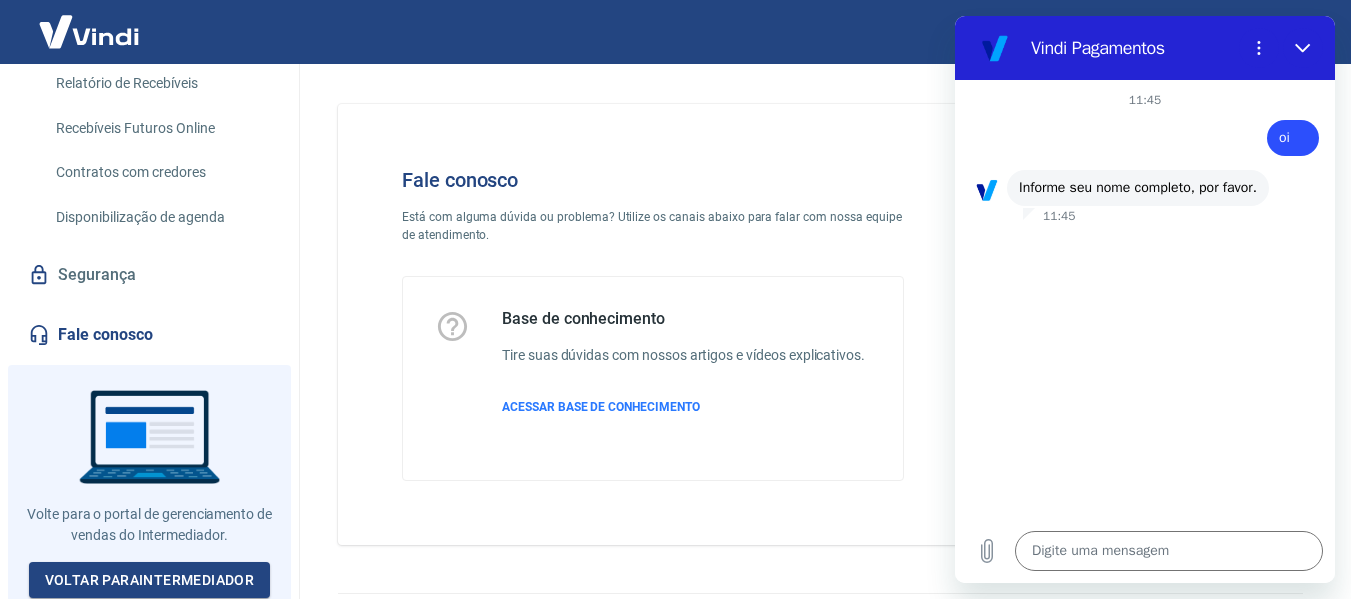 type on "x" 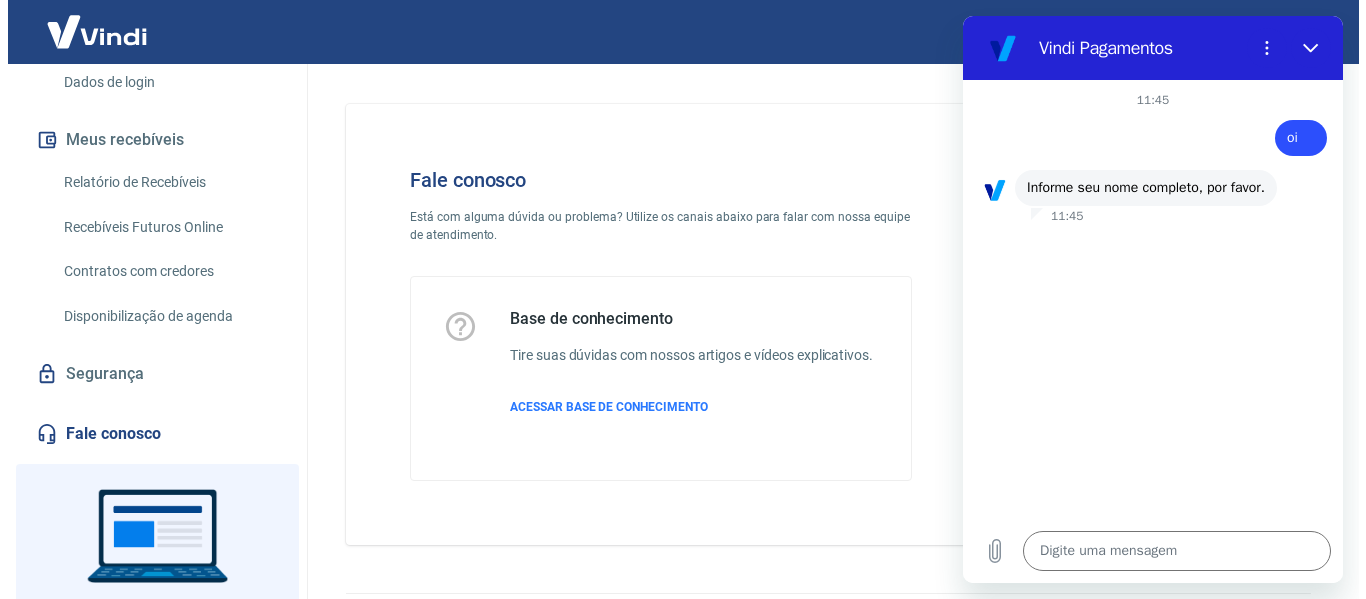 scroll, scrollTop: 337, scrollLeft: 0, axis: vertical 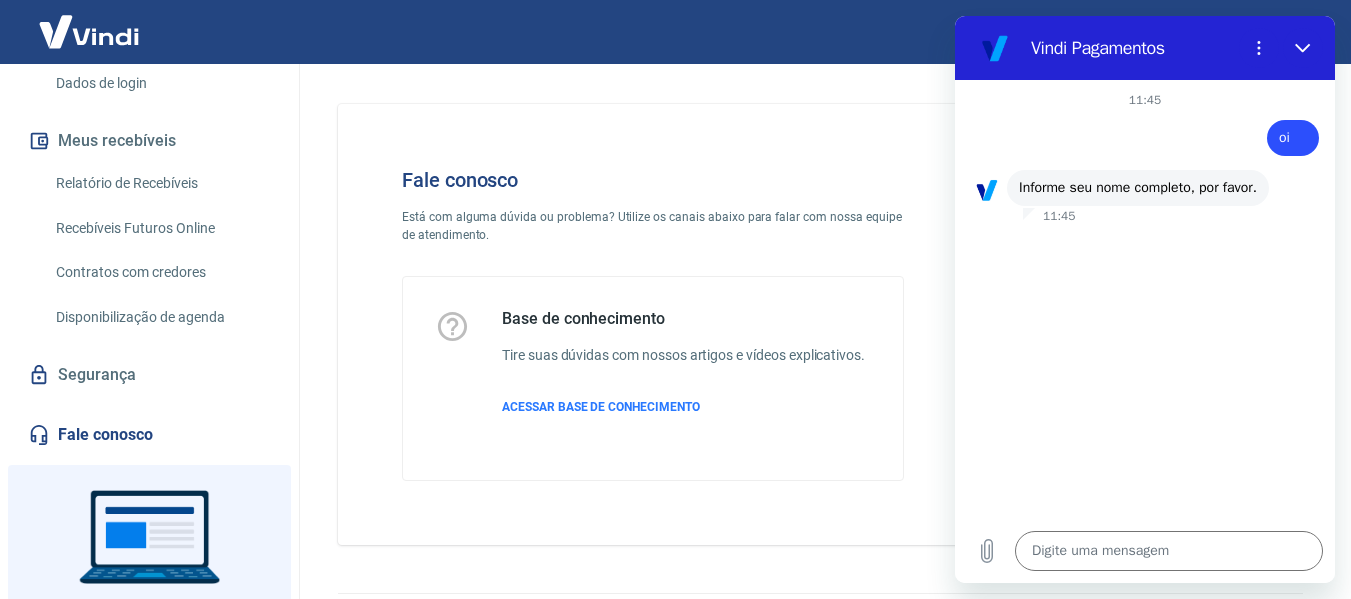 click on "Segurança" at bounding box center [149, 375] 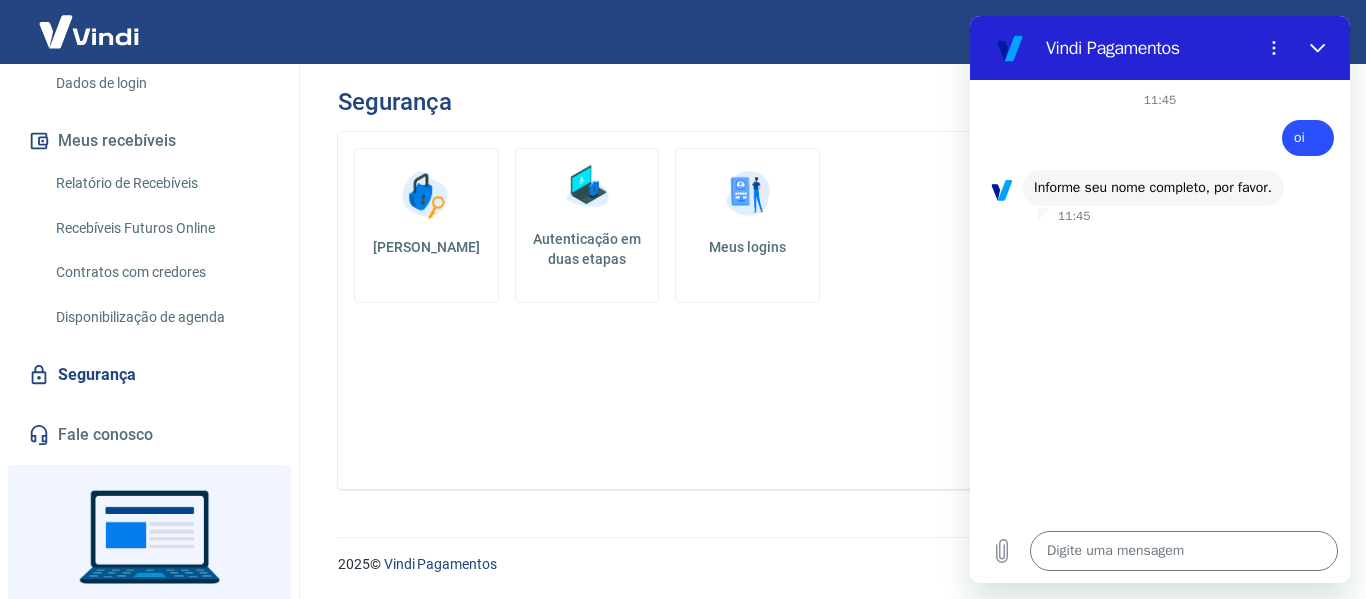 scroll, scrollTop: 437, scrollLeft: 0, axis: vertical 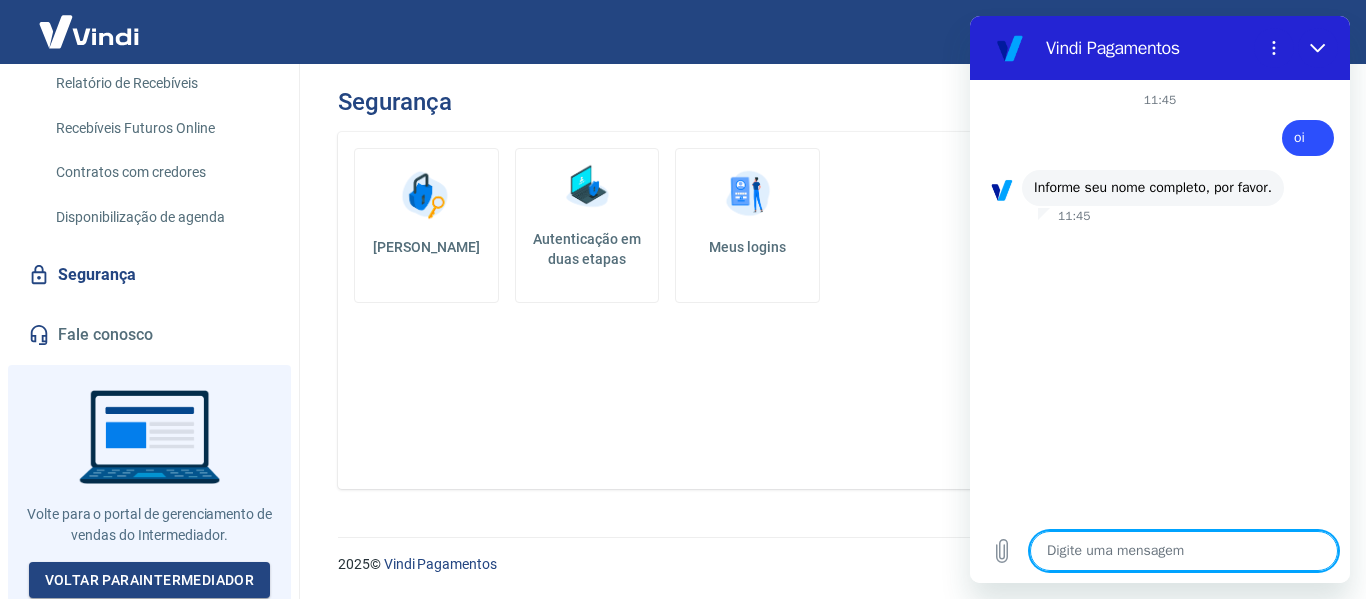 click at bounding box center [1184, 551] 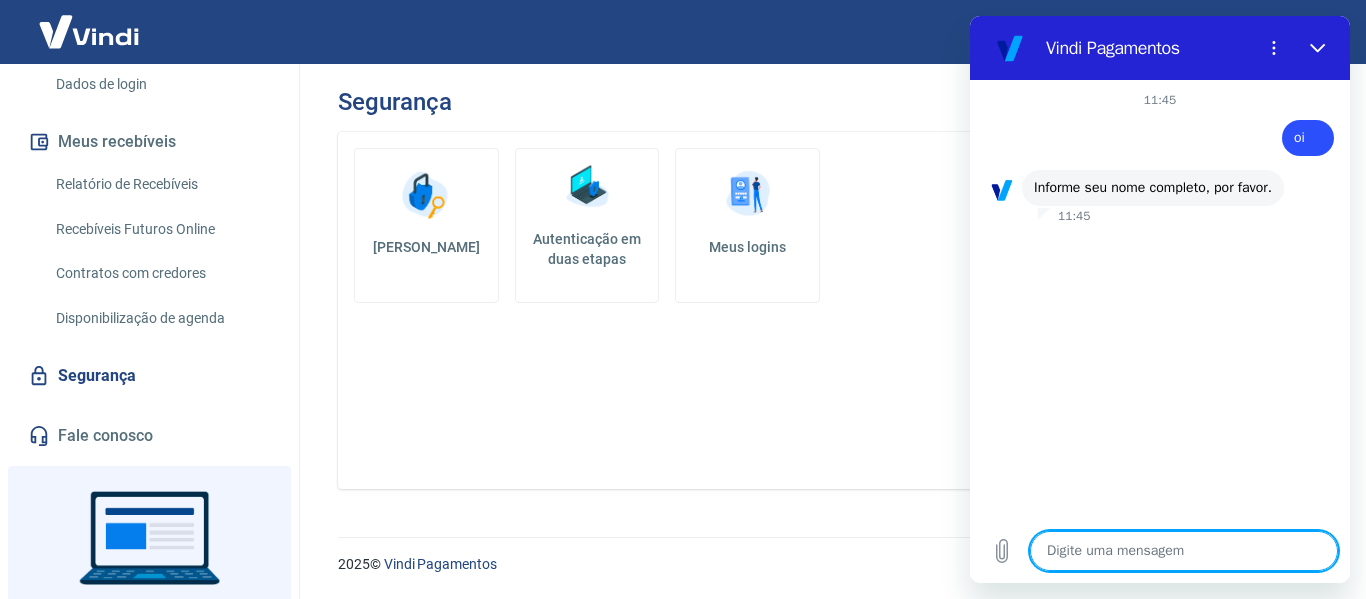 scroll, scrollTop: 0, scrollLeft: 0, axis: both 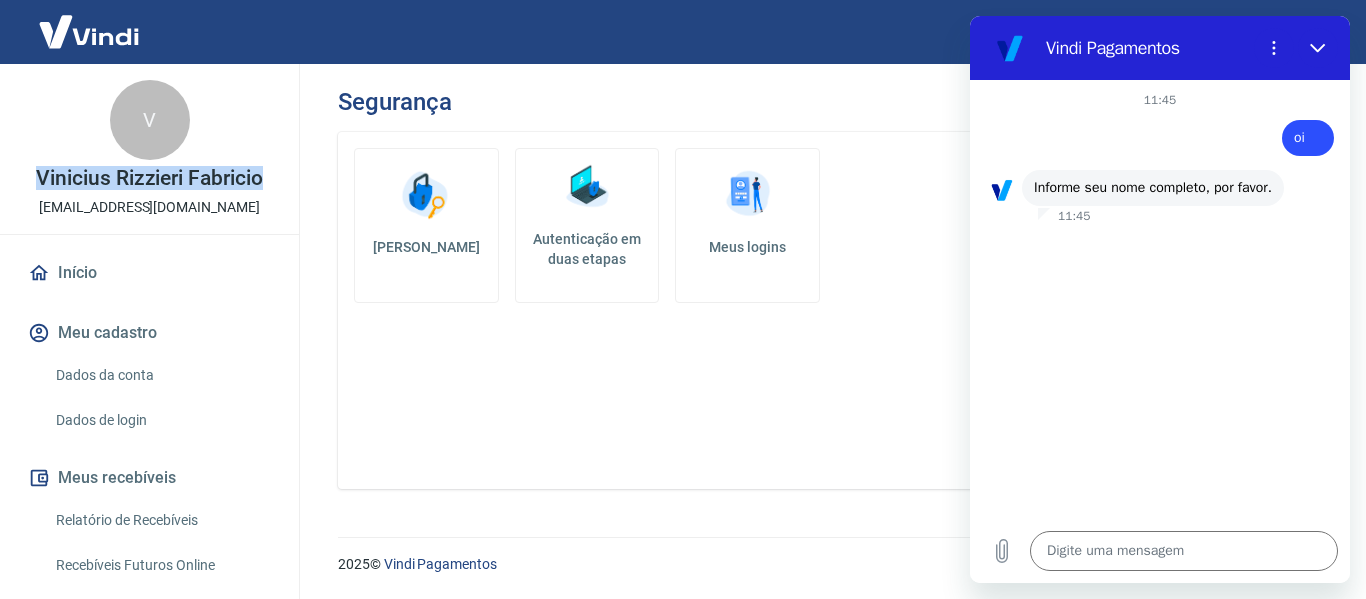 drag, startPoint x: 263, startPoint y: 181, endPoint x: 17, endPoint y: 179, distance: 246.00813 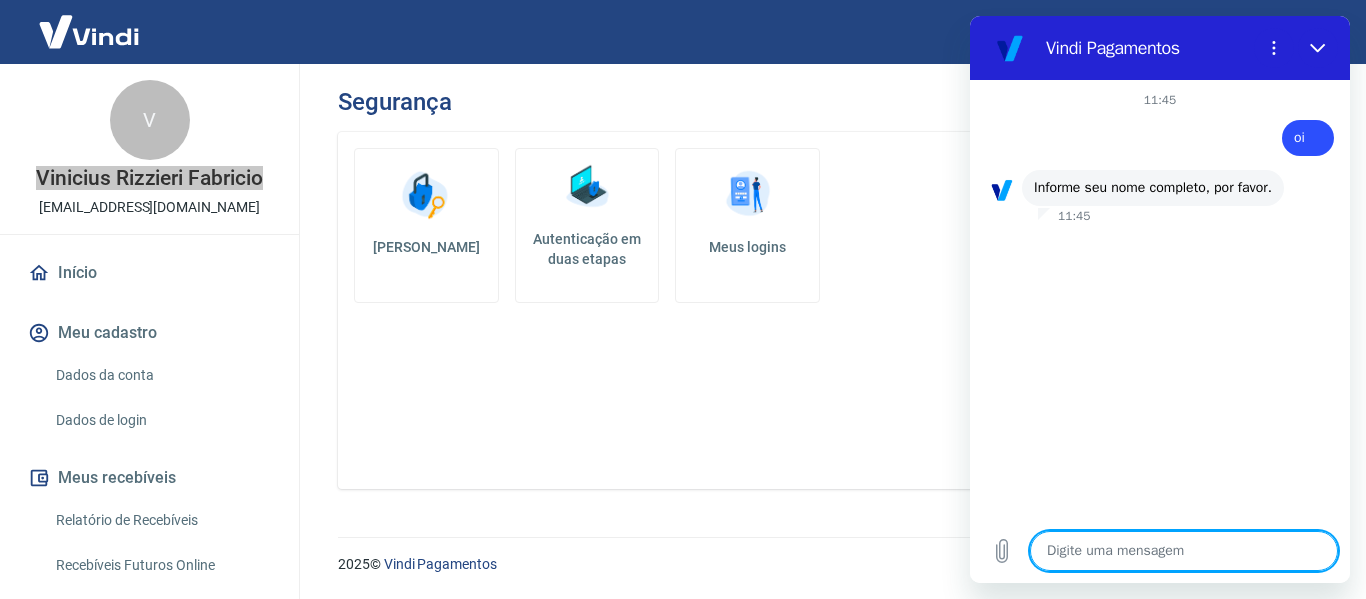 click at bounding box center [1184, 551] 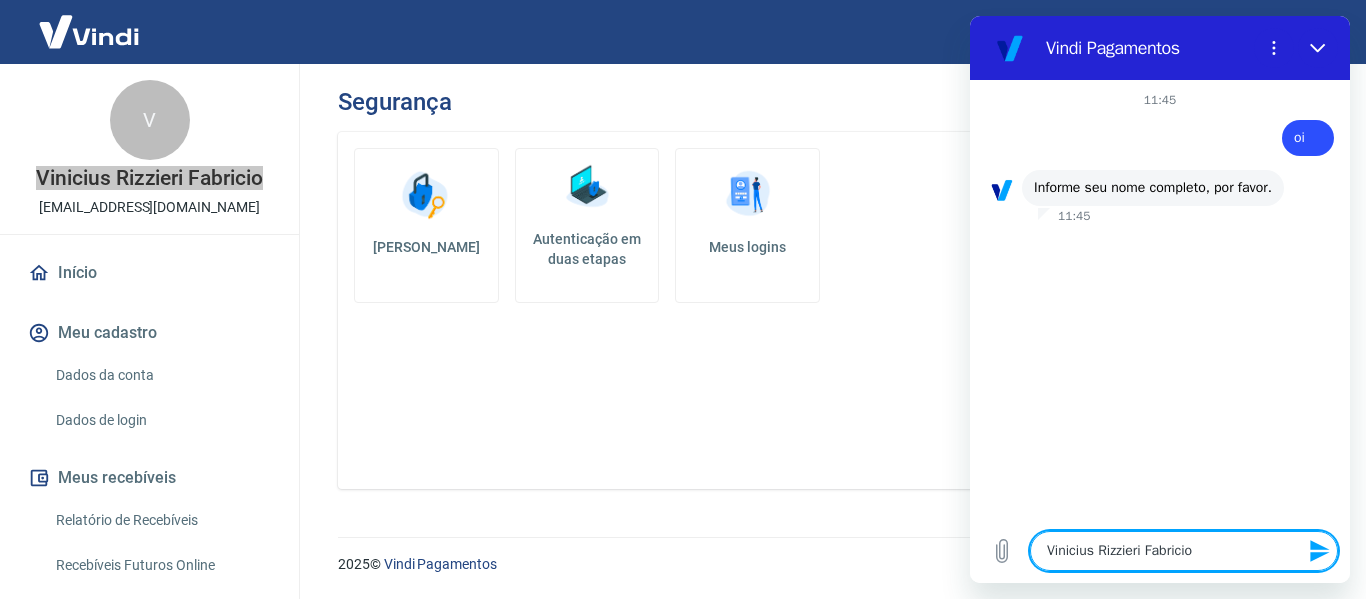 type 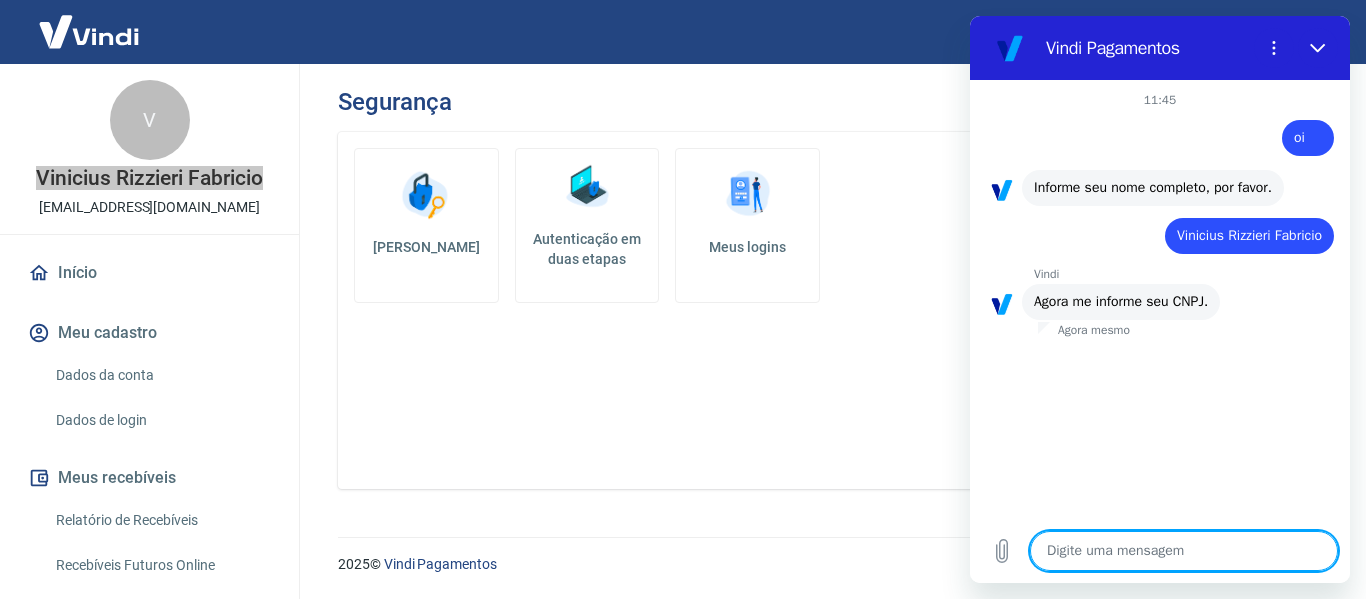 type on "x" 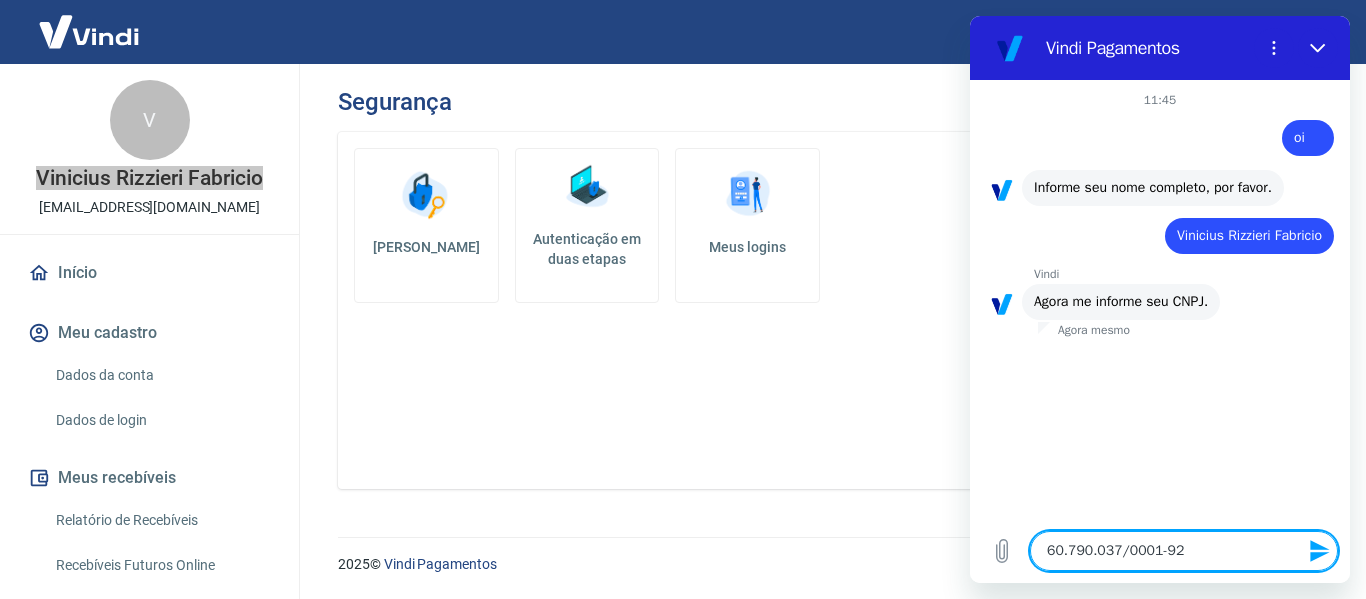 type 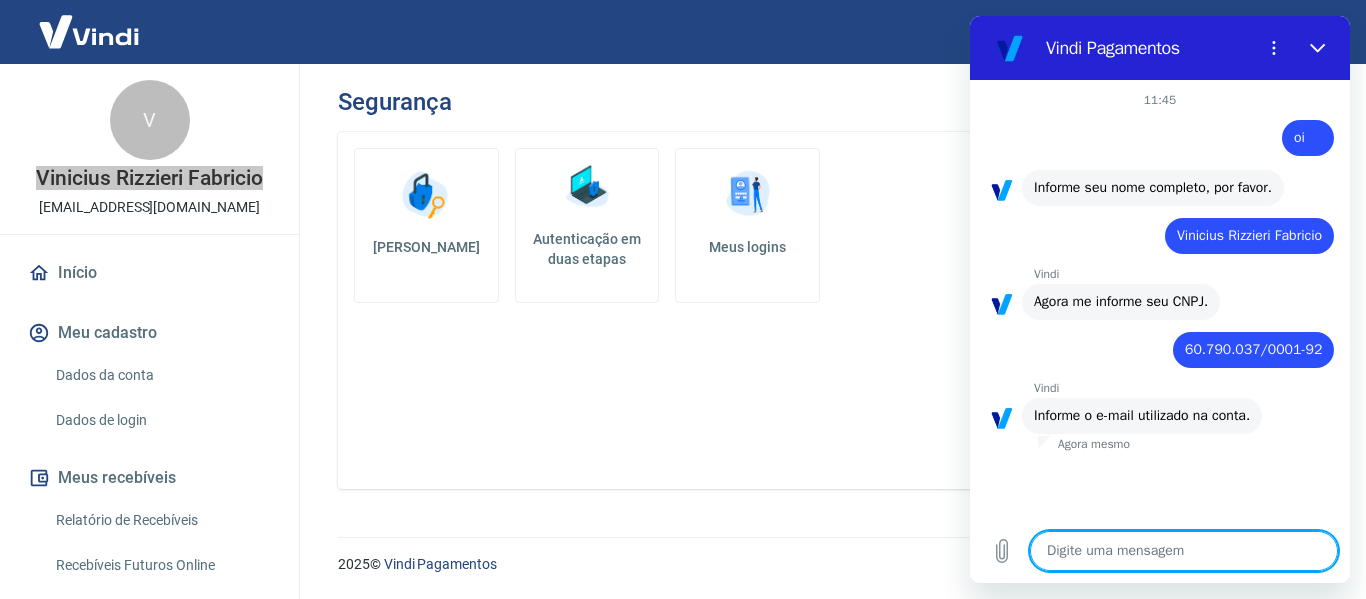 type on "x" 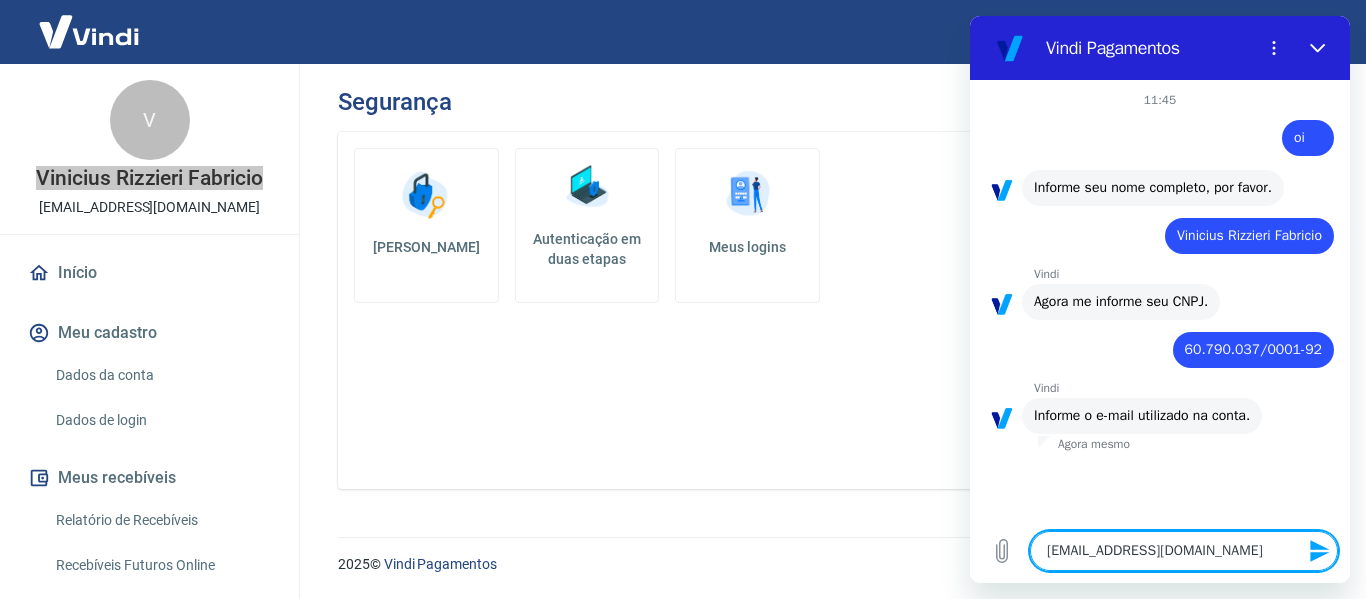 type 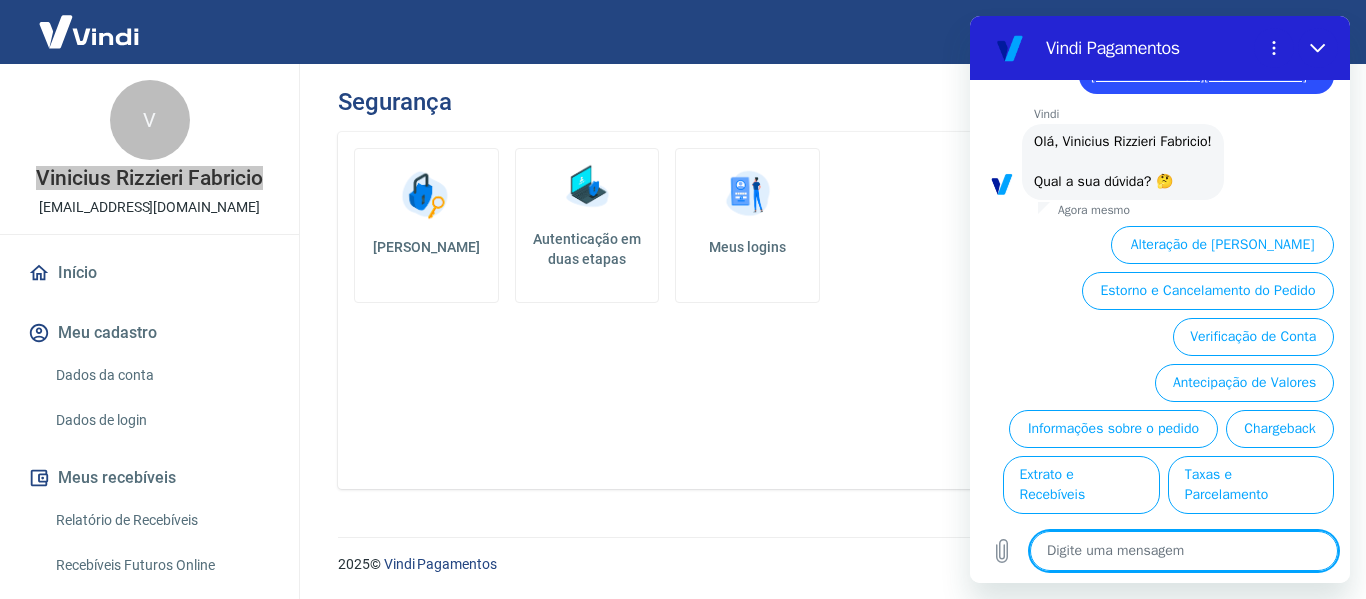 scroll, scrollTop: 434, scrollLeft: 0, axis: vertical 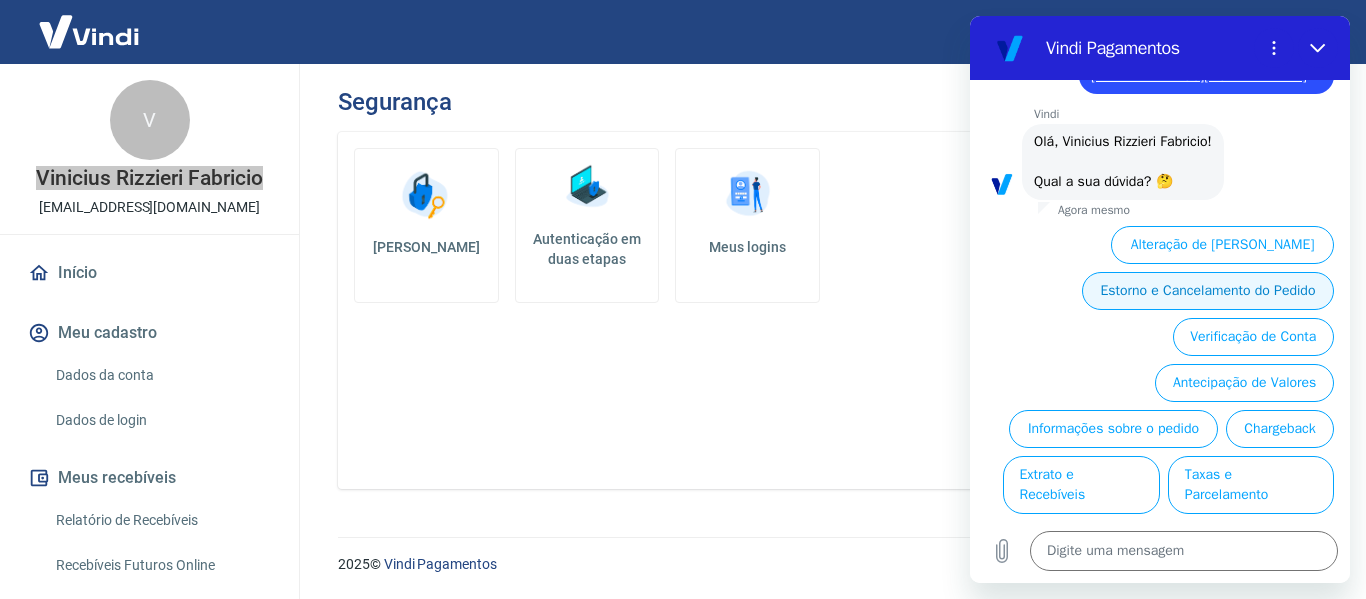 click on "Estorno e Cancelamento do Pedido" at bounding box center (1208, 291) 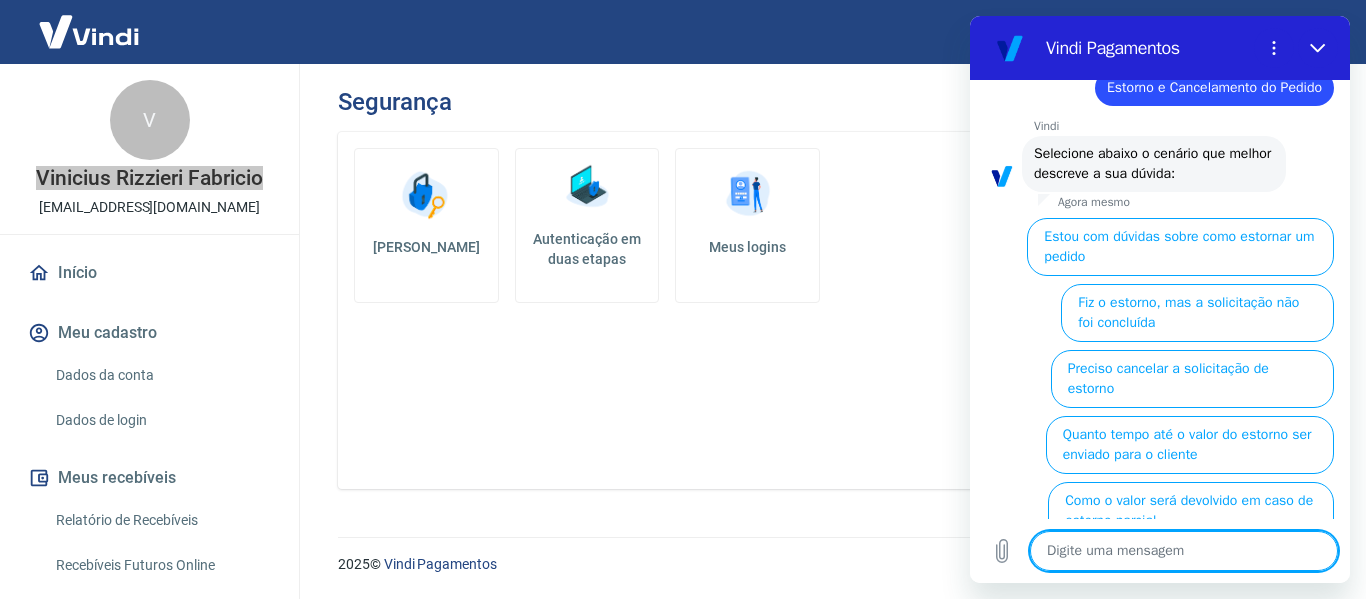 scroll, scrollTop: 602, scrollLeft: 0, axis: vertical 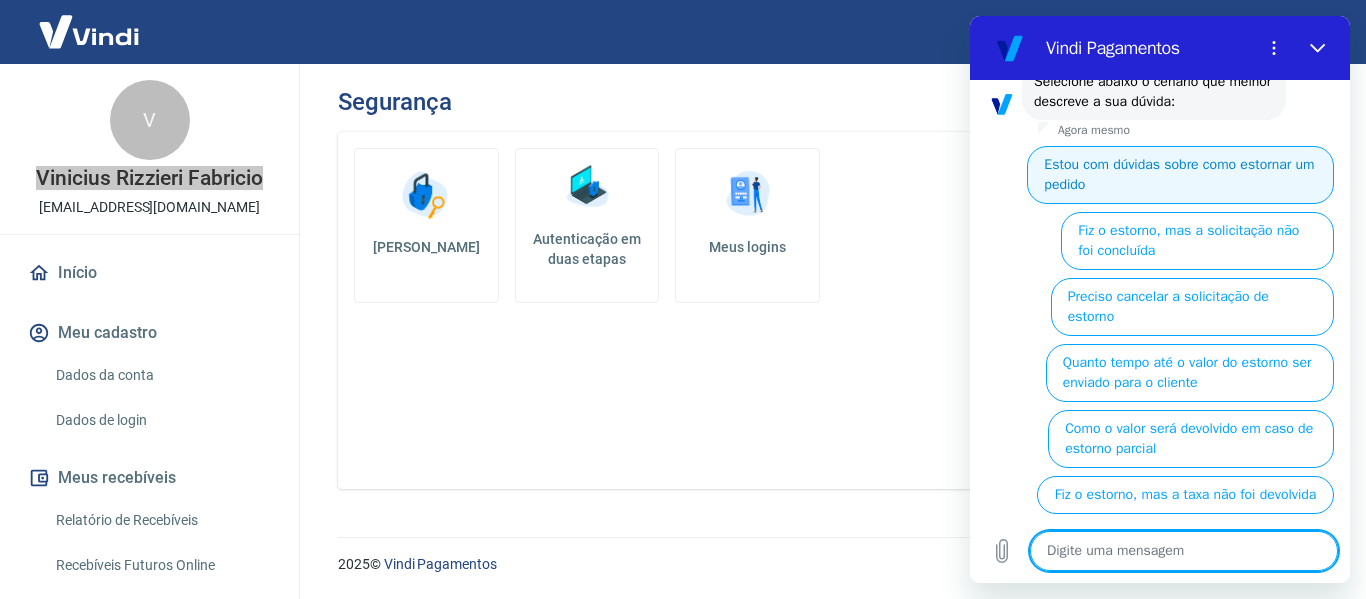click on "Estou com dúvidas sobre como estornar um pedido" at bounding box center (1180, 175) 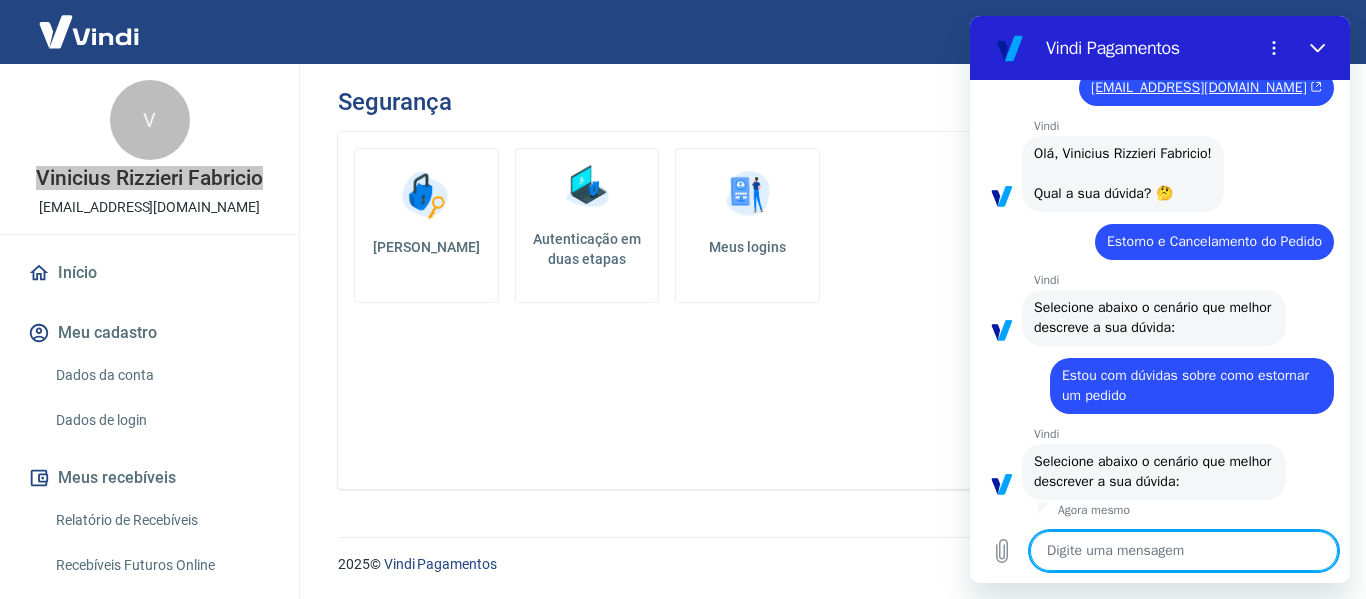 scroll, scrollTop: 538, scrollLeft: 0, axis: vertical 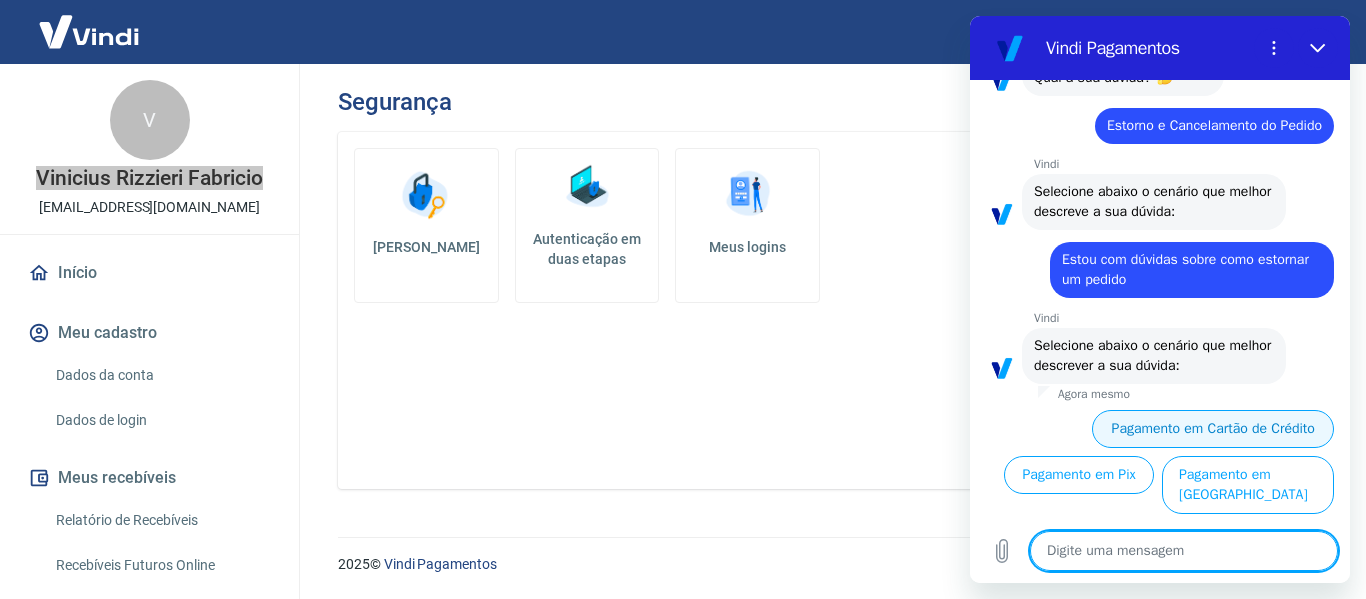 click on "Pagamento em Cartão de Crédito" at bounding box center [1213, 429] 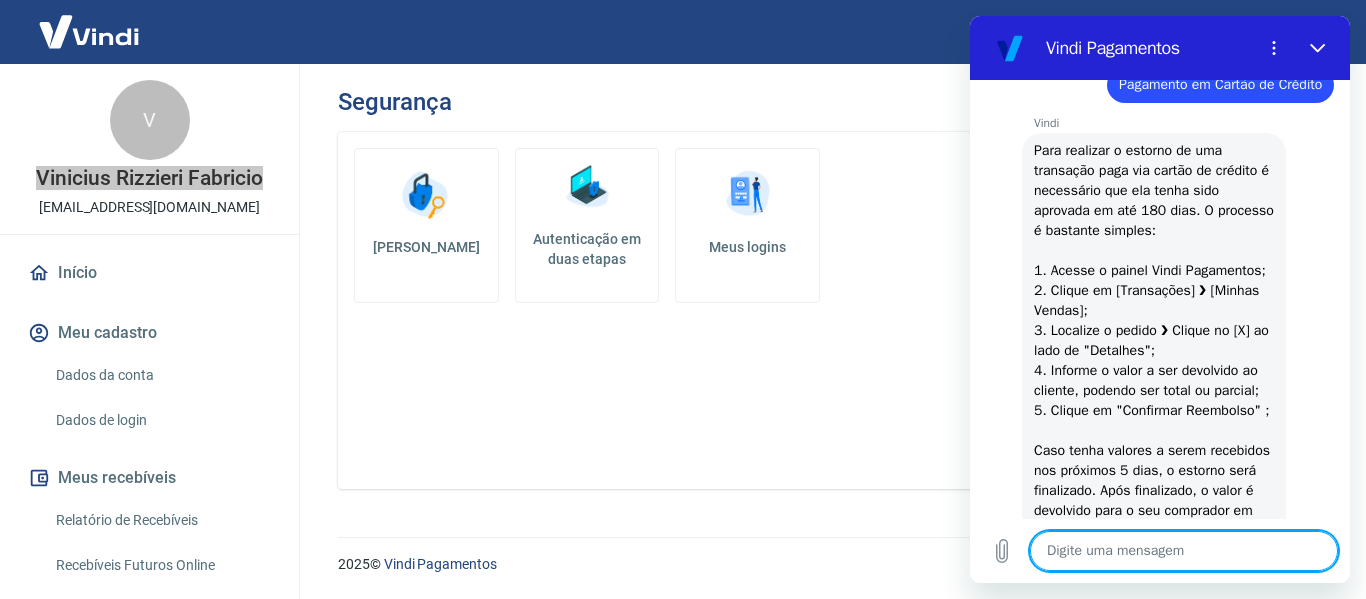 scroll, scrollTop: 1039, scrollLeft: 0, axis: vertical 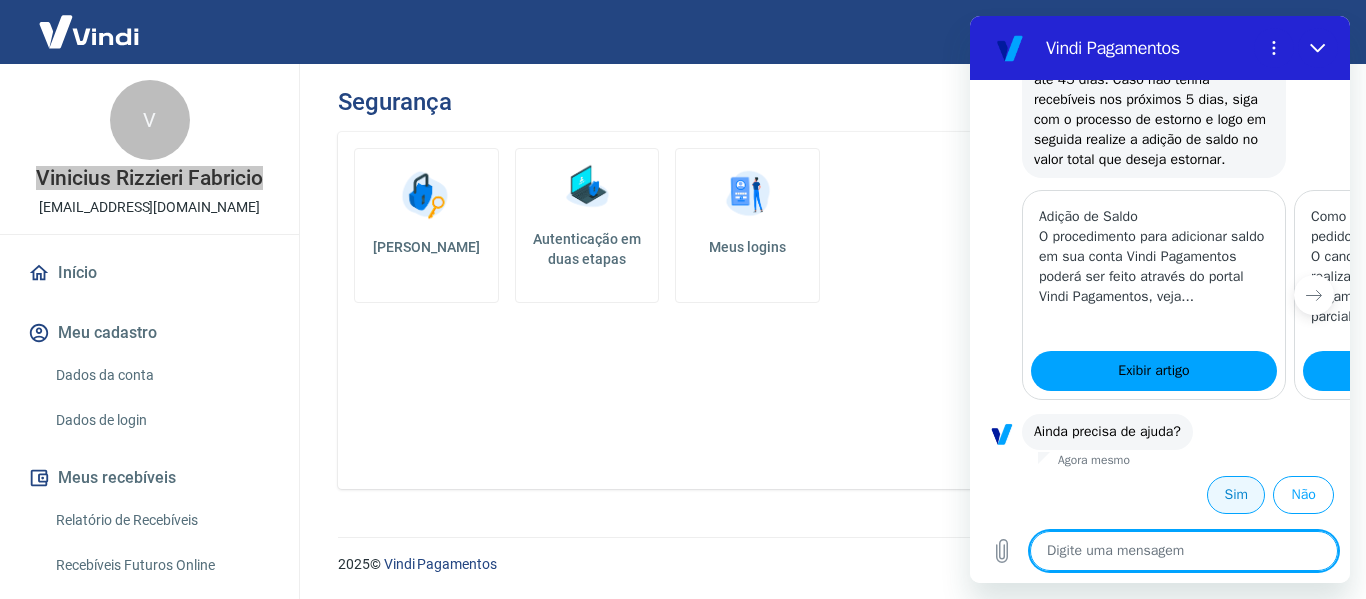 click on "Sim" at bounding box center [1236, 495] 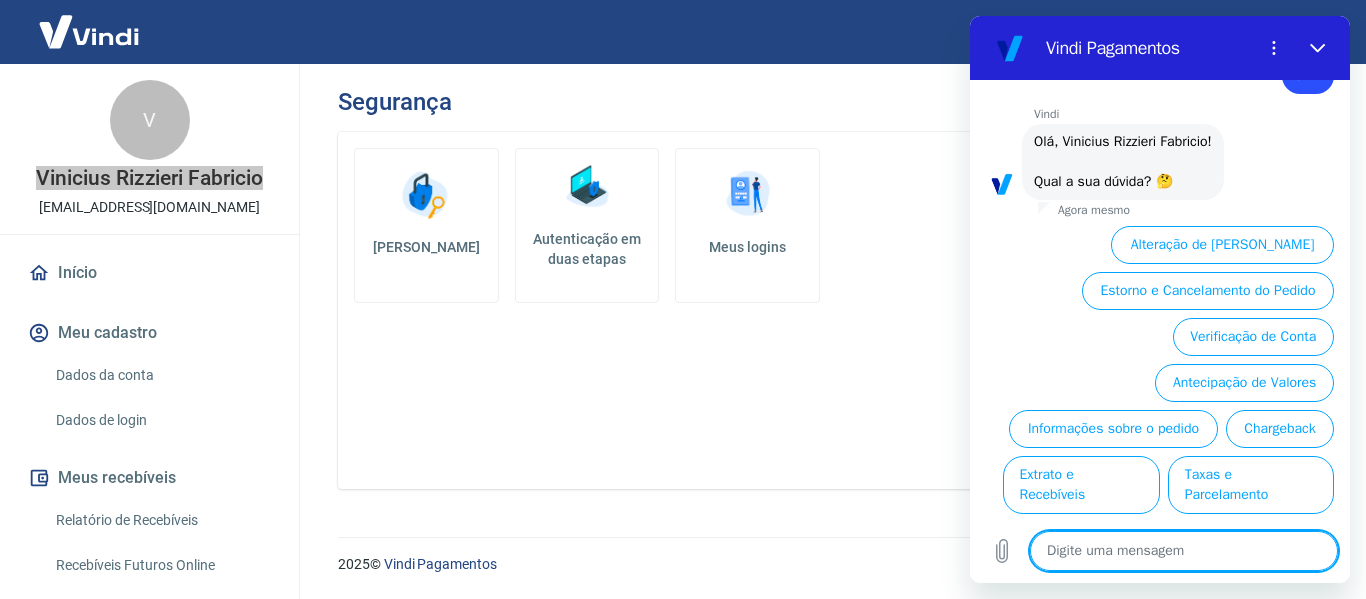 scroll, scrollTop: 1802, scrollLeft: 0, axis: vertical 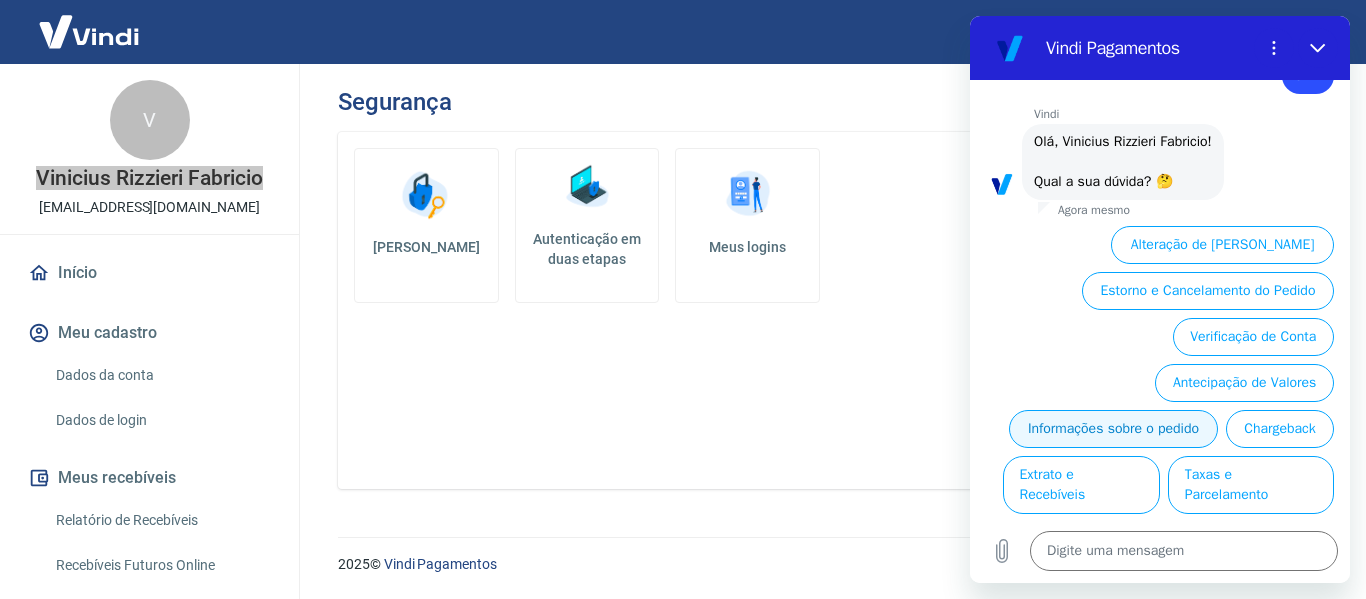 click on "Informações sobre o pedido" at bounding box center [1113, 429] 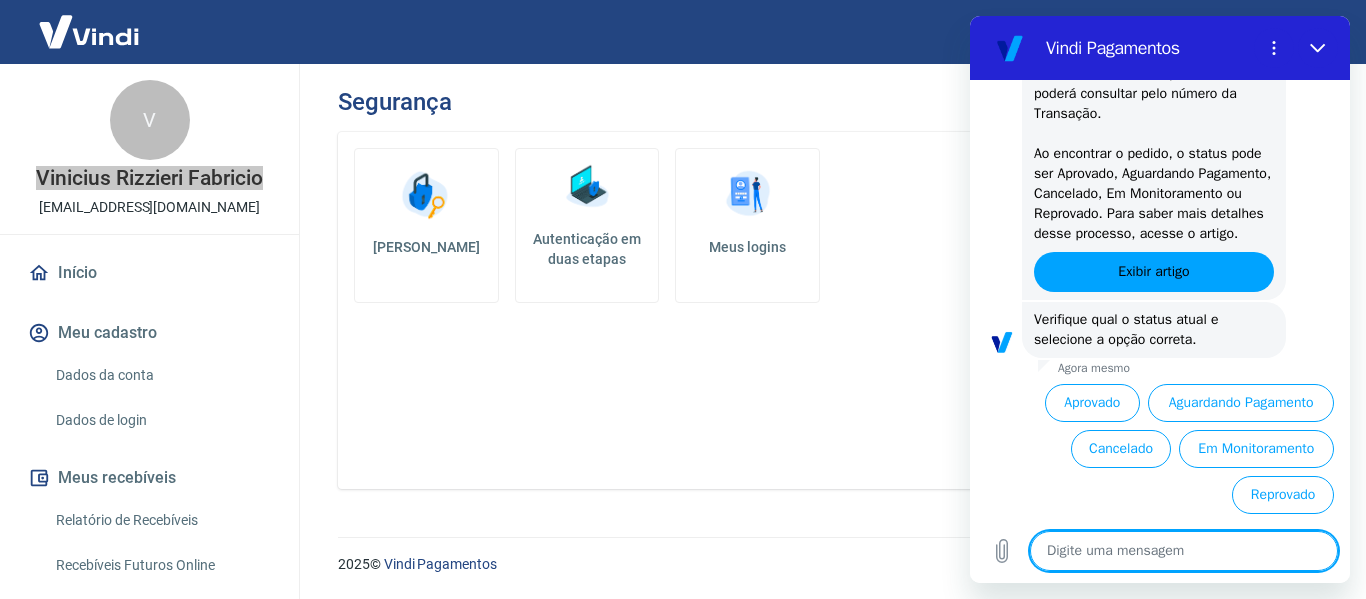 scroll, scrollTop: 2238, scrollLeft: 0, axis: vertical 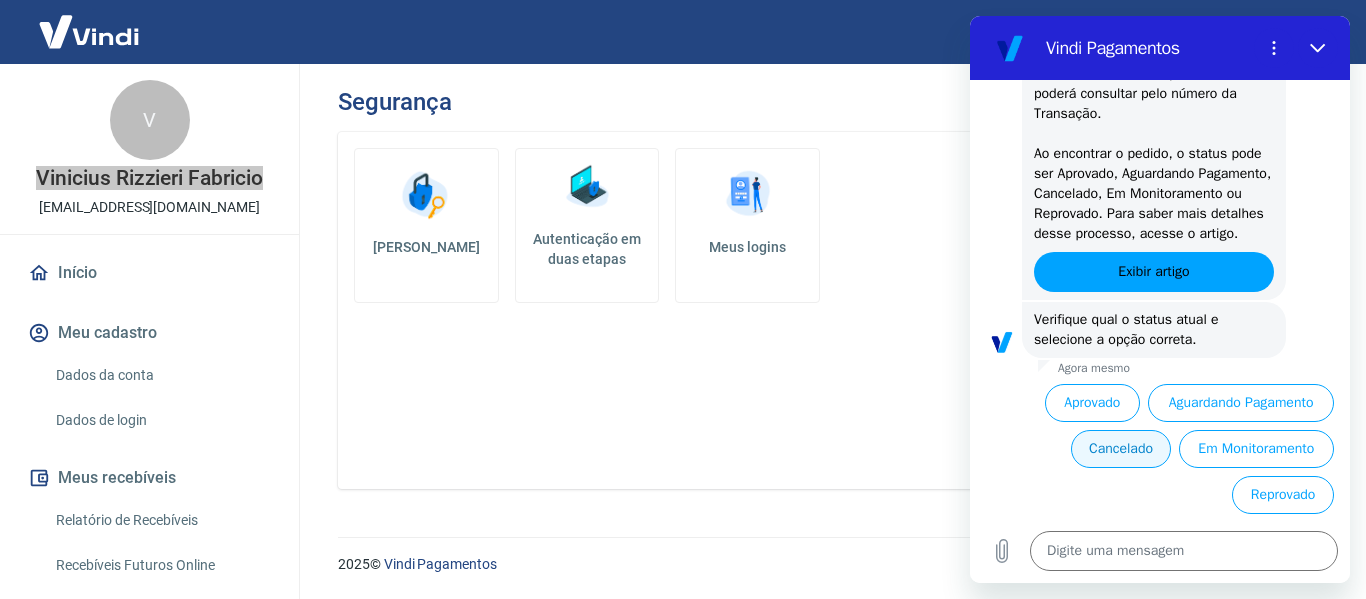 click on "Cancelado" at bounding box center (1120, 449) 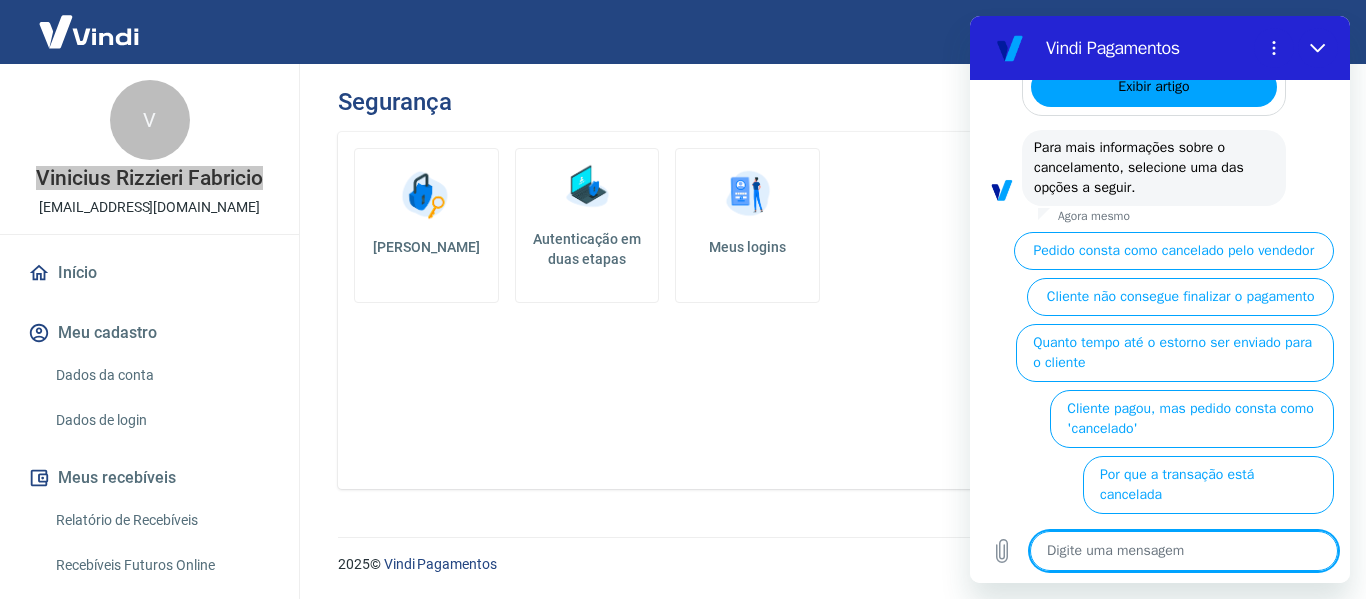 scroll, scrollTop: 3156, scrollLeft: 0, axis: vertical 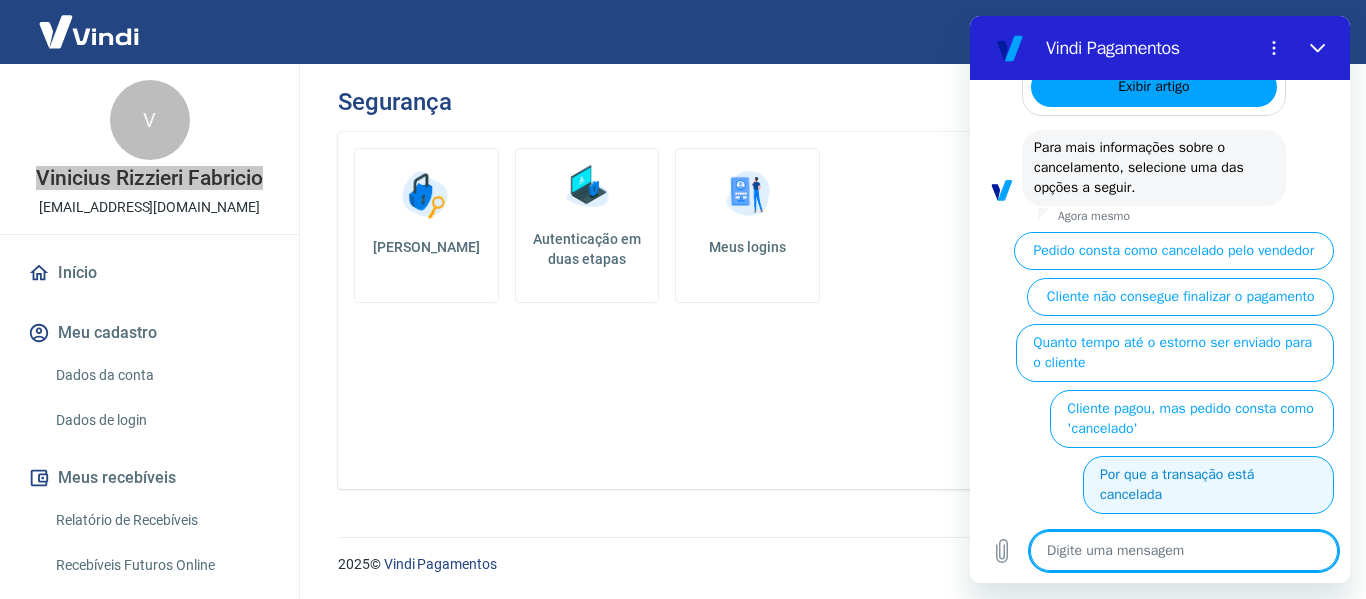 click on "Por que a transação está cancelada" at bounding box center [1208, 485] 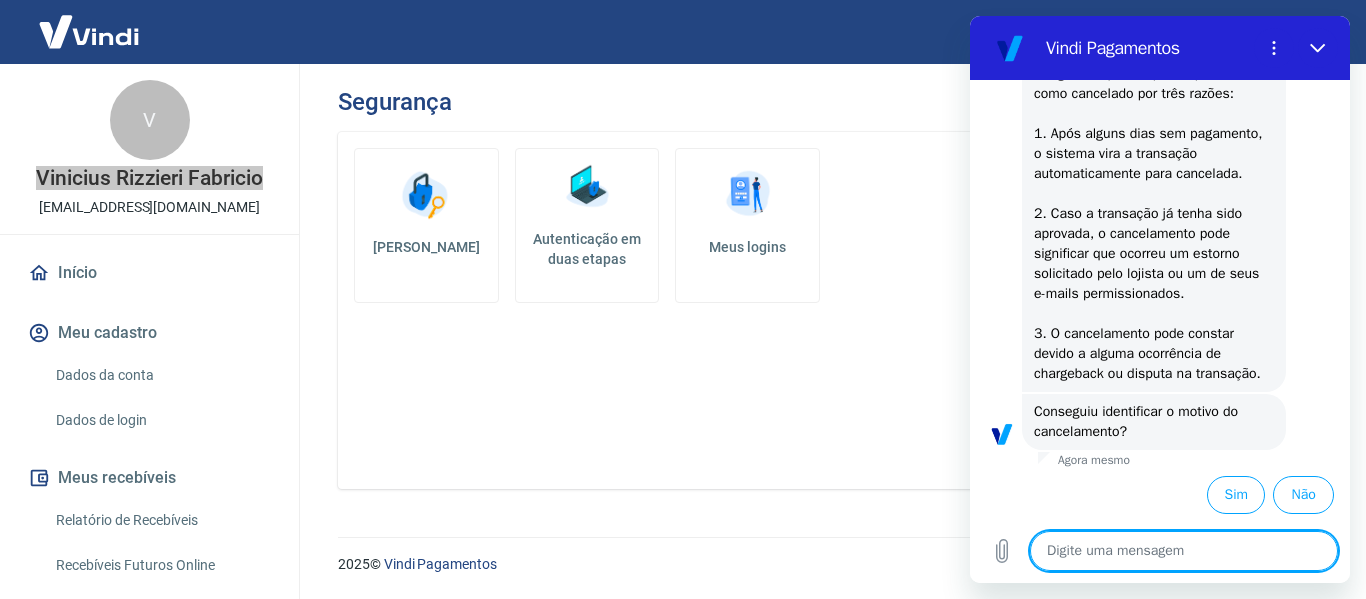 scroll, scrollTop: 3524, scrollLeft: 0, axis: vertical 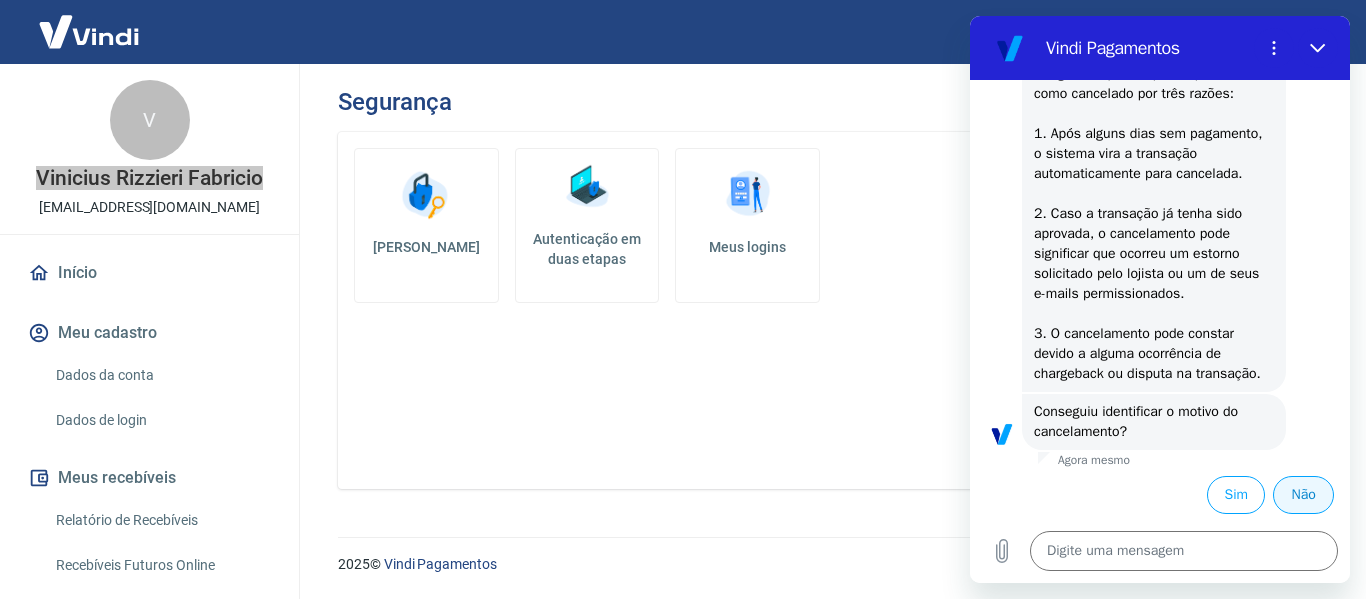 click on "Não" at bounding box center [1303, 495] 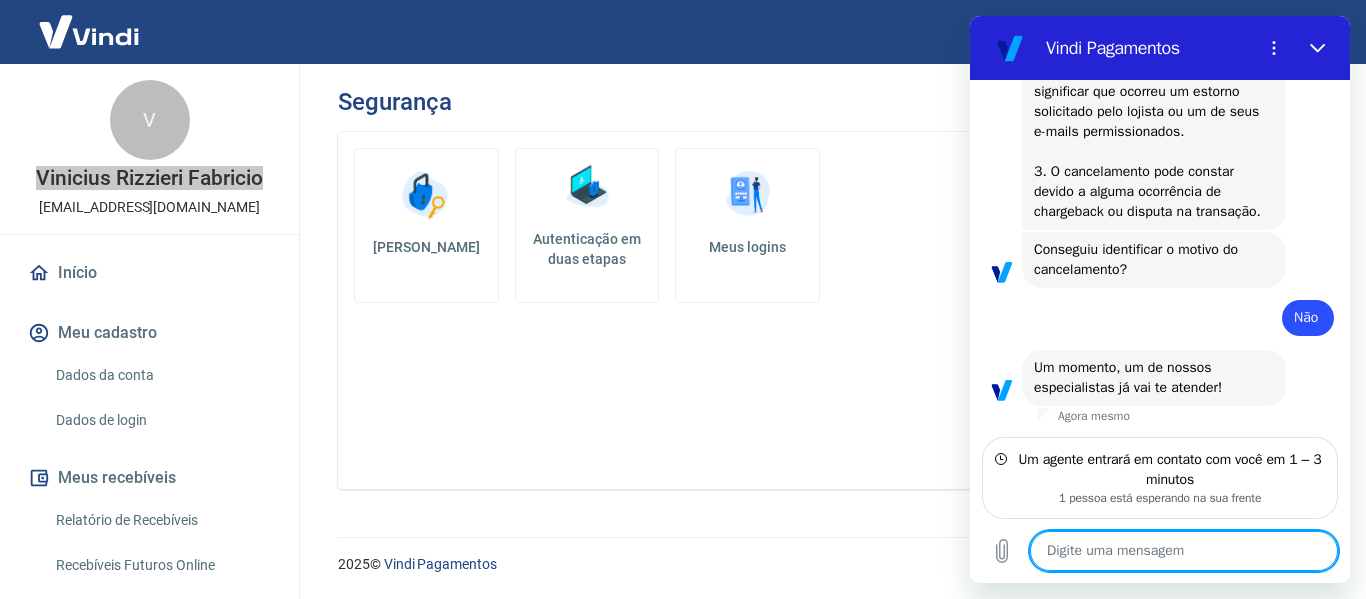 scroll, scrollTop: 3686, scrollLeft: 0, axis: vertical 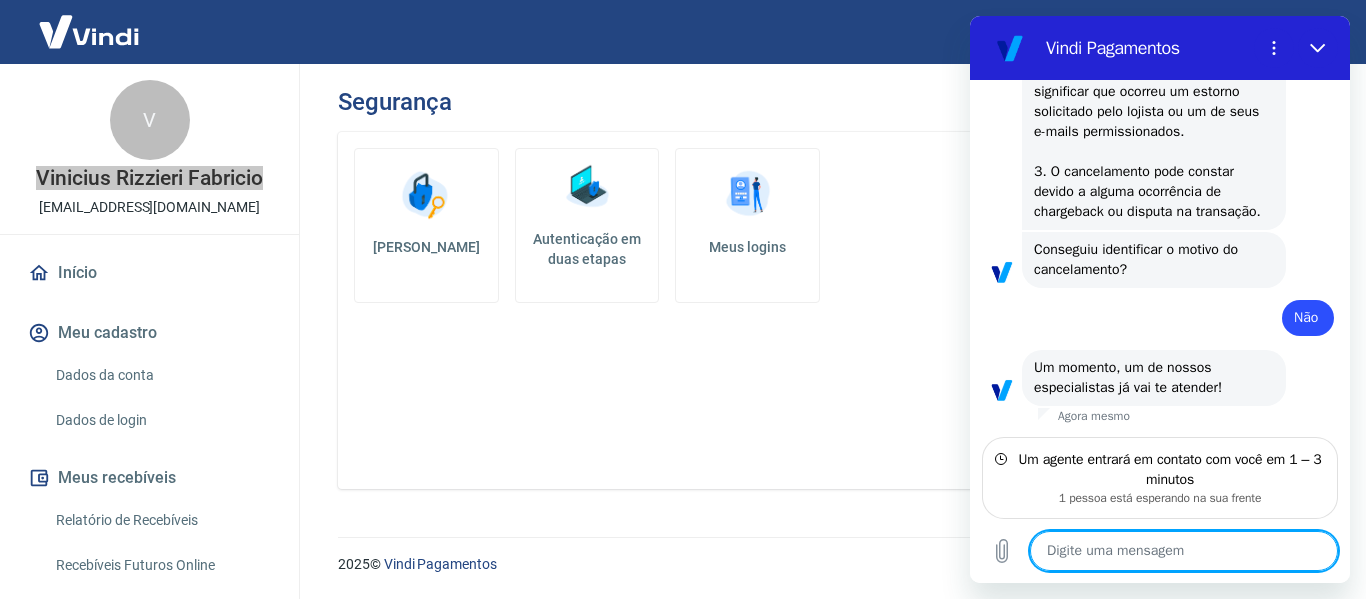 click at bounding box center (1184, 551) 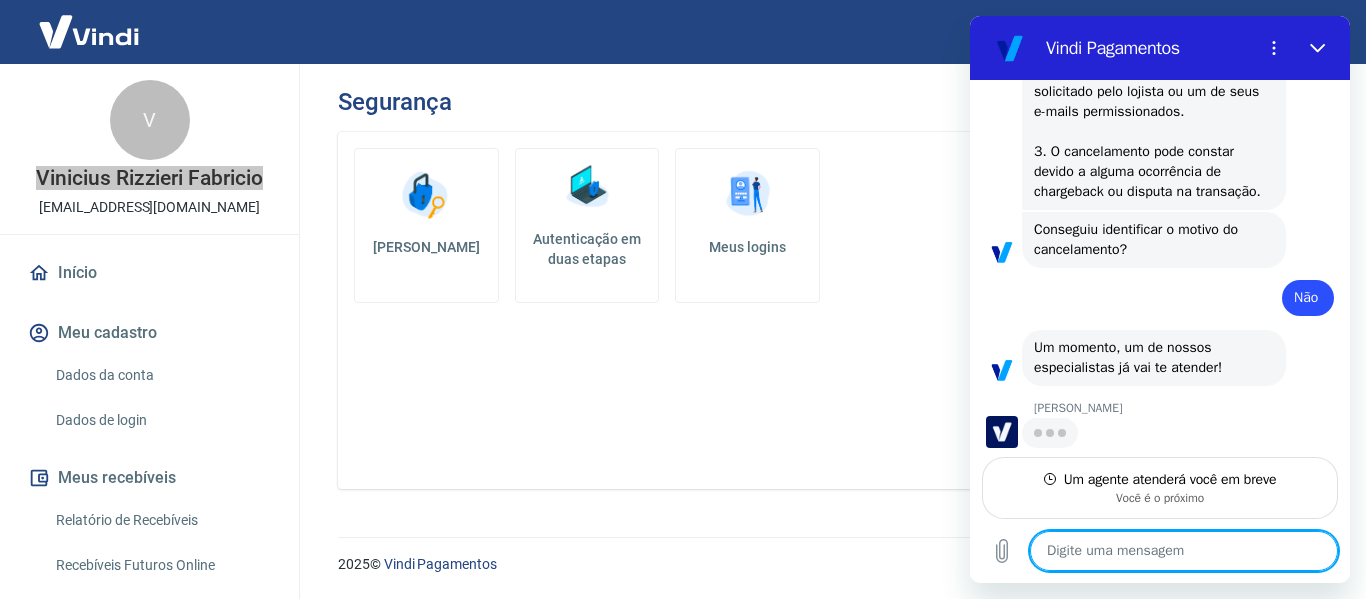 scroll, scrollTop: 3704, scrollLeft: 0, axis: vertical 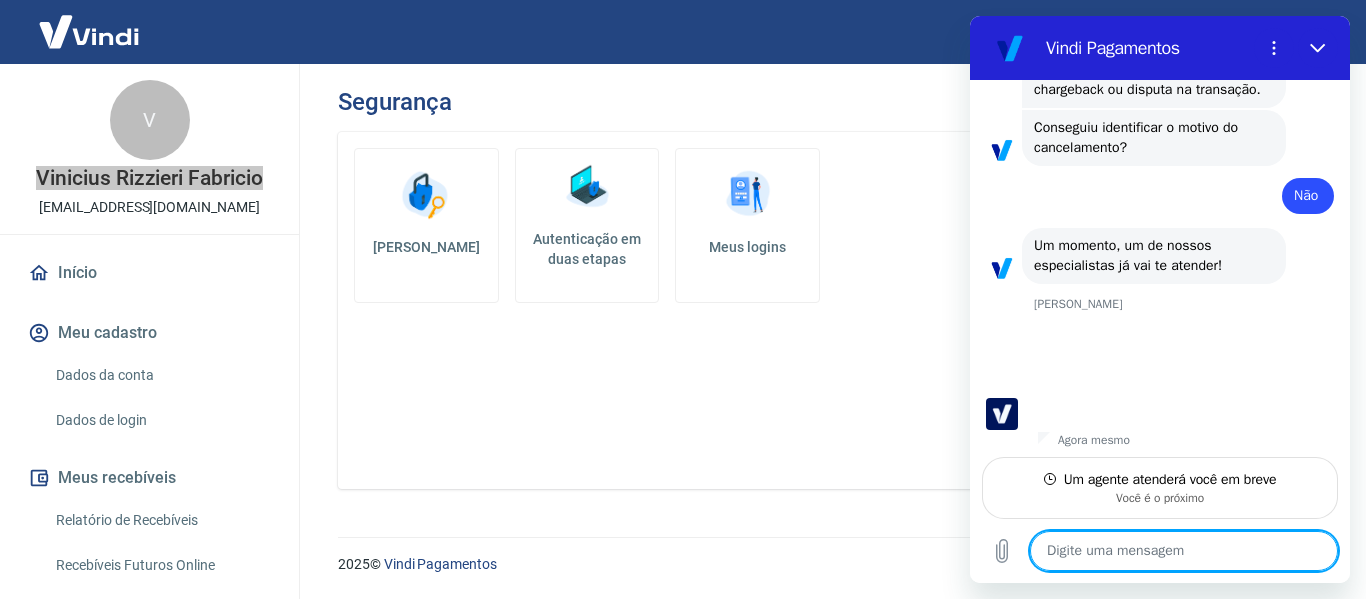 type on "x" 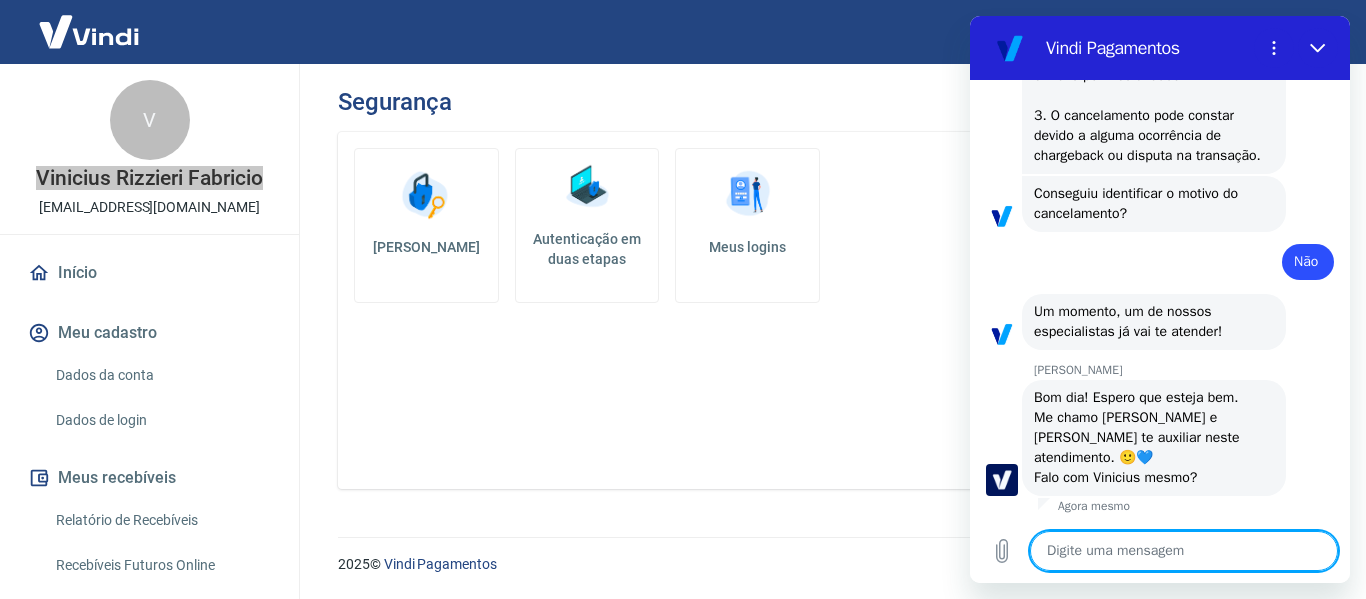 scroll, scrollTop: 3722, scrollLeft: 0, axis: vertical 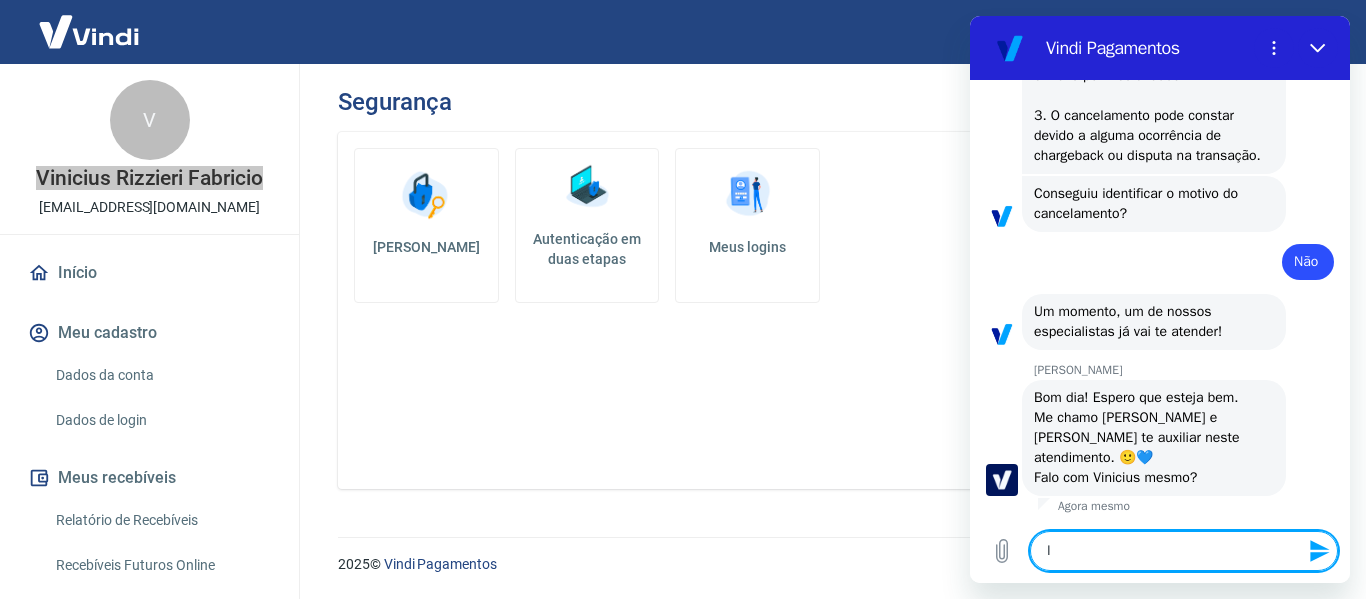 type on "Is" 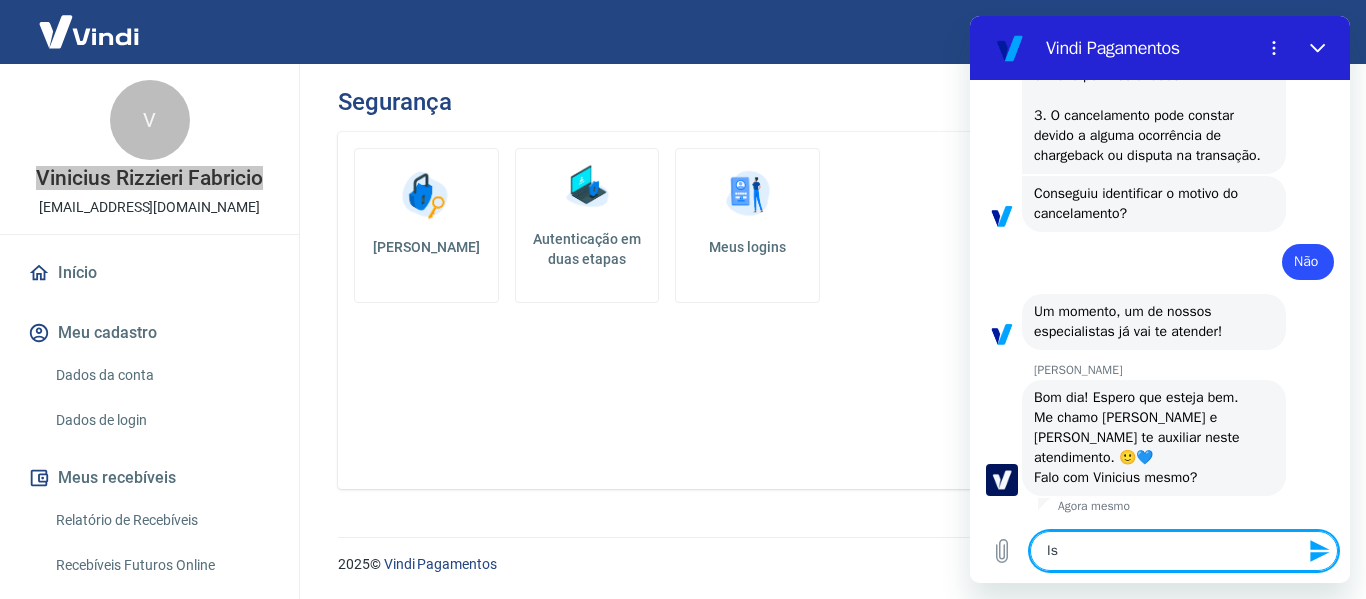 type on "Iss" 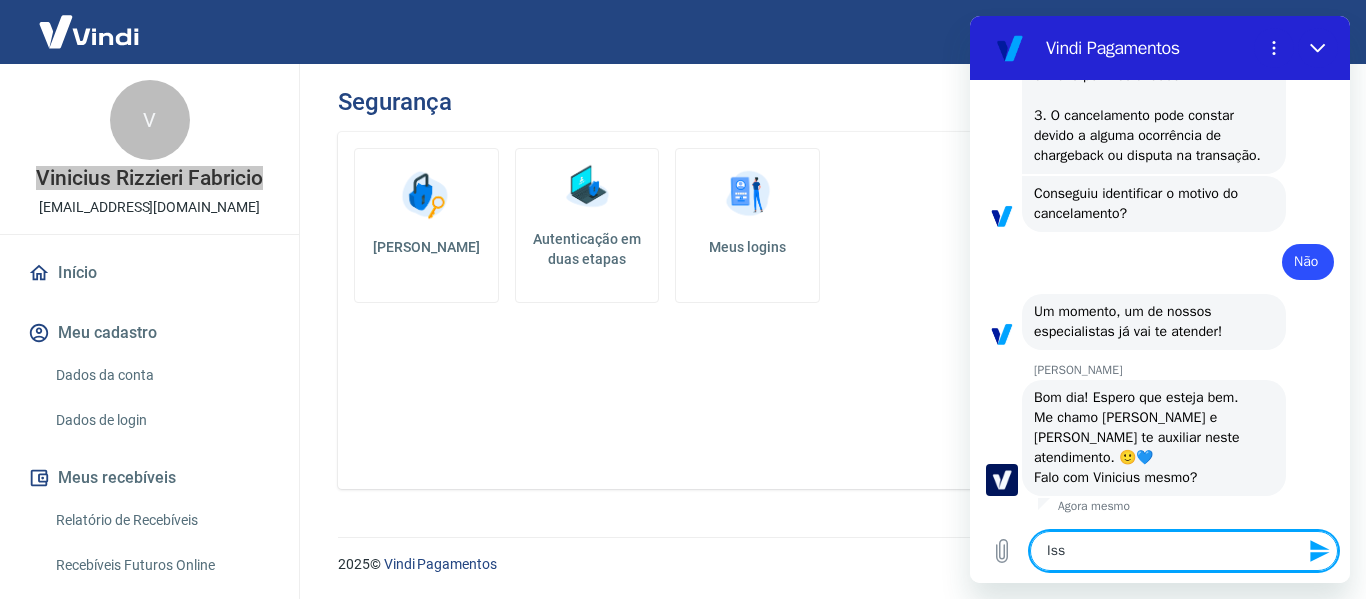 type on "Isso" 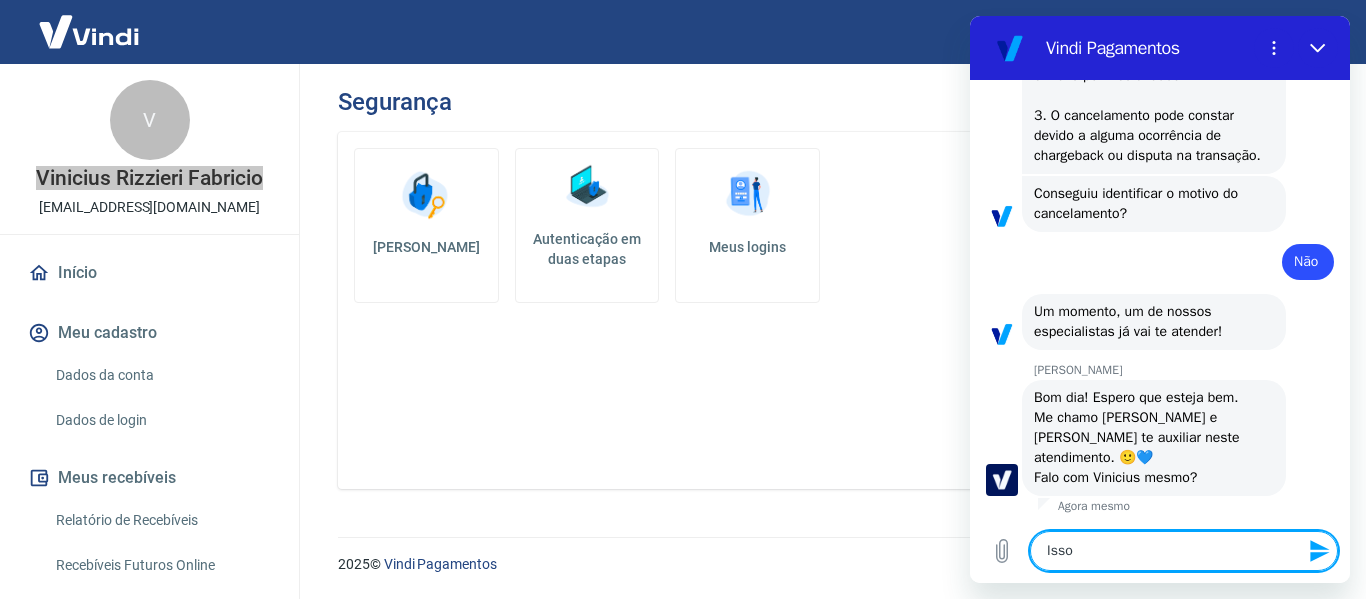 type on "Isso" 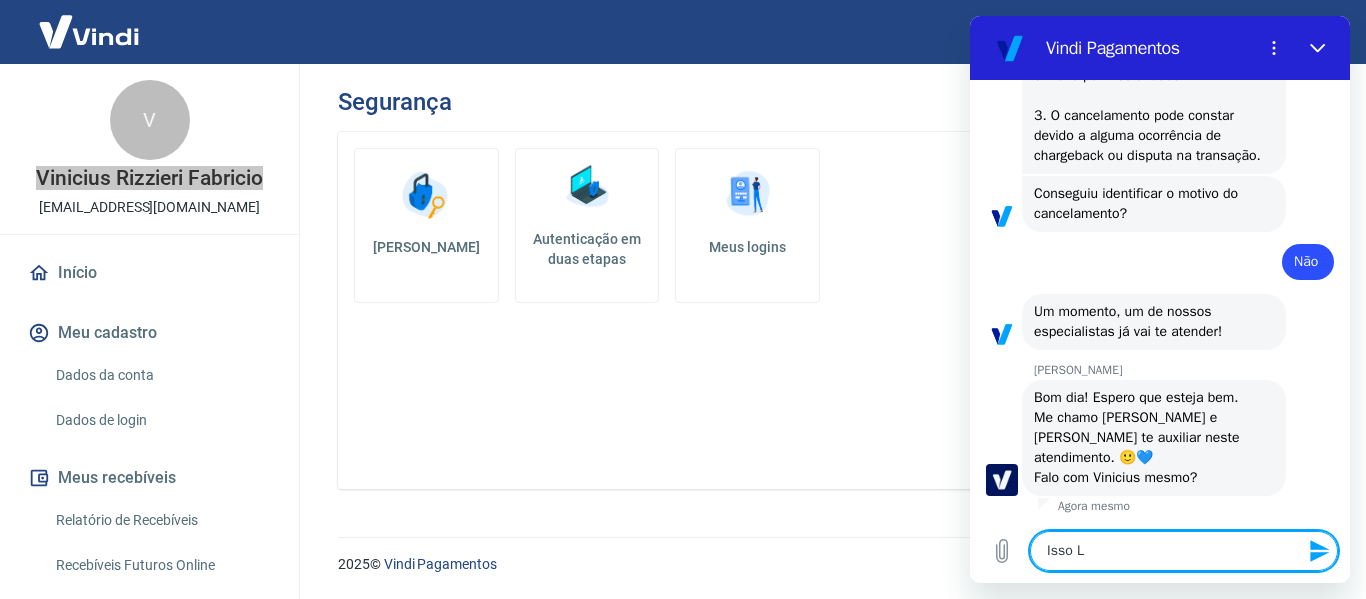type on "Isso La" 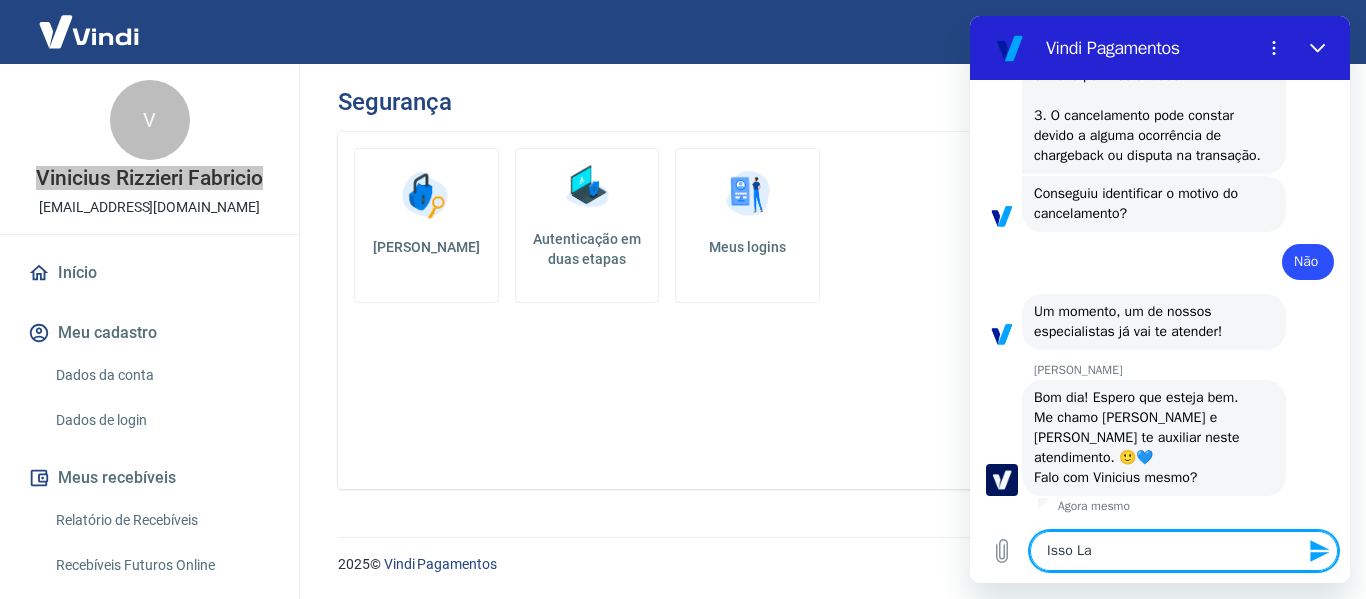 type on "[PERSON_NAME]" 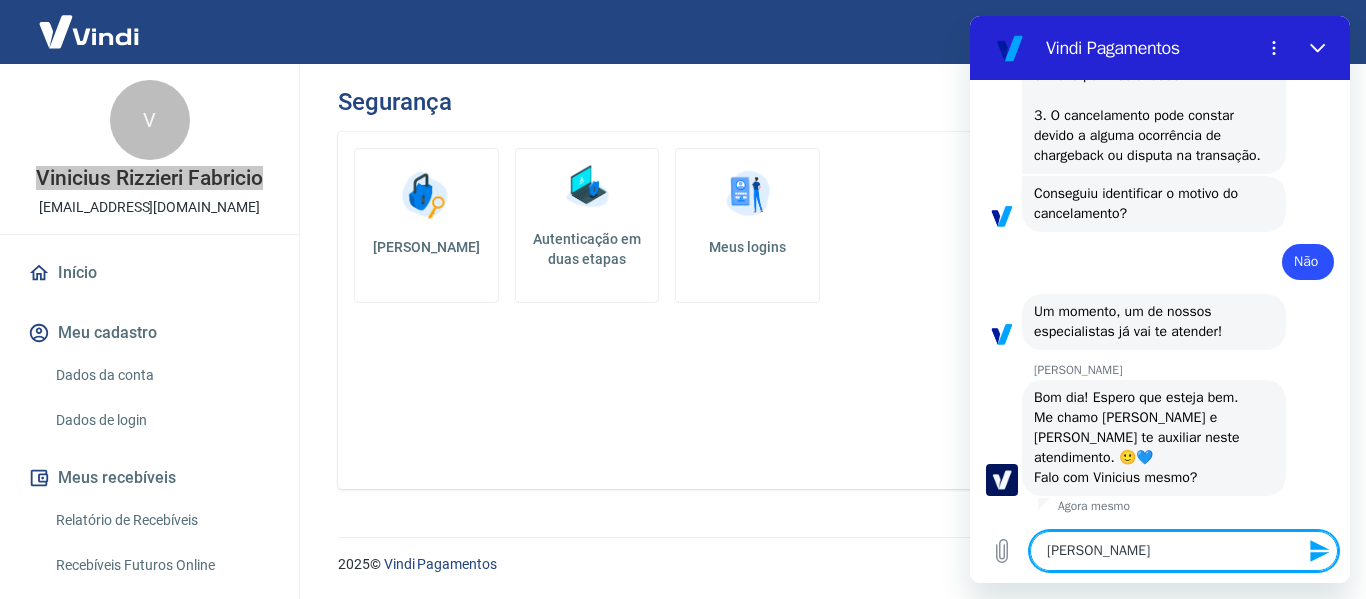 type on "Isso Laur" 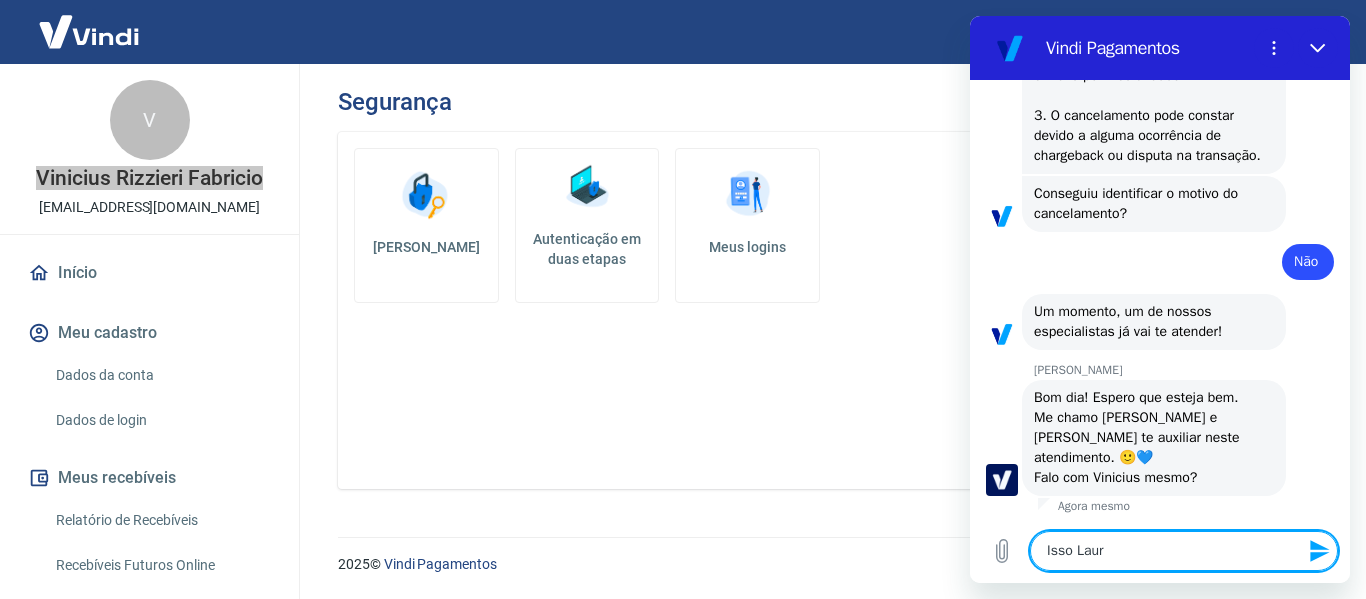 type on "Isso [PERSON_NAME]" 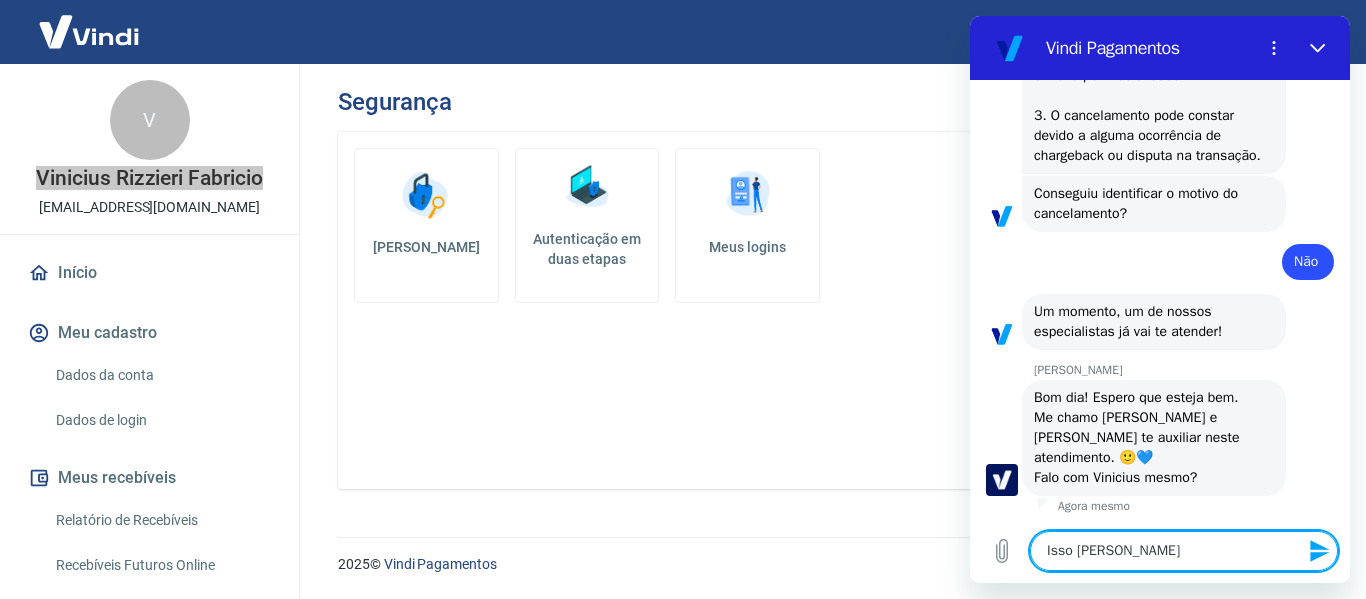 type on "Isso [PERSON_NAME]," 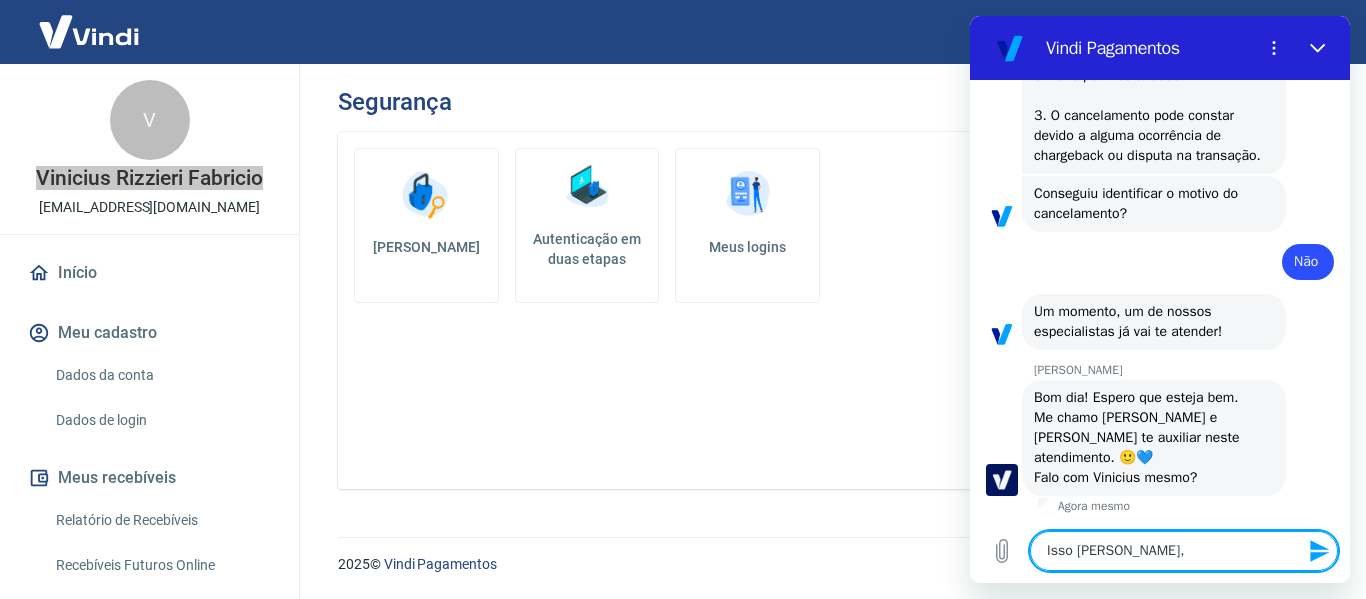 type on "Isso [PERSON_NAME]," 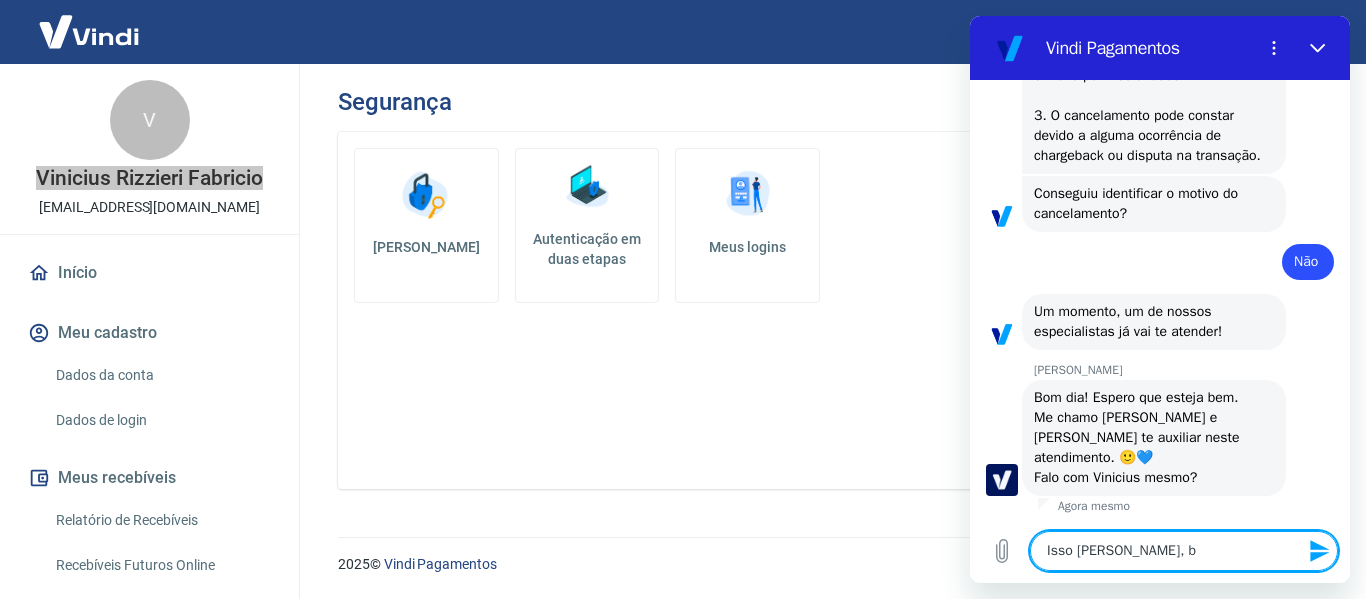 type on "Isso [PERSON_NAME], bo" 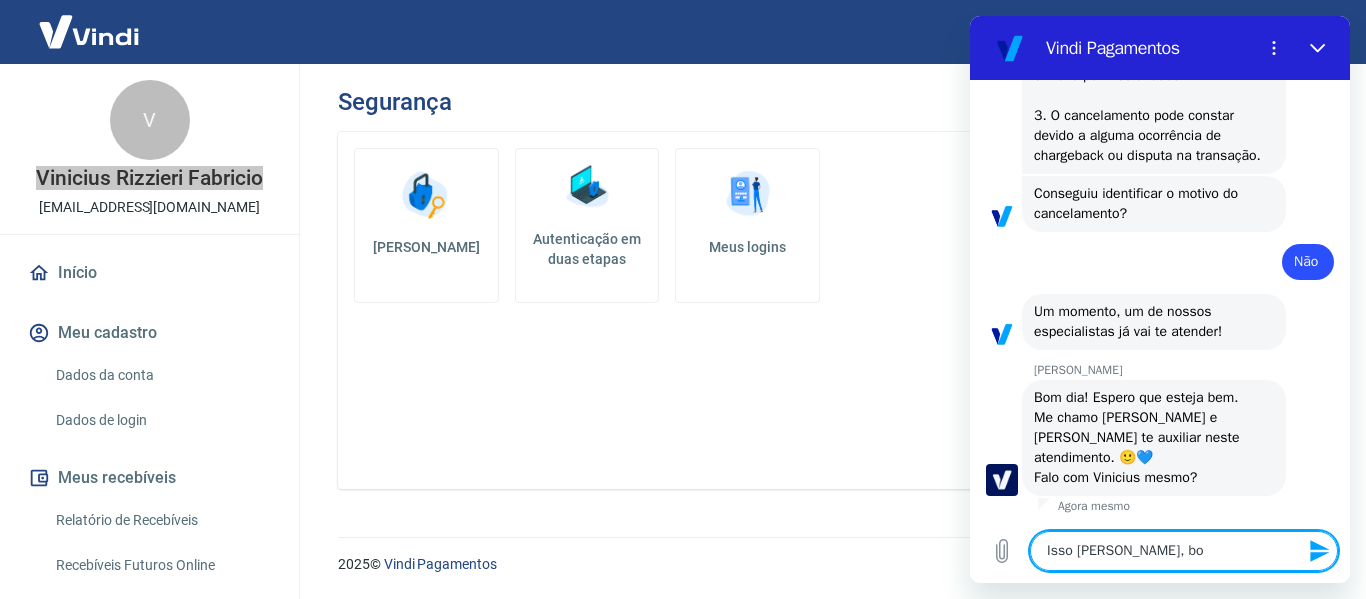 type on "Isso [PERSON_NAME], bom" 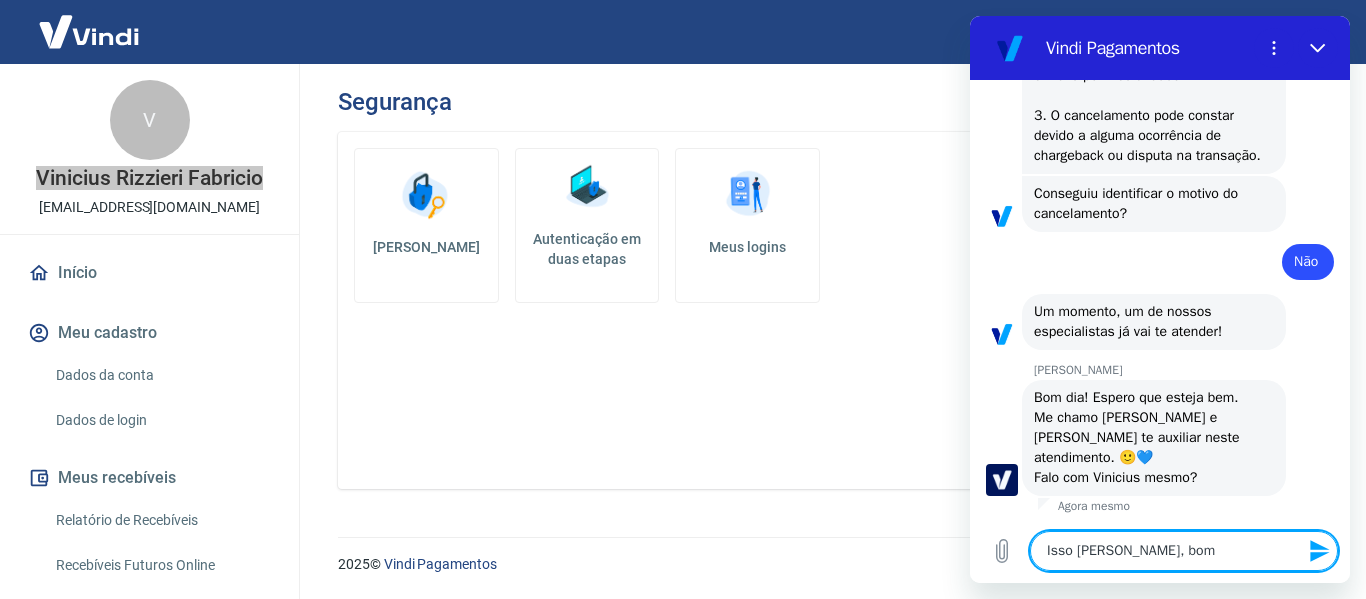 type on "Isso [PERSON_NAME], bomd" 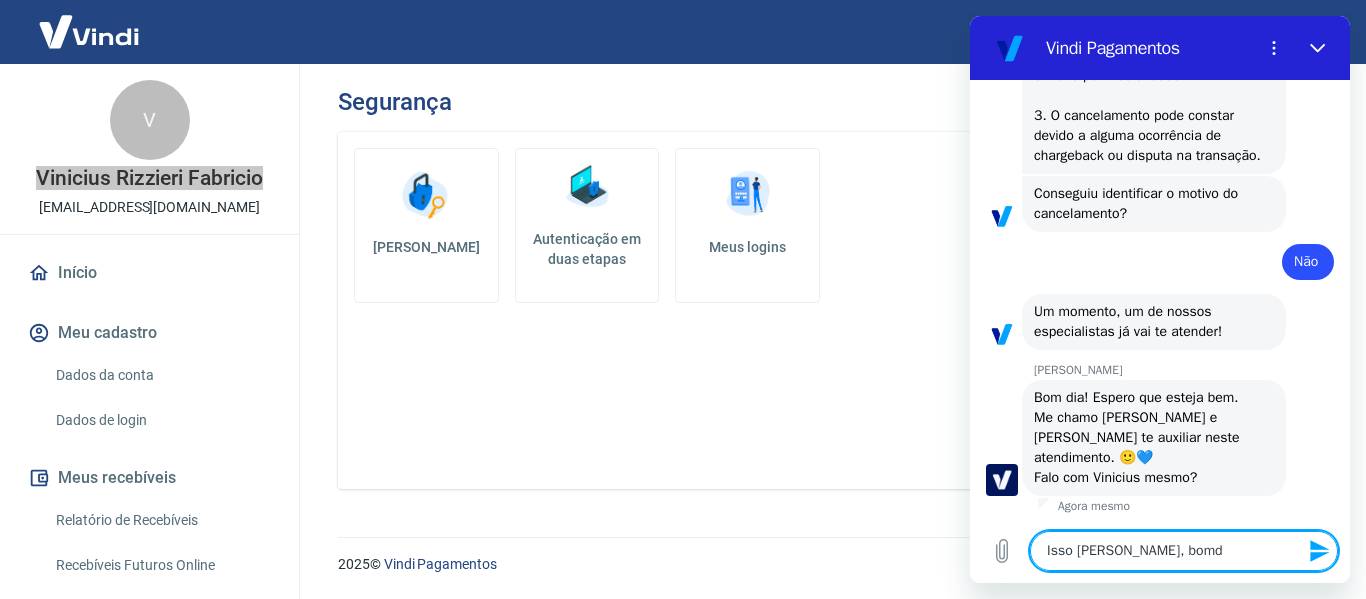 type on "Isso [PERSON_NAME], bomd" 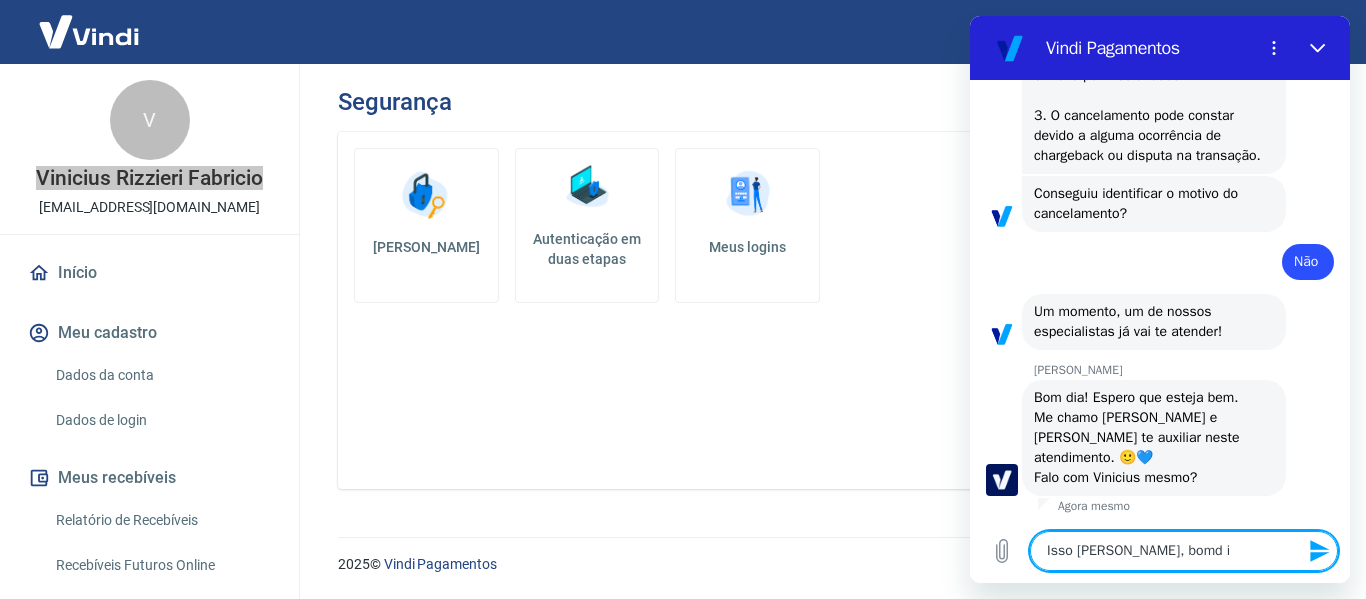 type on "Isso [PERSON_NAME], bomd ia" 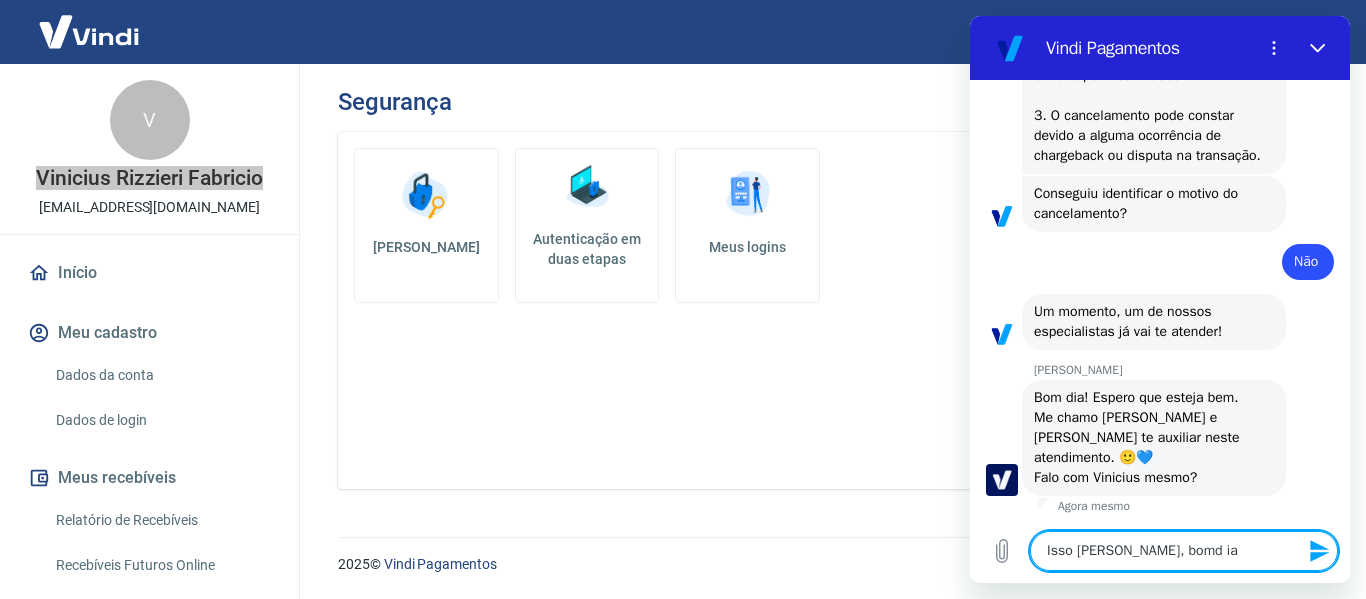type on "Isso [PERSON_NAME], bomd ia1" 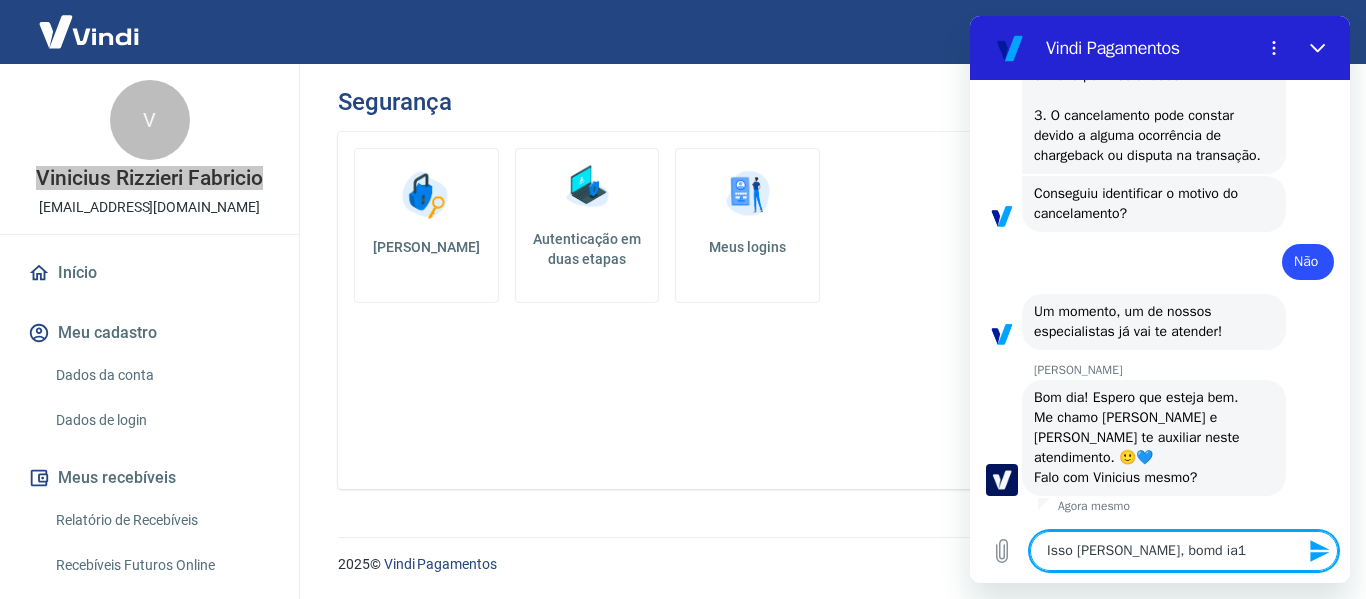 type on "Isso [PERSON_NAME], bomd ia" 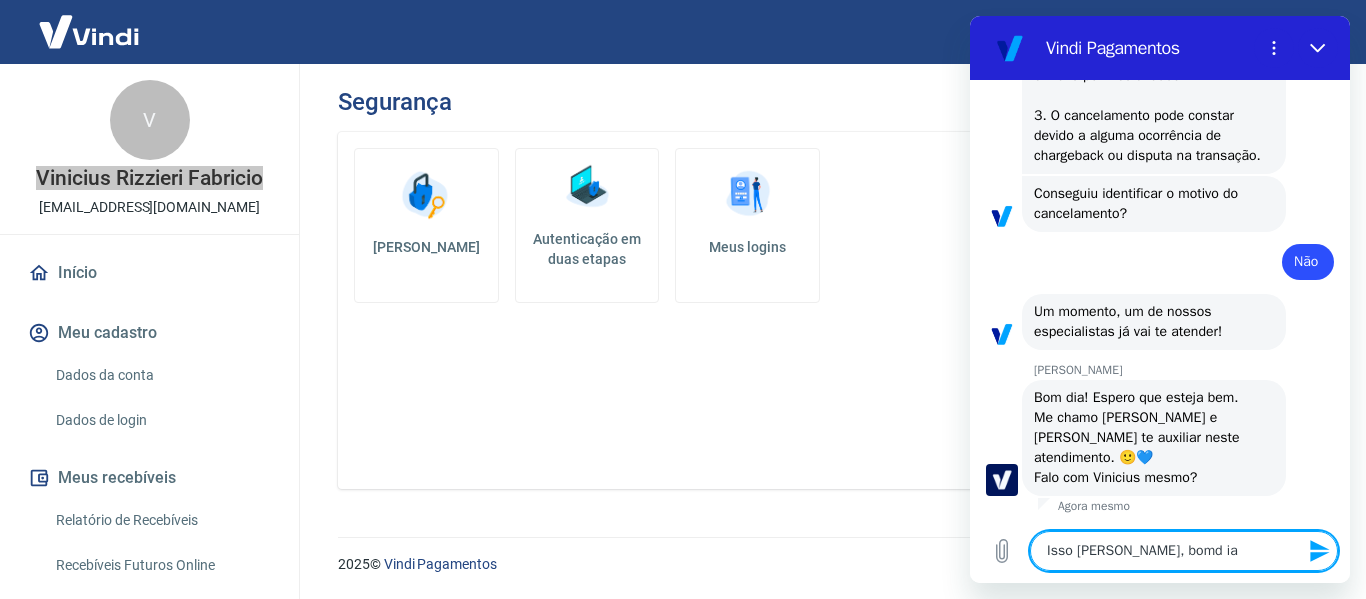 type on "Isso [PERSON_NAME], bomd i" 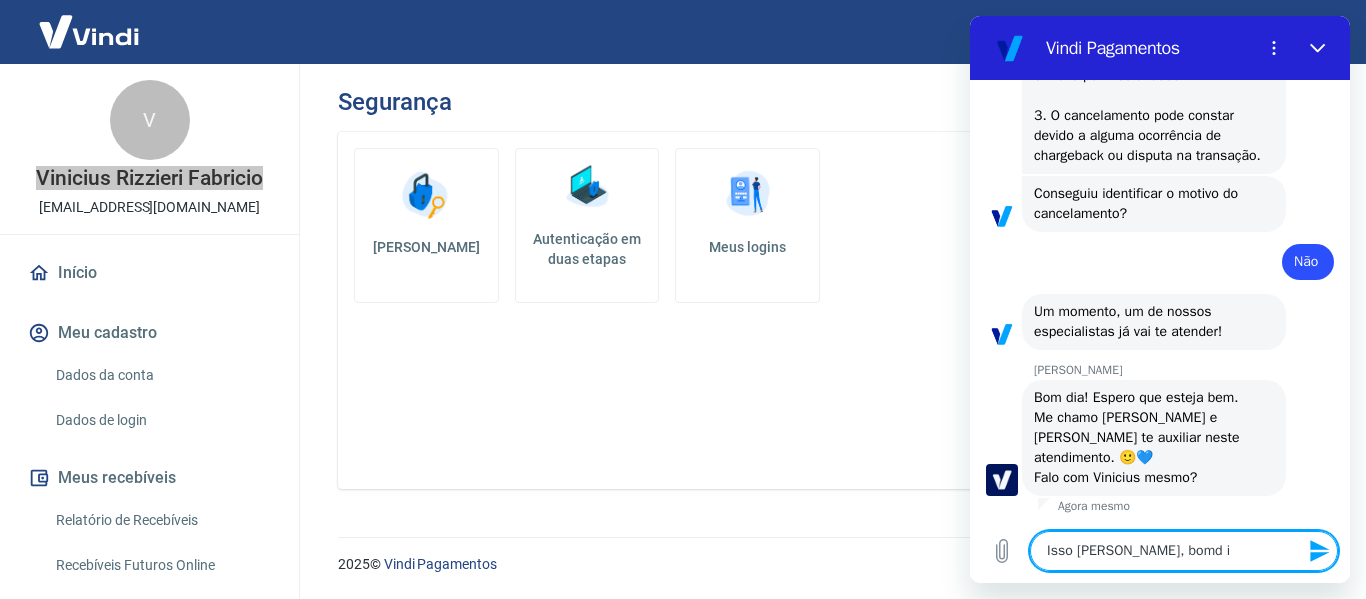 type on "Isso [PERSON_NAME], bomd" 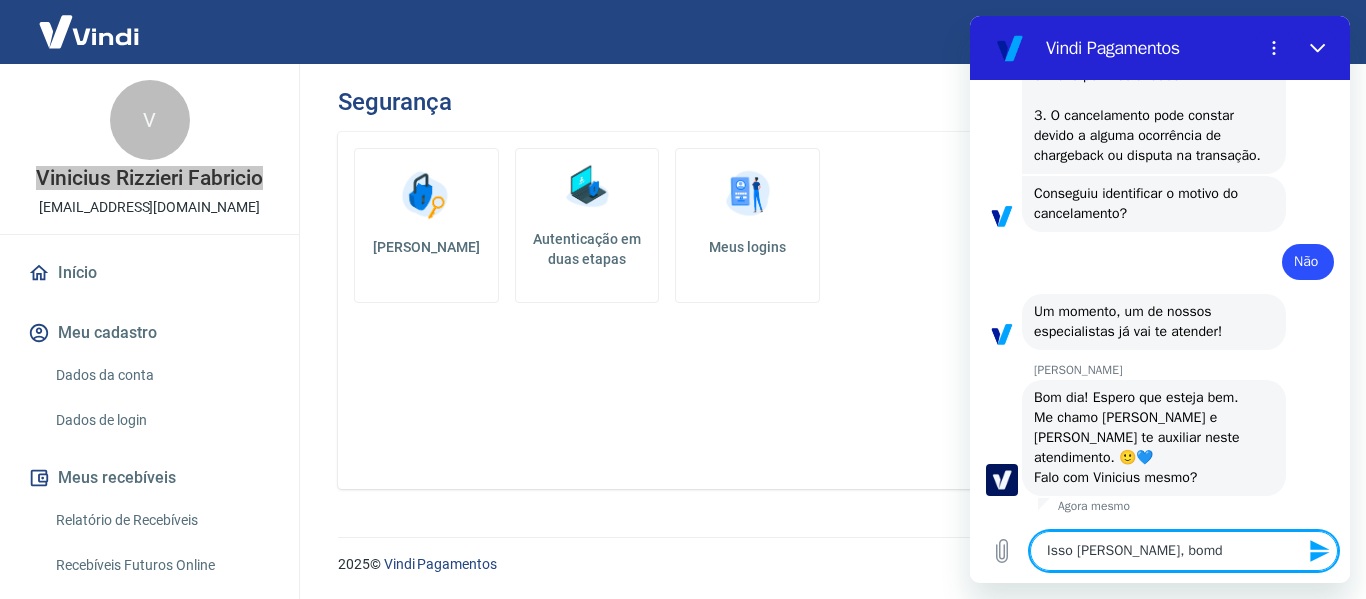 type on "Isso [PERSON_NAME], bomd" 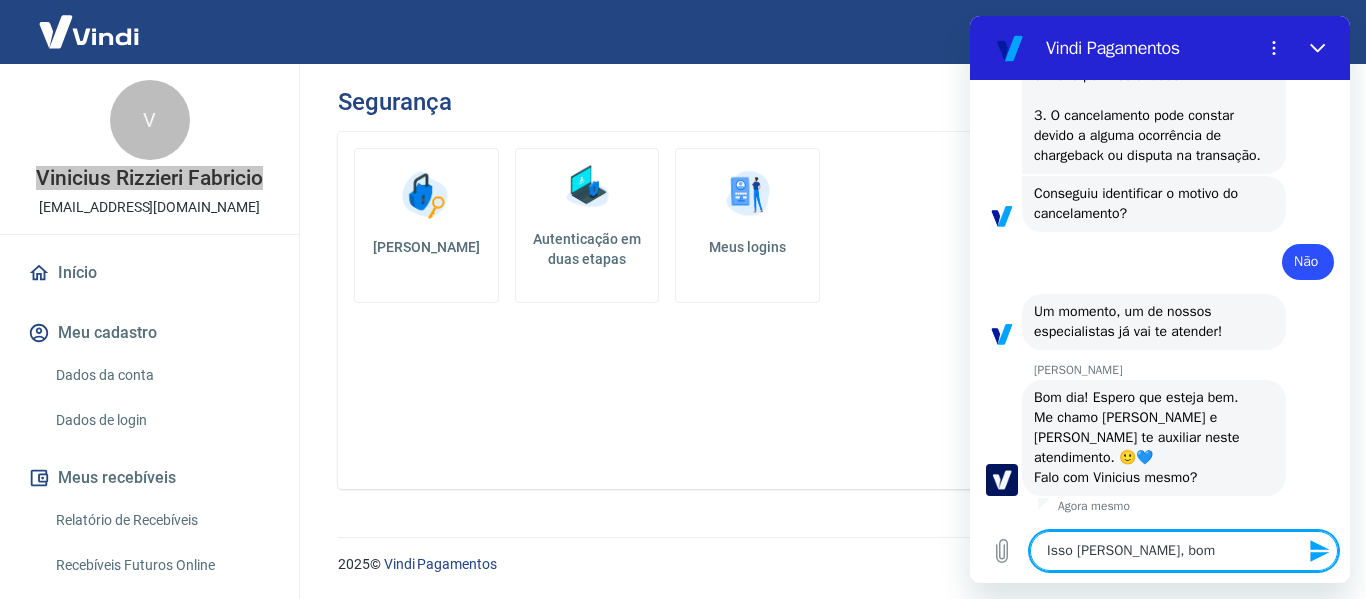 type on "Isso [PERSON_NAME], bom" 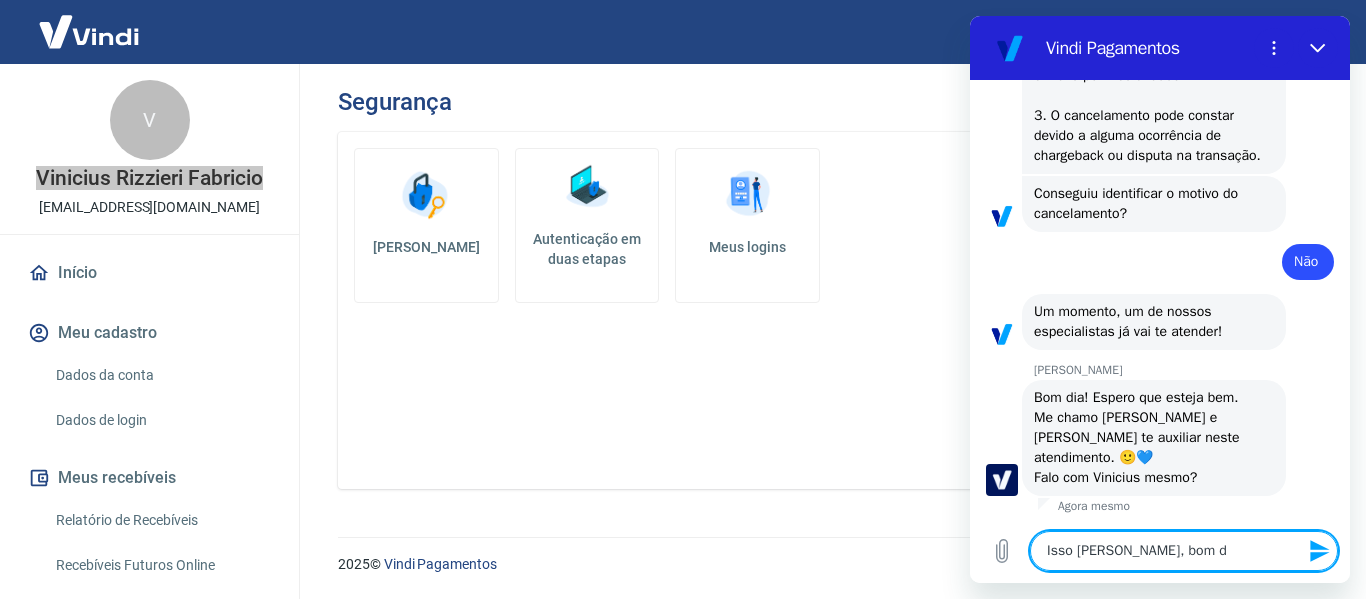 type on "Isso [PERSON_NAME], bom di" 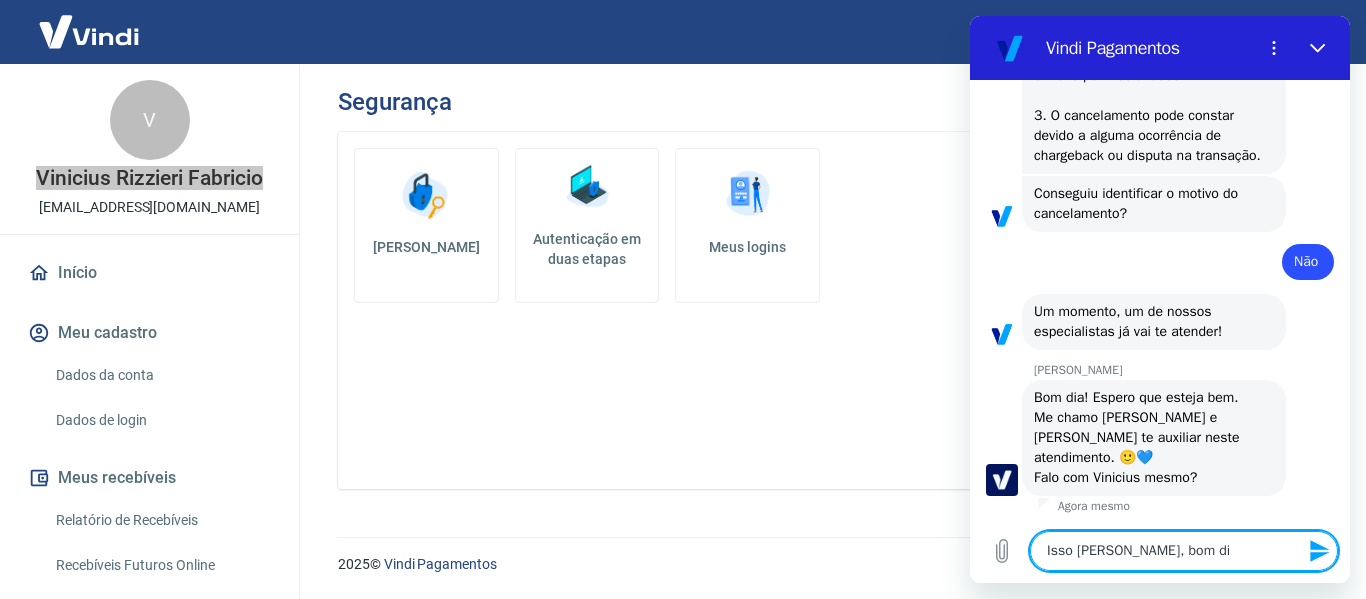 type on "Isso [PERSON_NAME], bom dia" 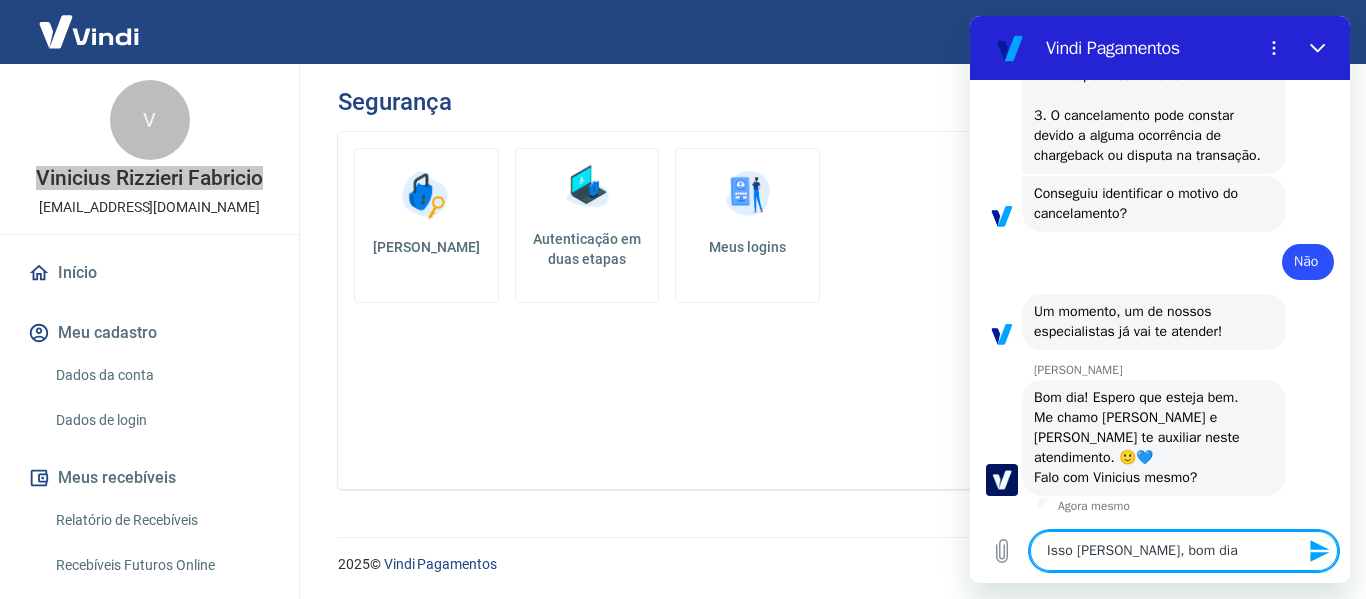 type on "Isso [PERSON_NAME], bom dia!" 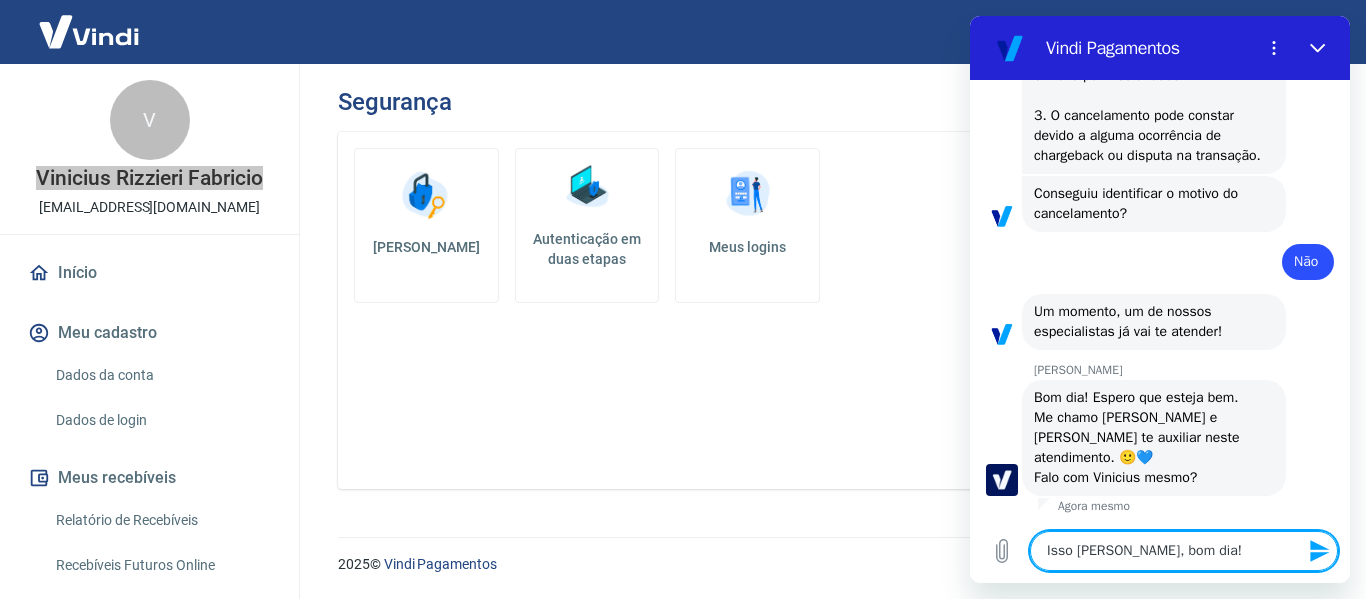 type 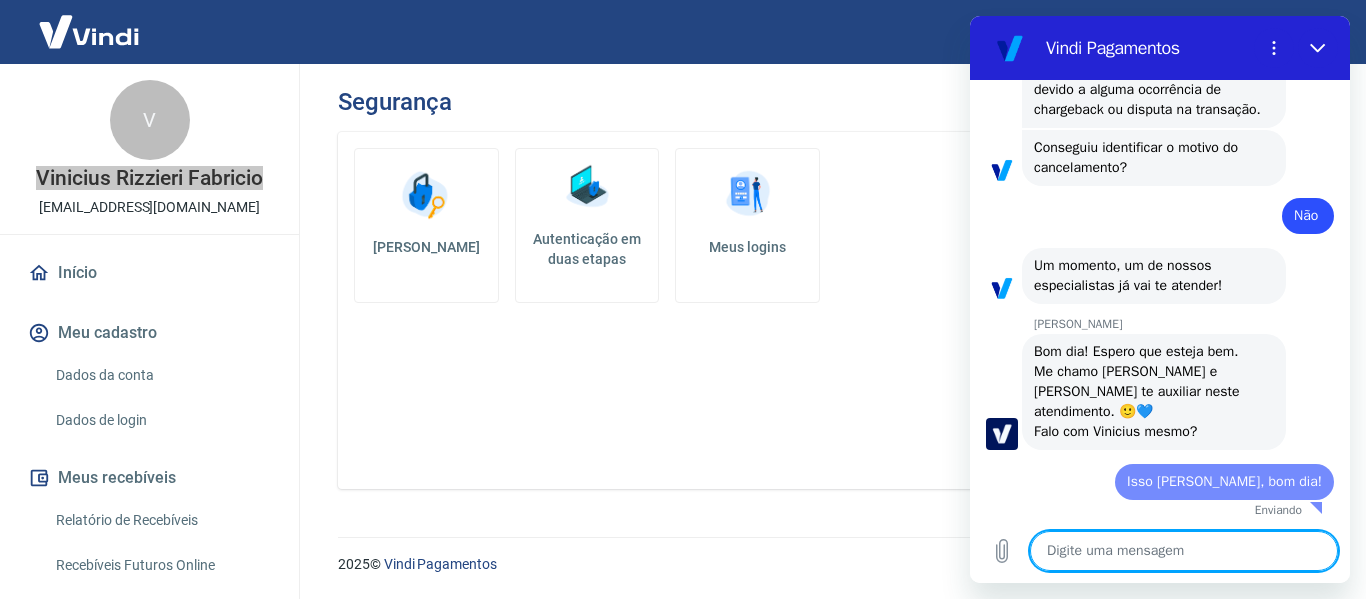 type on "x" 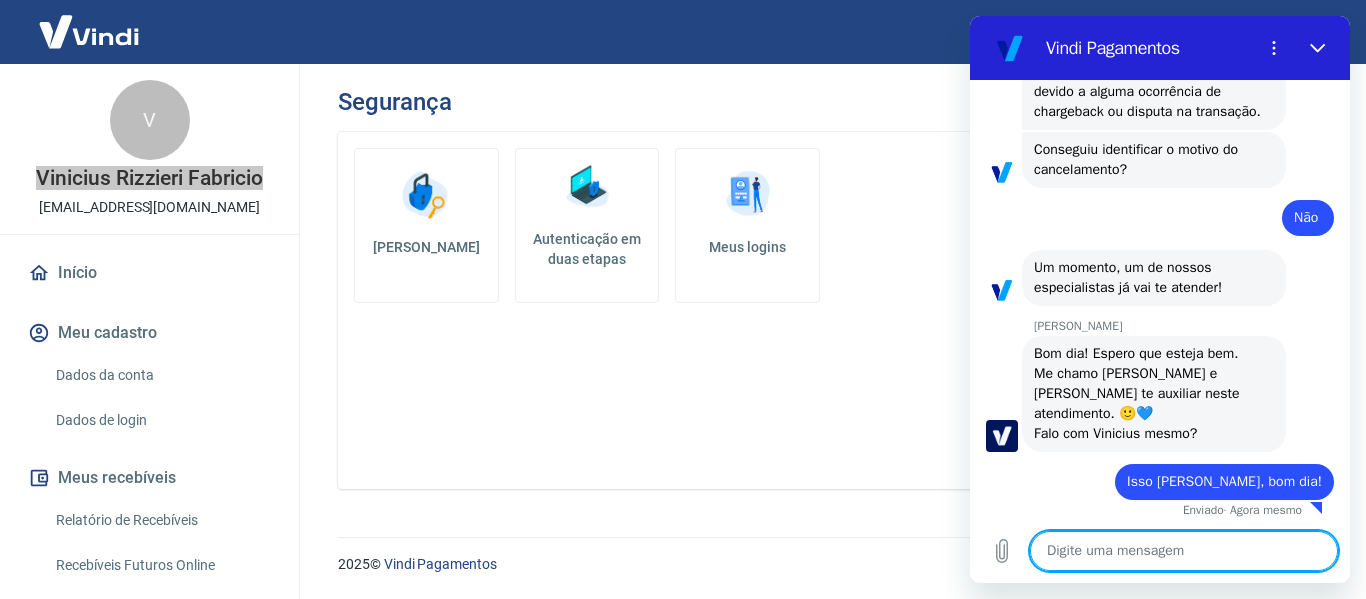 type on "C" 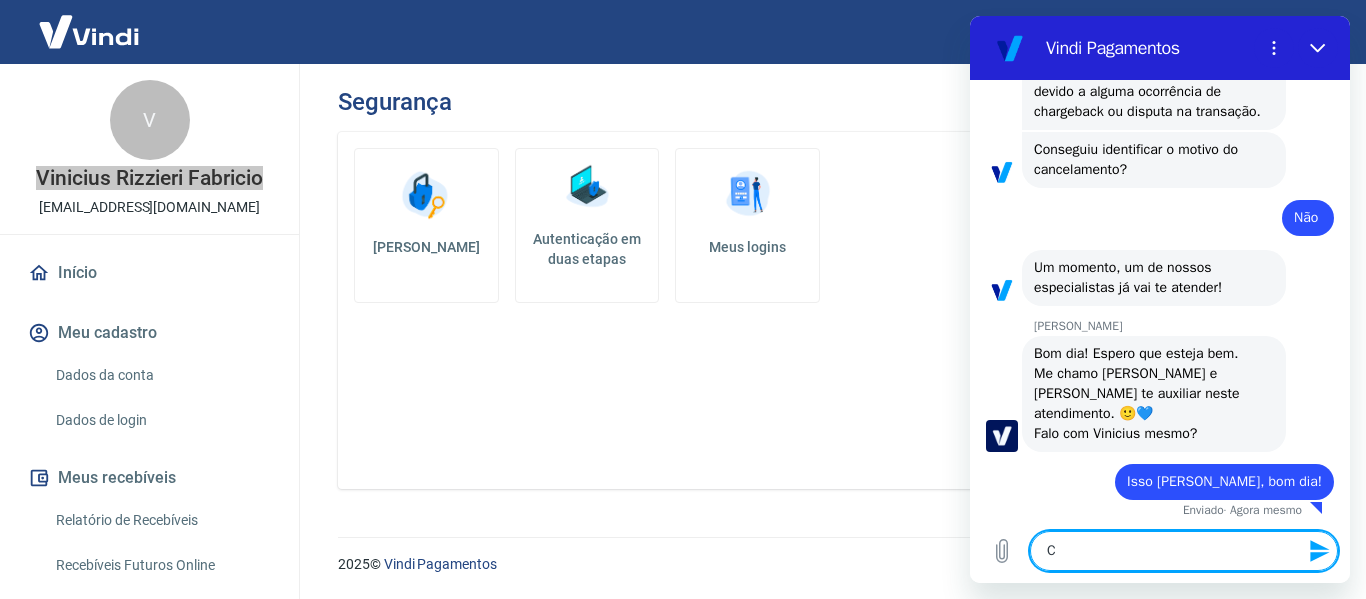 type on "Co" 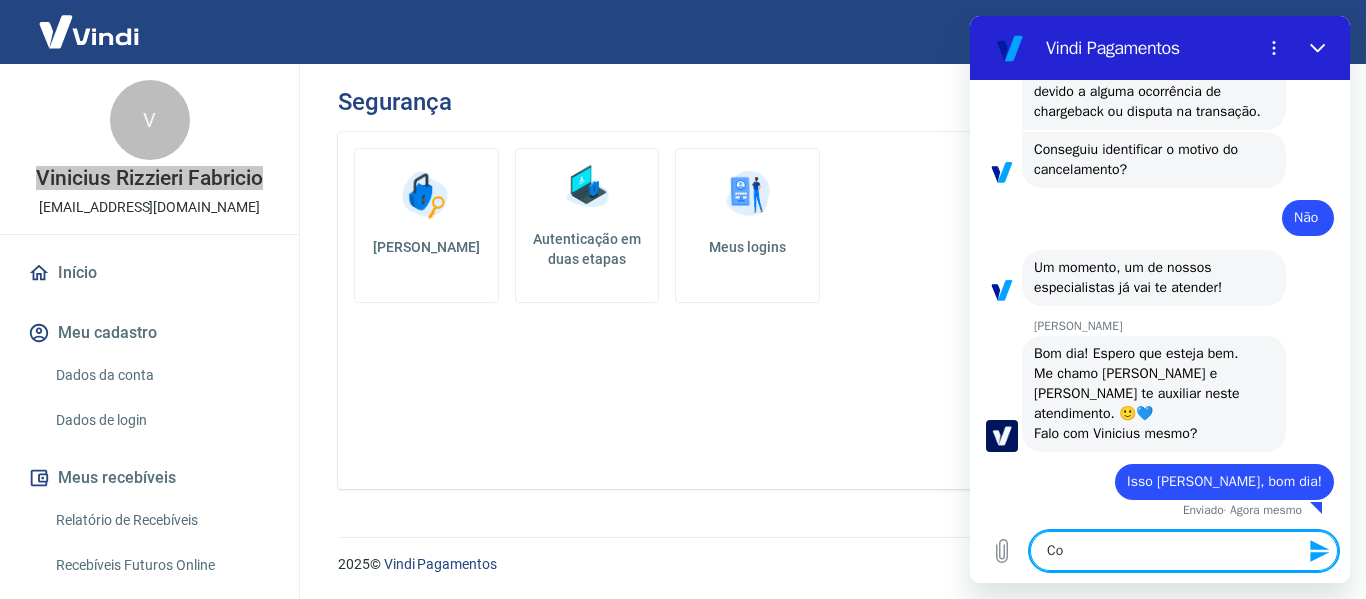 scroll, scrollTop: 3770, scrollLeft: 0, axis: vertical 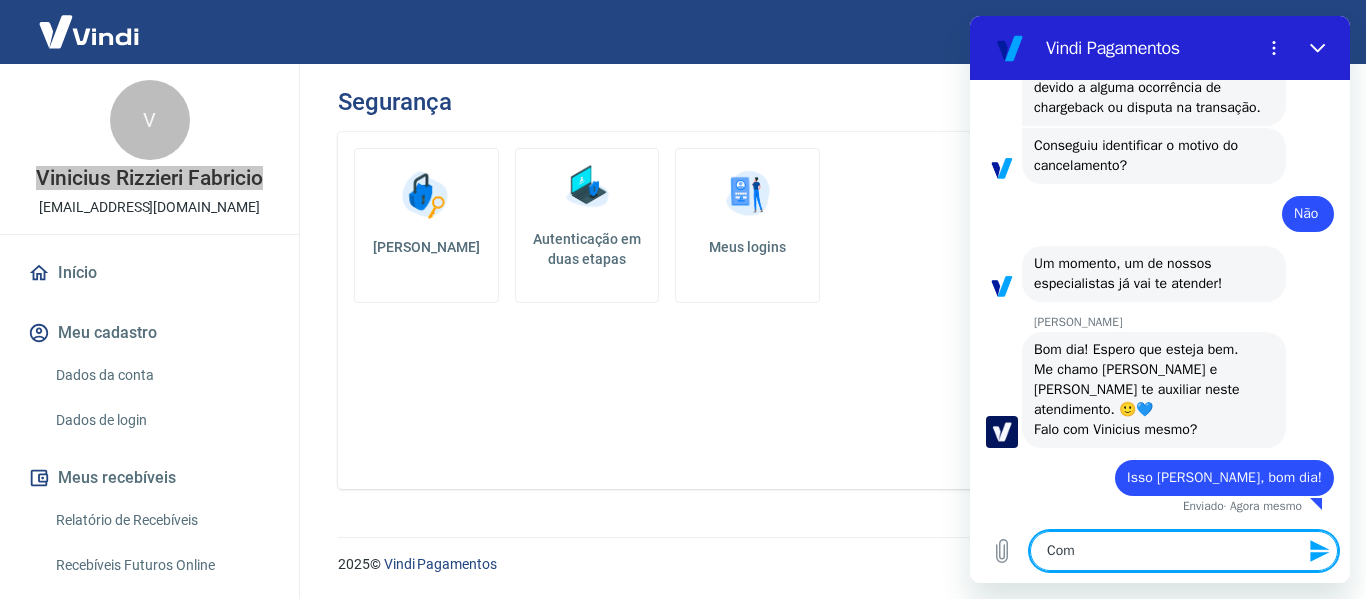 type on "Como" 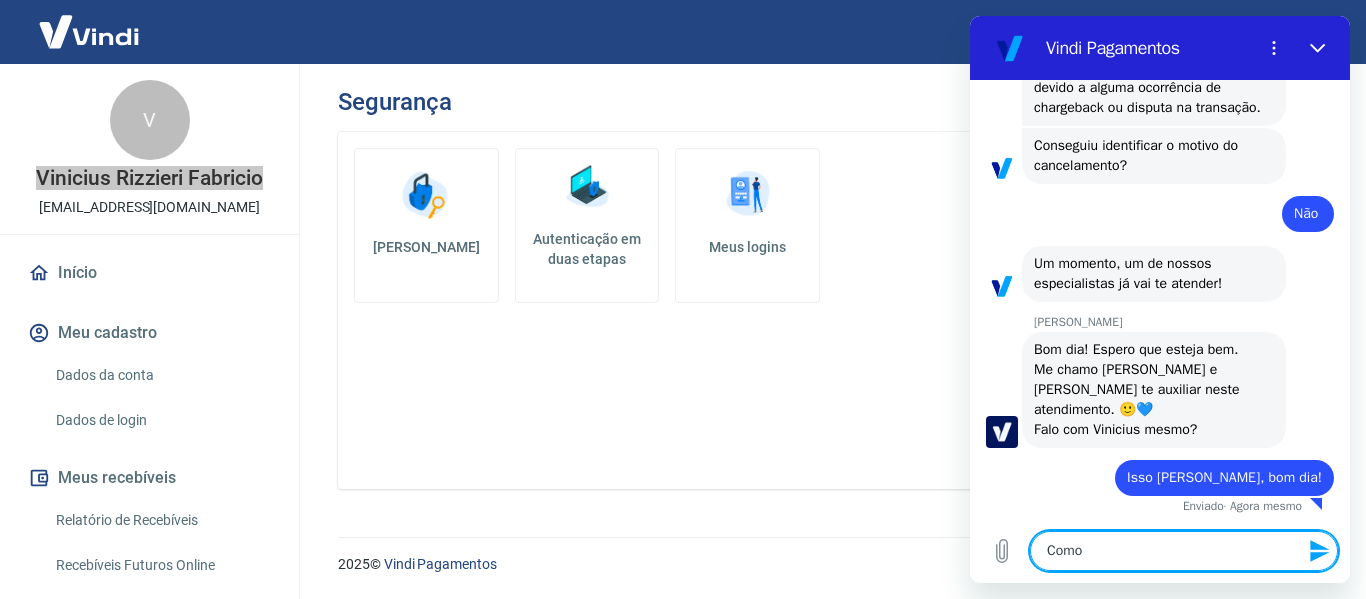 type on "Como" 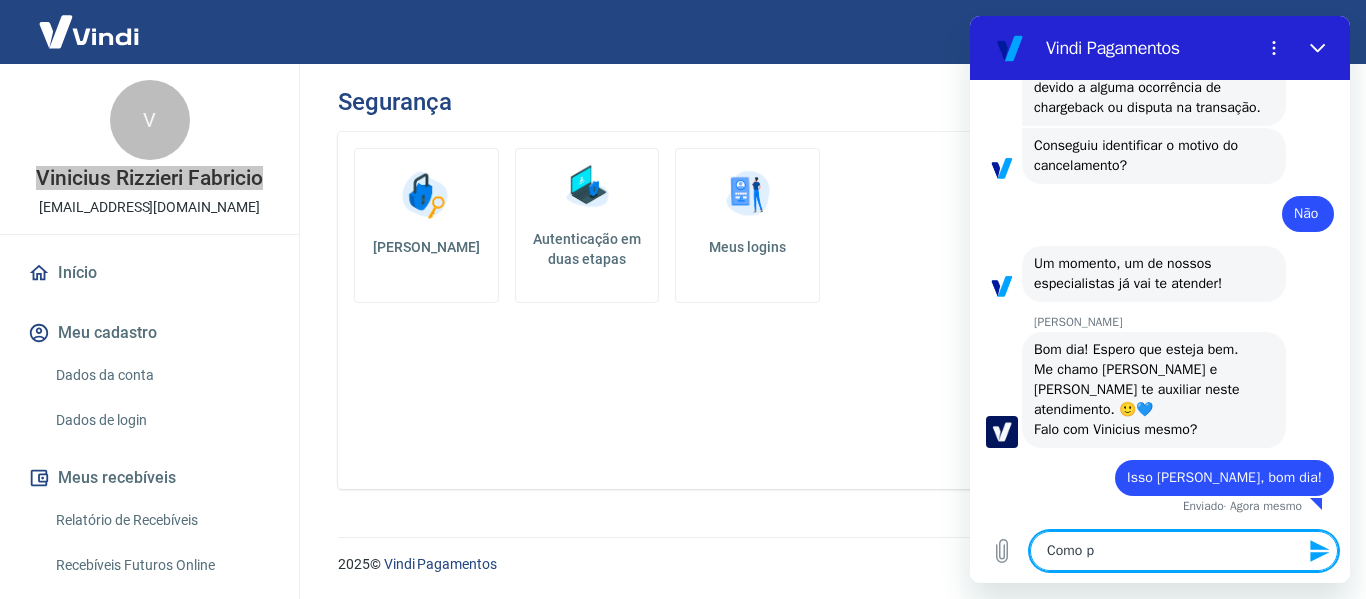 type on "Como po" 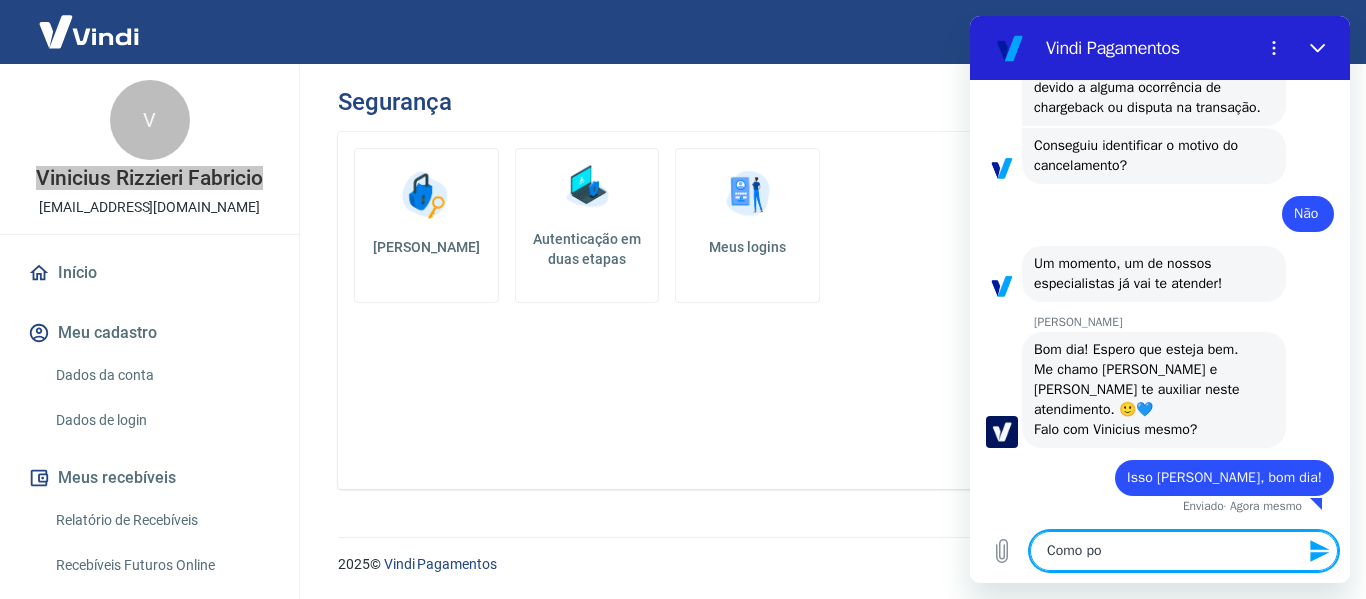 type on "Como pod" 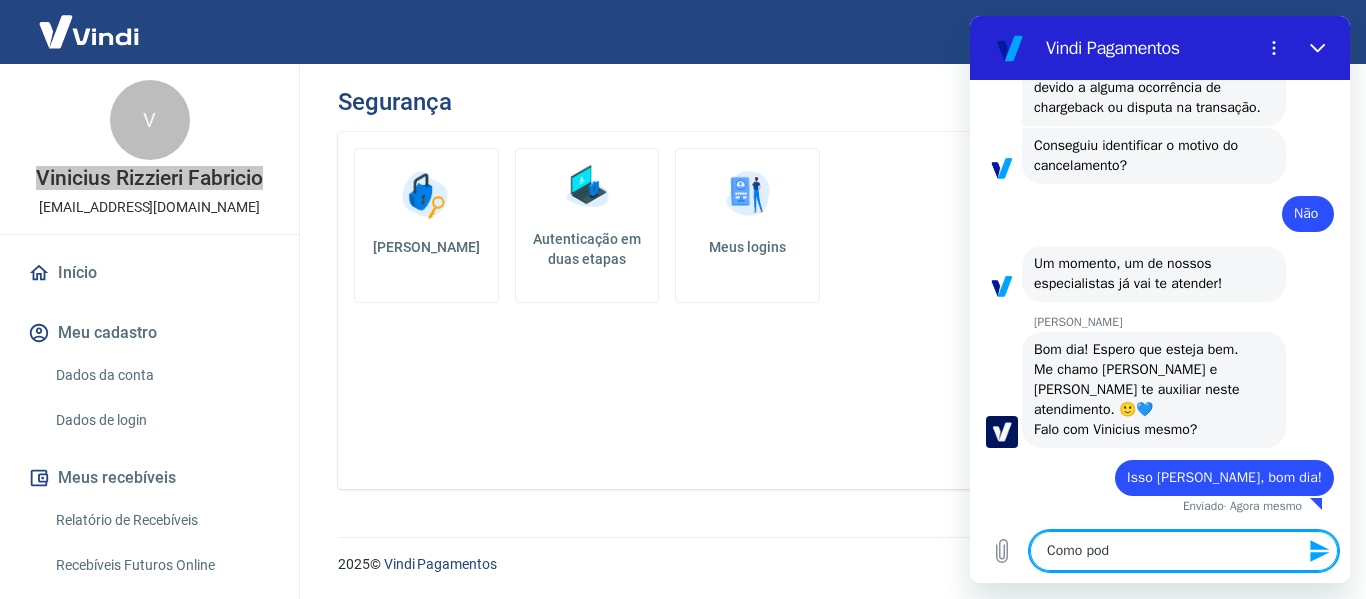 type on "Como pode" 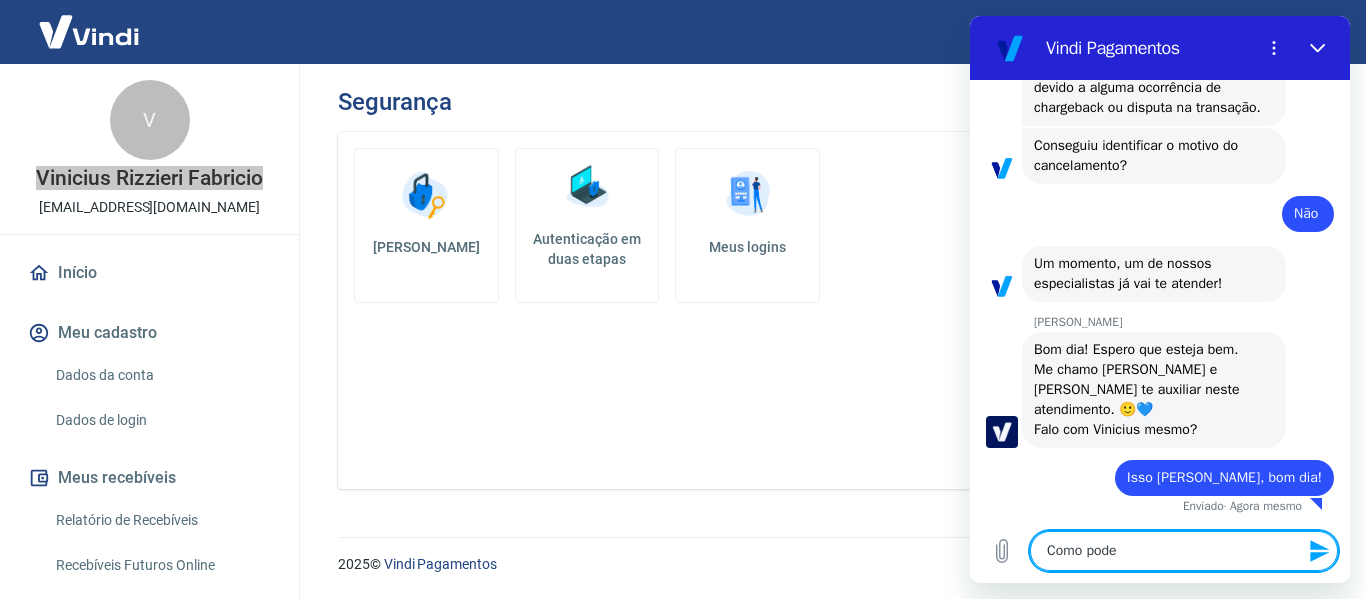 type on "x" 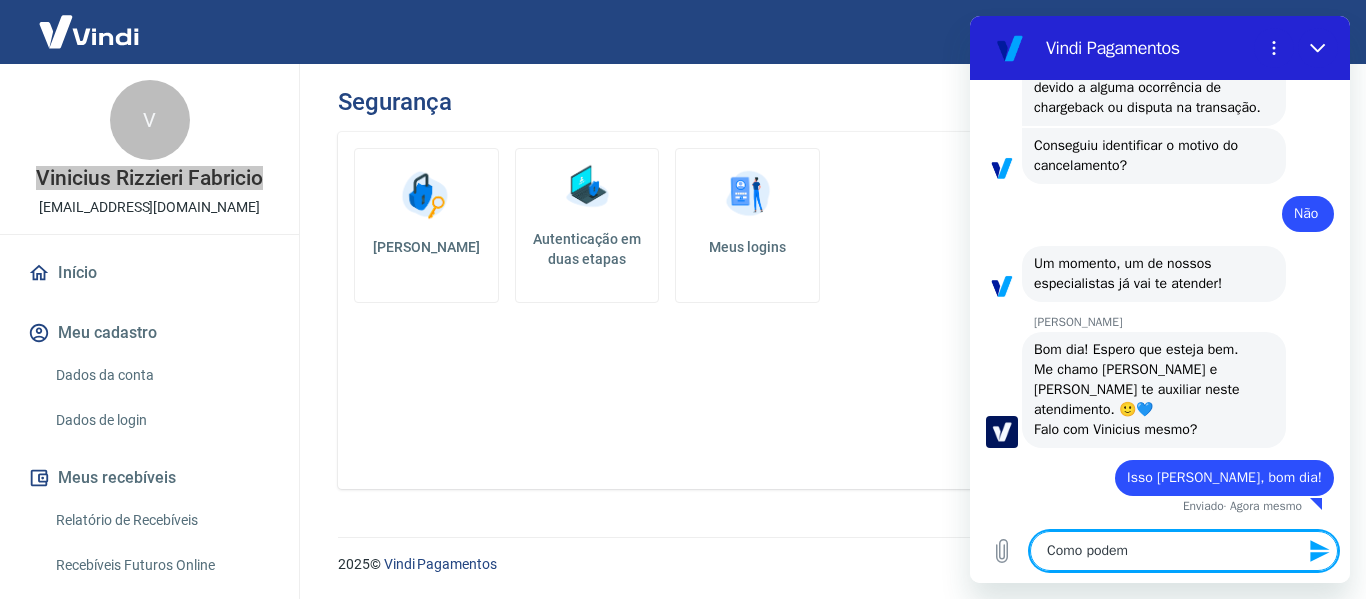 type on "Como podemo" 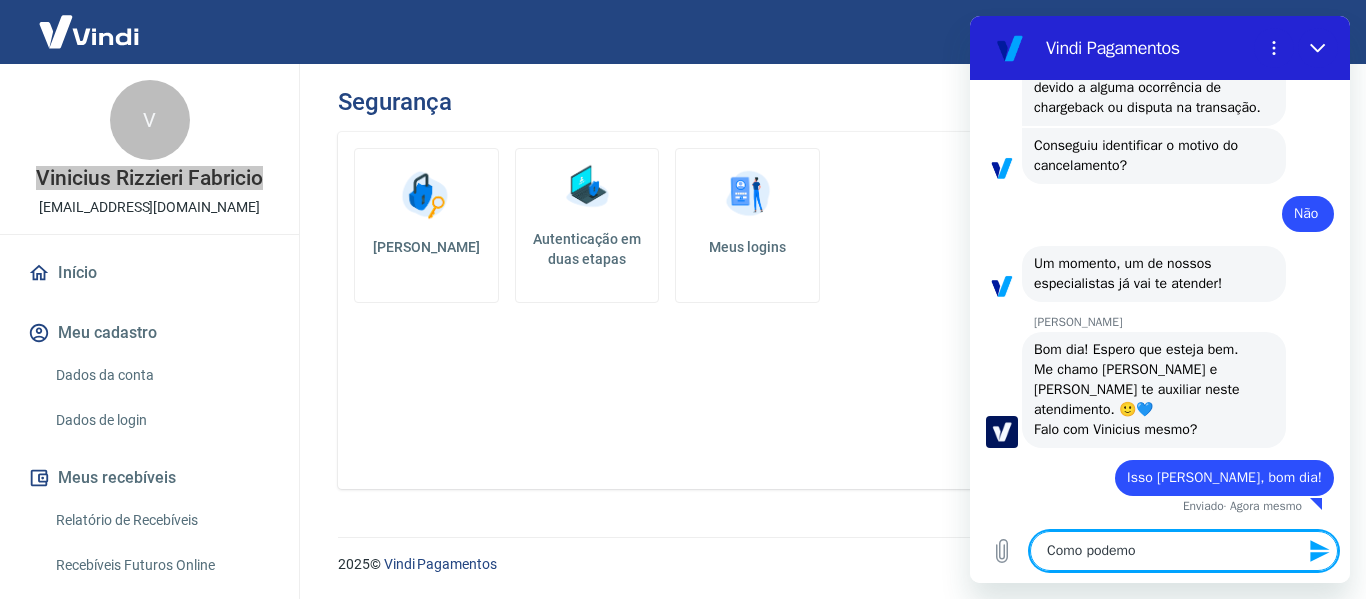 type on "Como podemos" 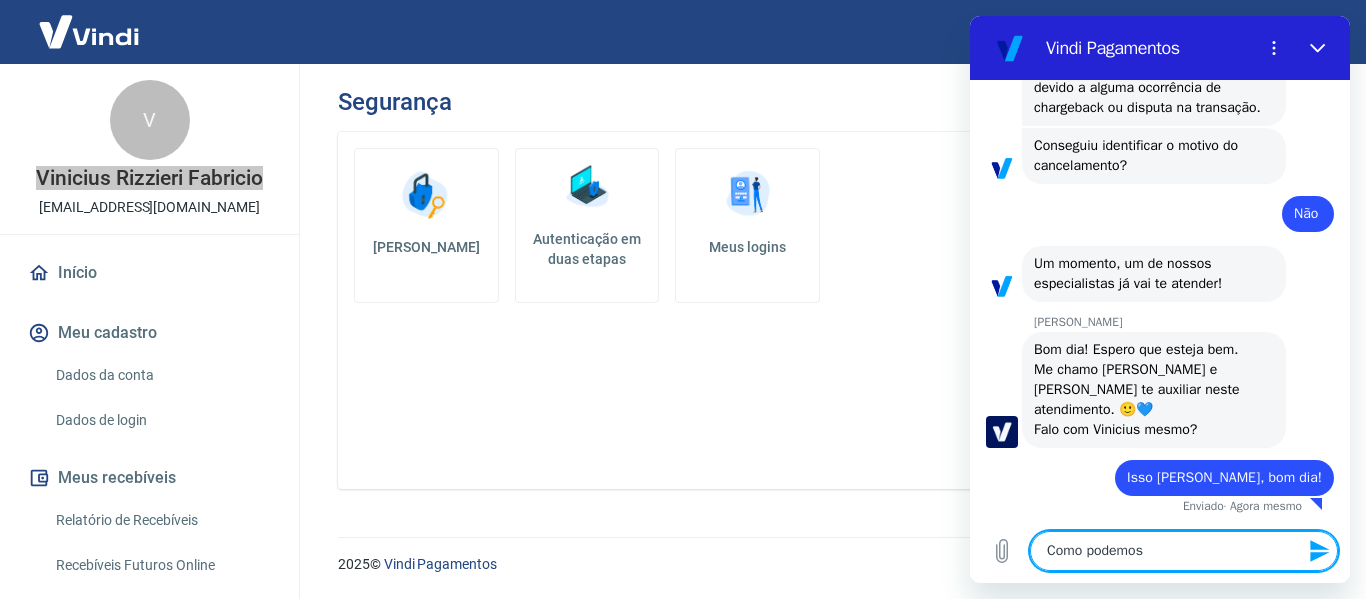 type on "Como podemos" 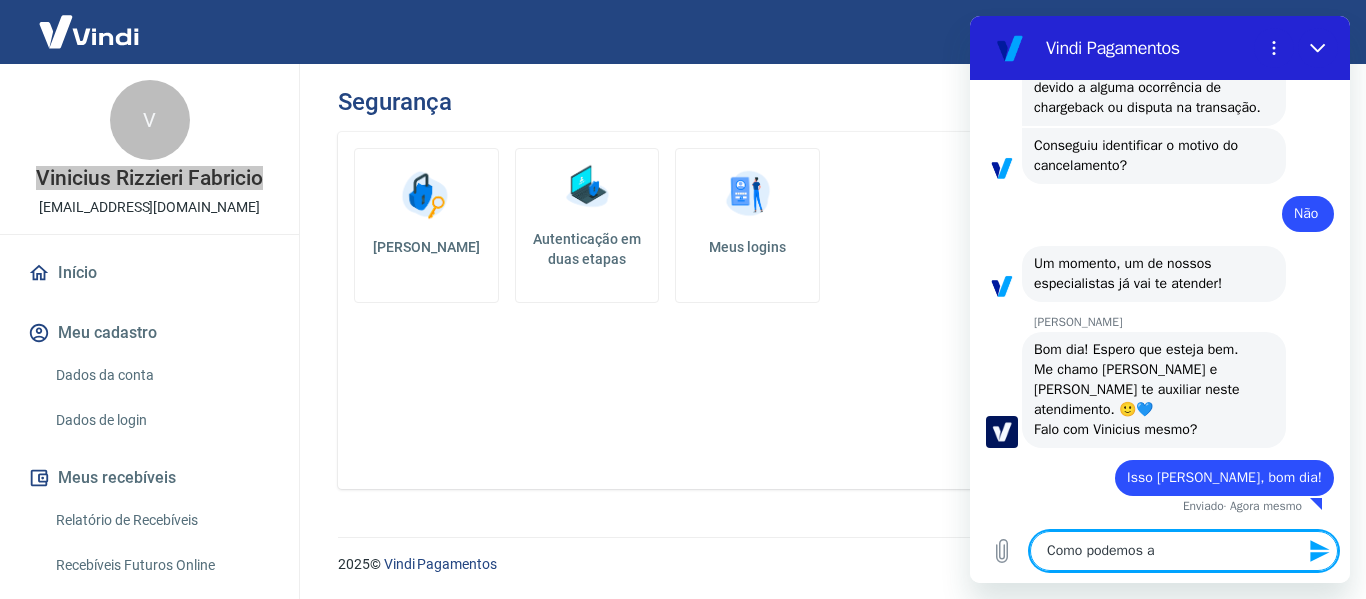 type on "Como podemos ab" 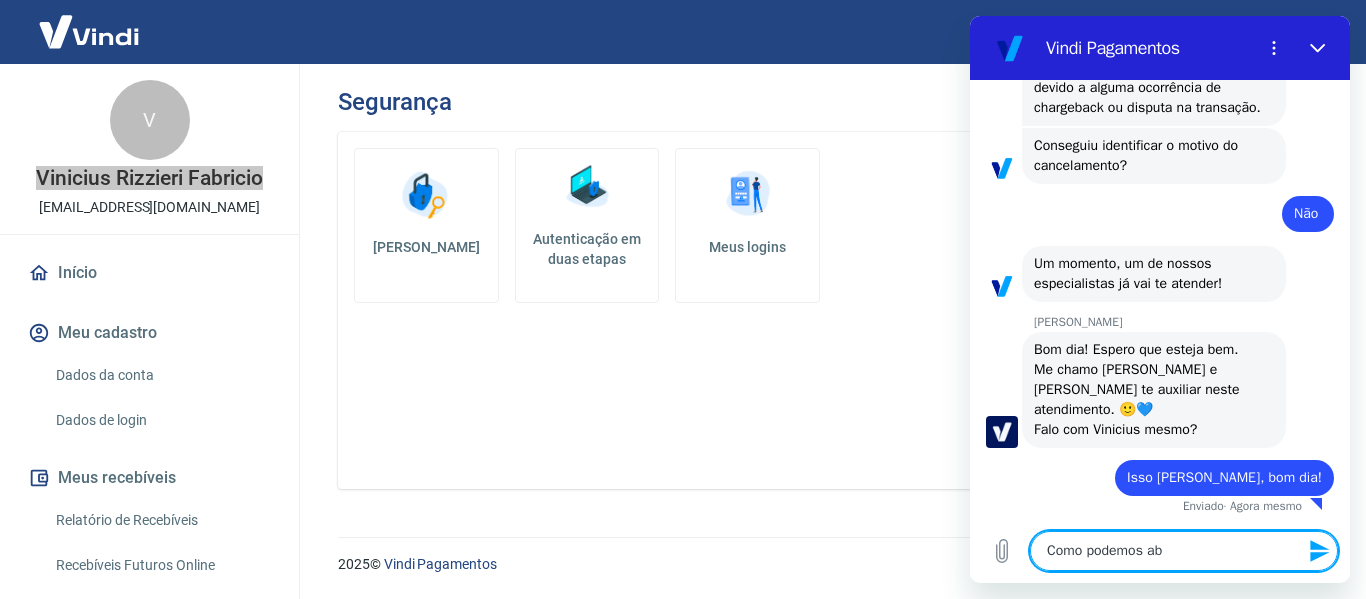 type on "Como podemos abr" 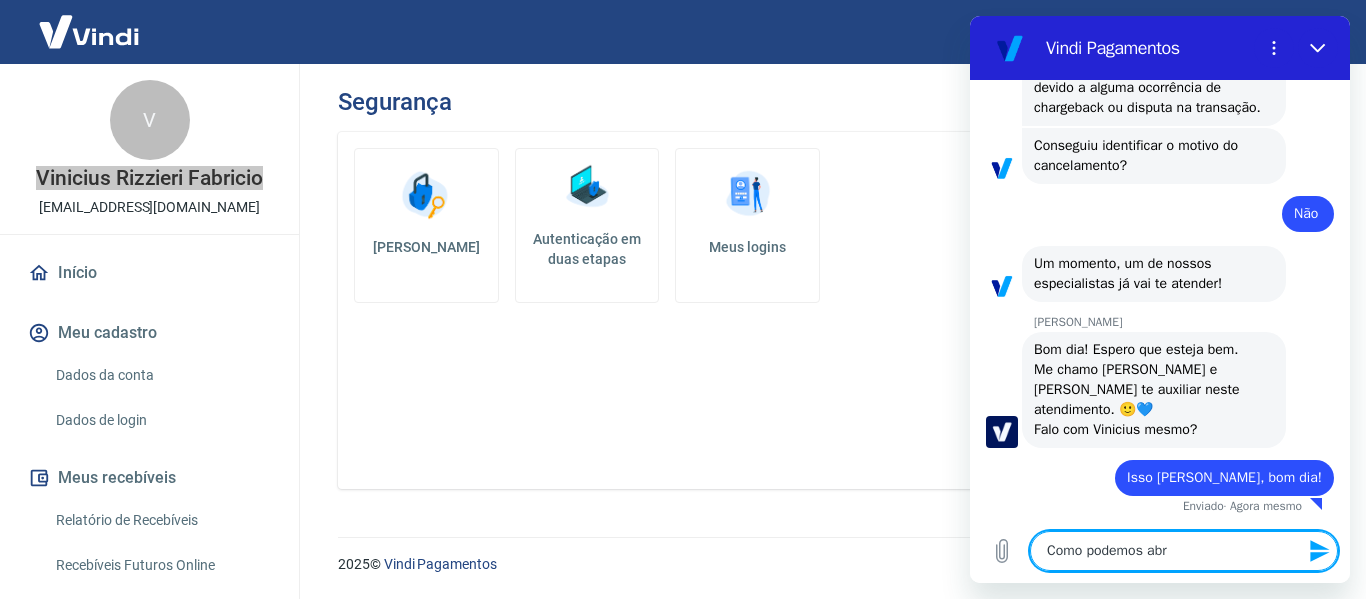 type on "Como podemos abri" 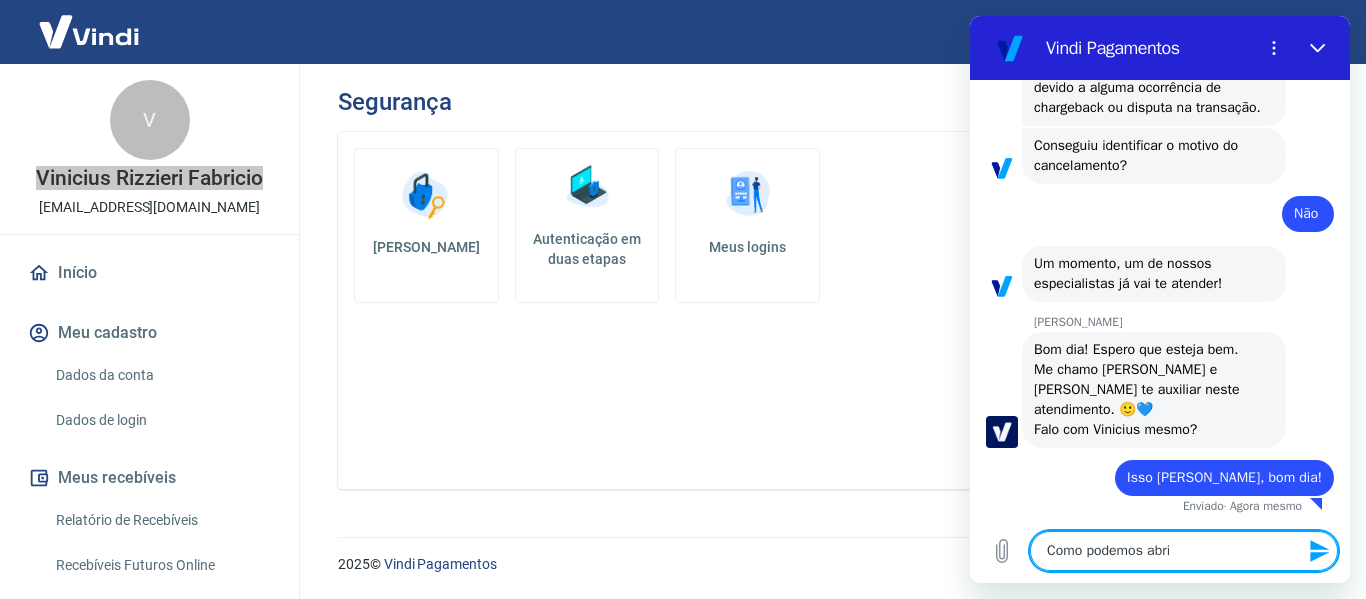 type on "Como podemos abrir" 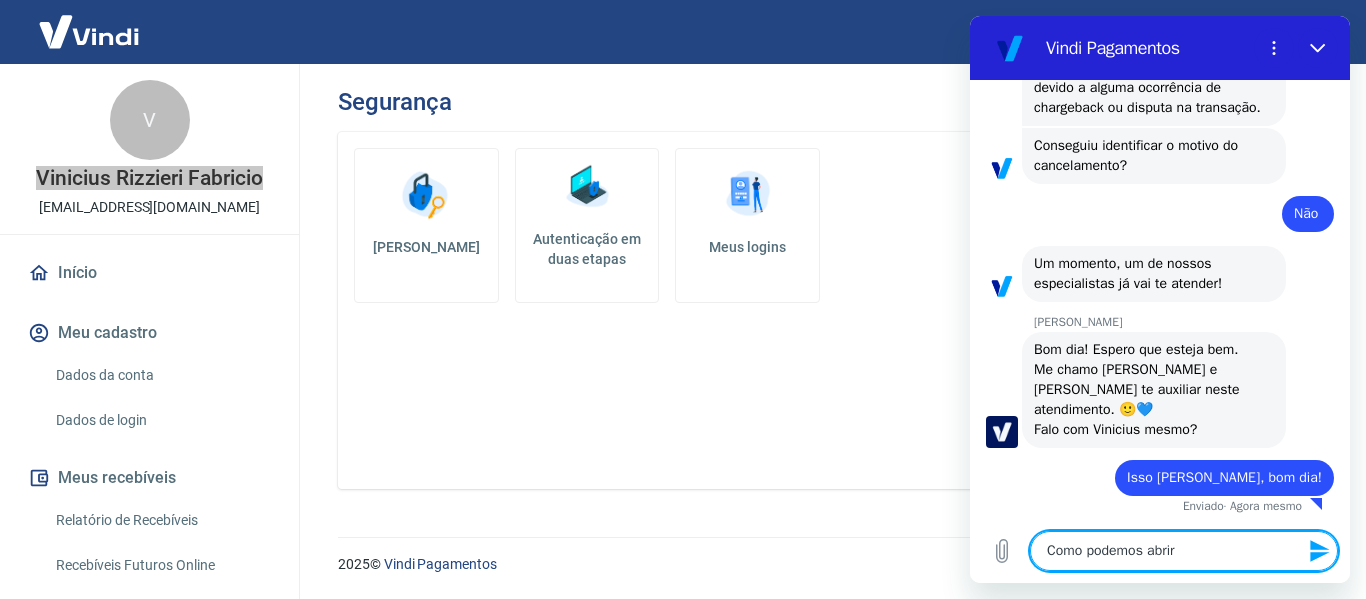type on "Como podemos abrir" 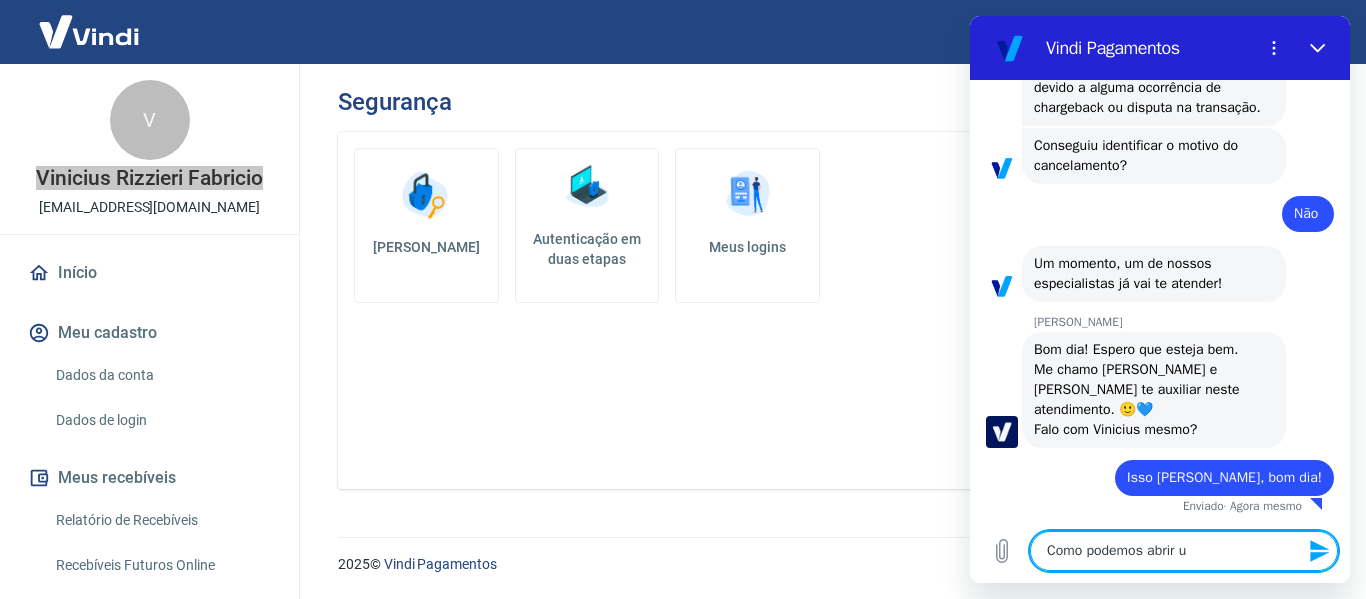 type on "Como podemos abrir um" 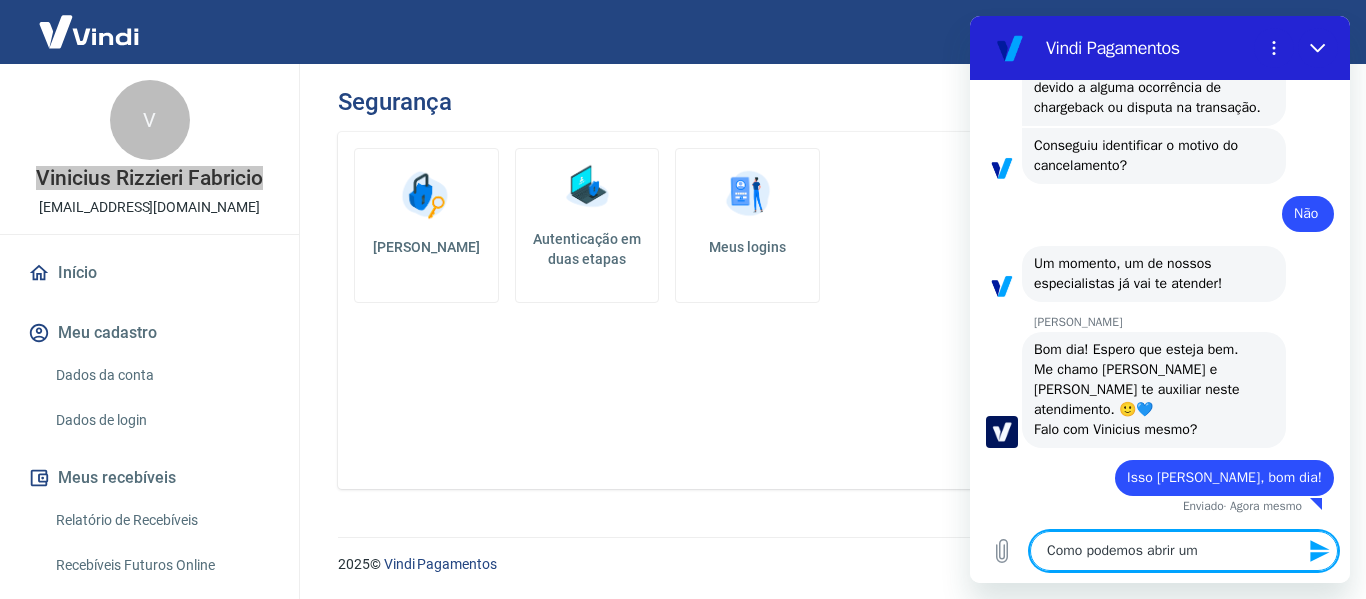 type on "Como podemos abrir um" 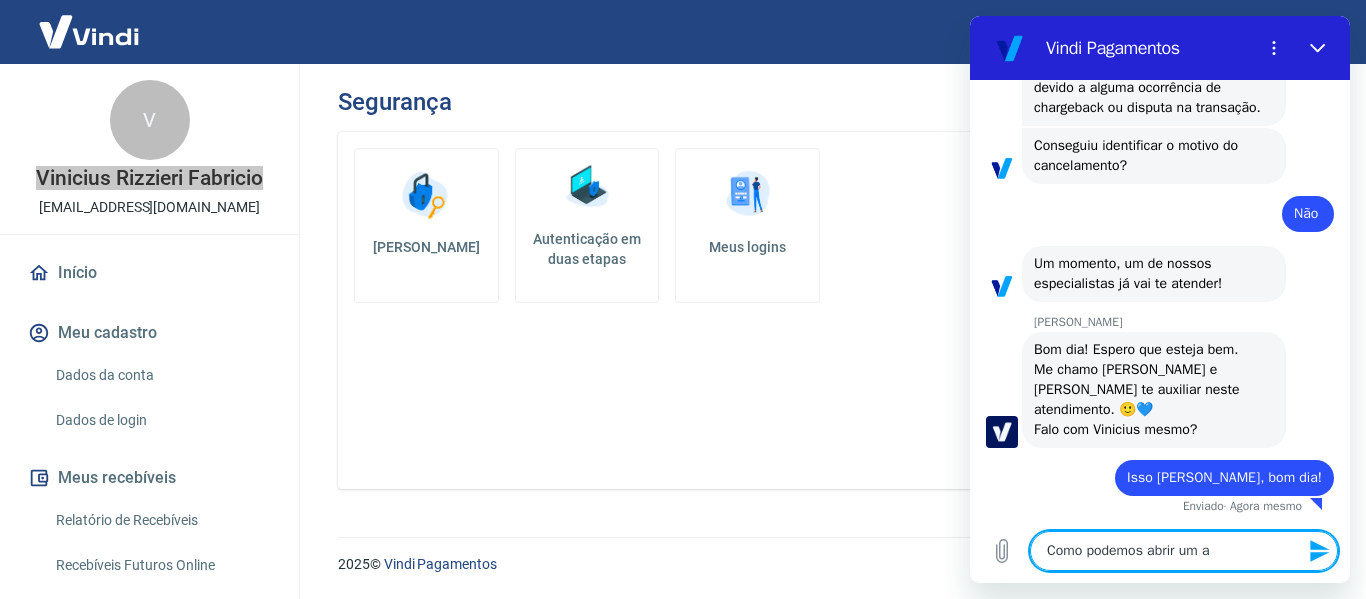 type on "Como podemos abrir um ac" 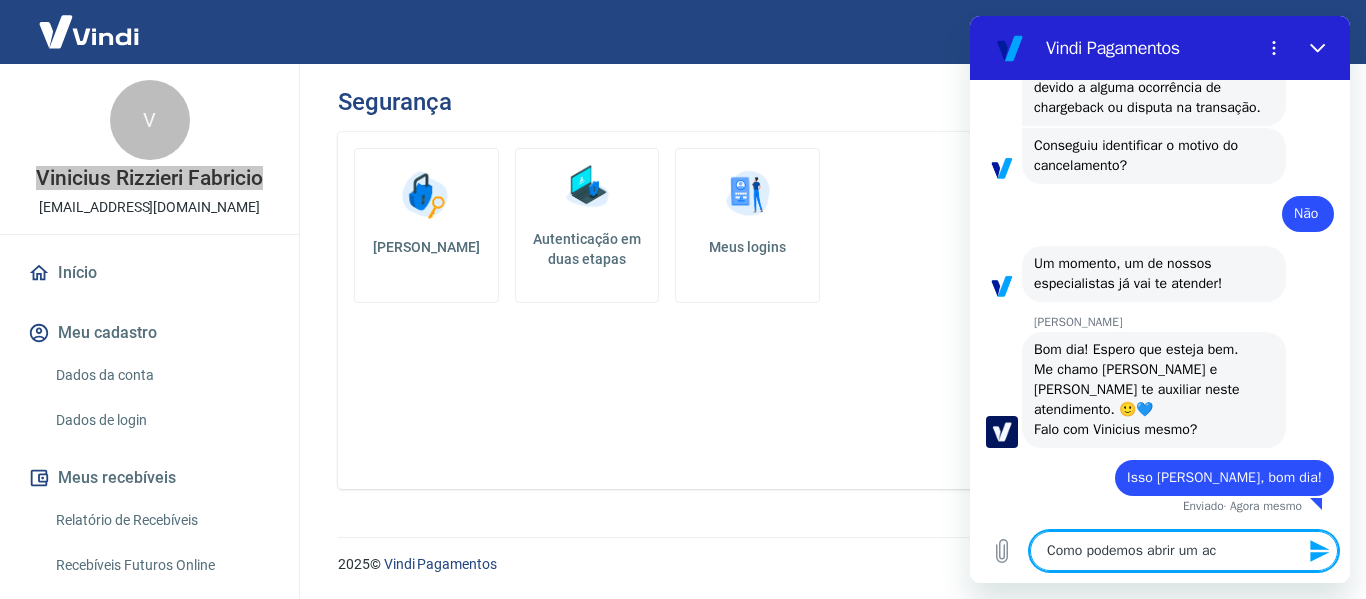 type on "Como podemos abrir um ach" 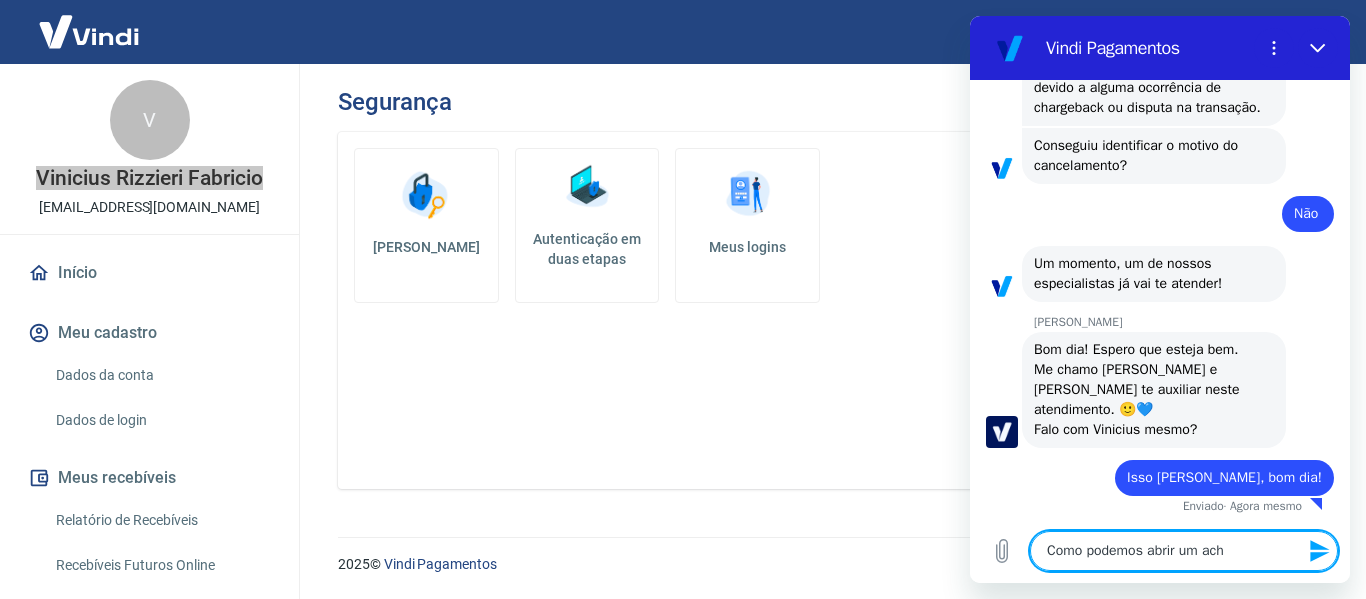 type on "Como podemos abrir um acha" 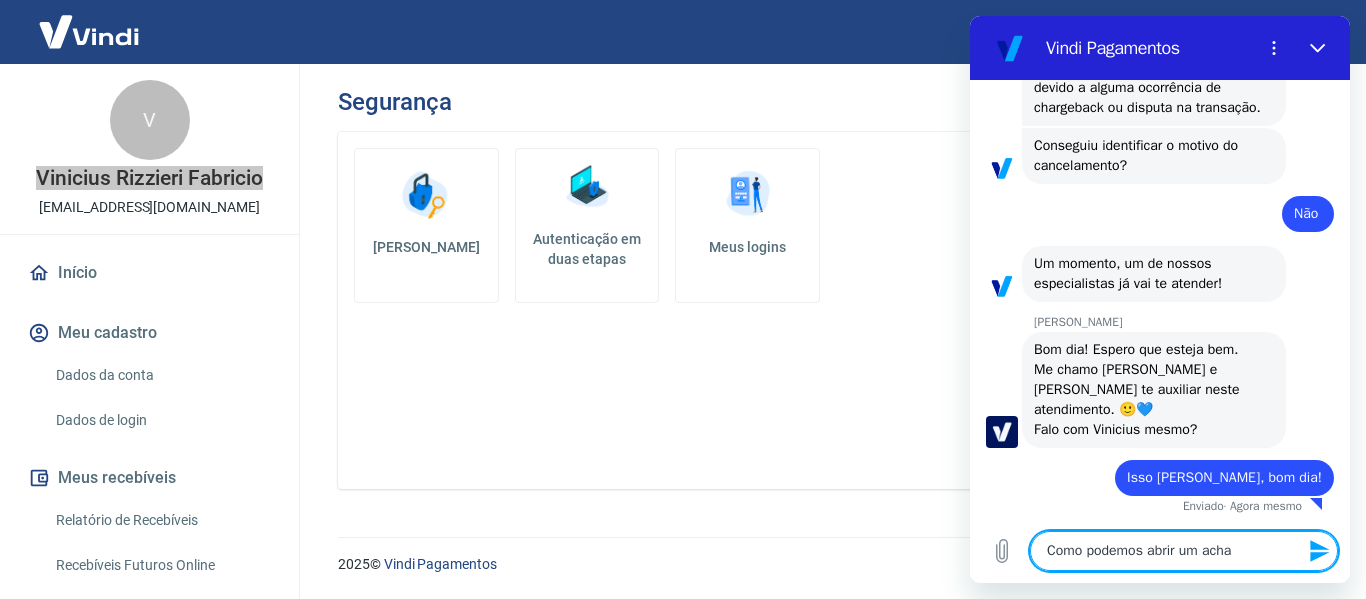type on "Como podemos abrir um acham" 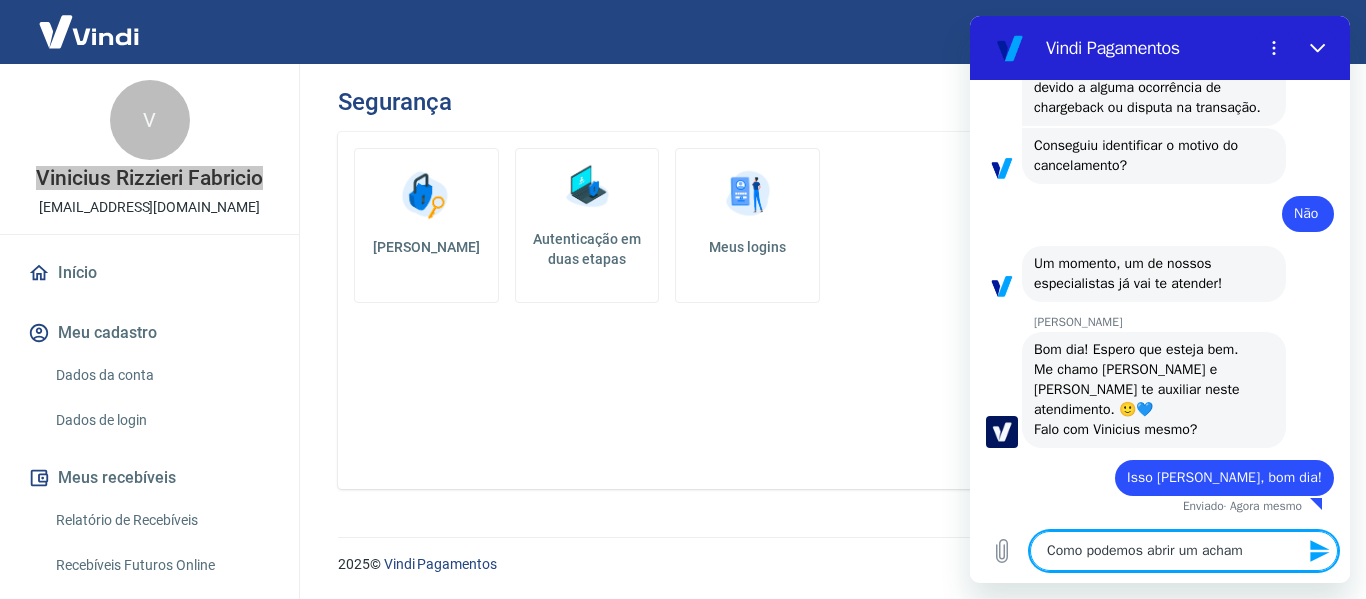 type on "Como podemos abrir um achams" 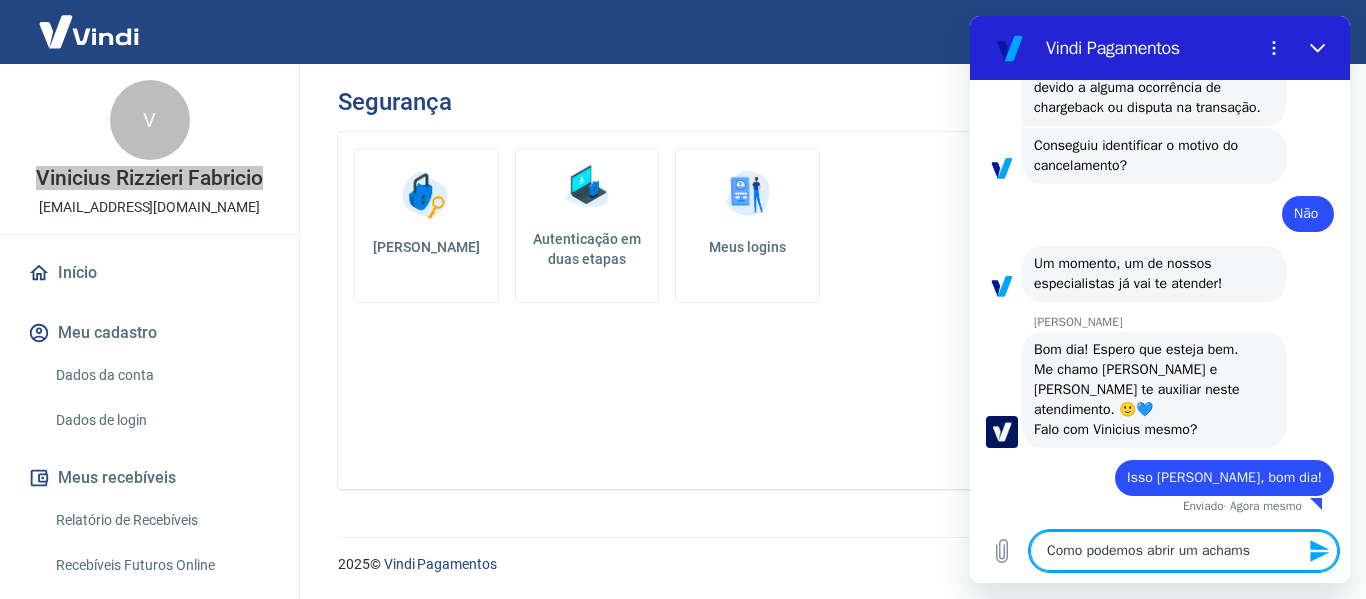 type on "Como podemos abrir um achamsd" 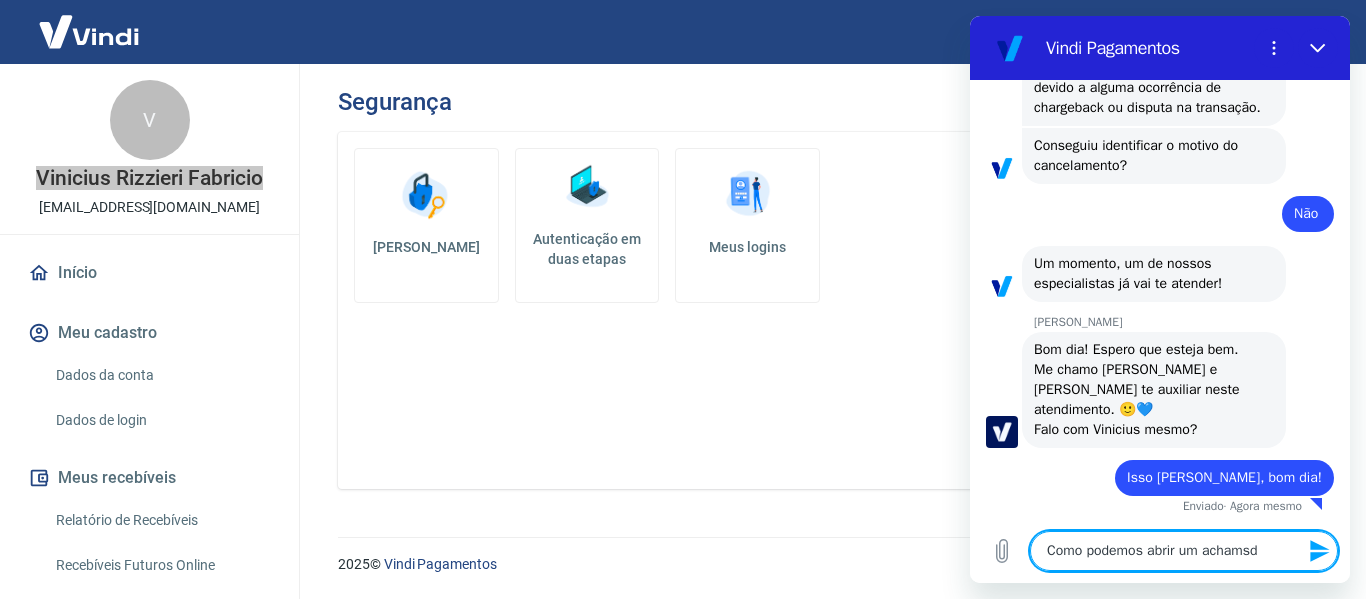 type on "Como podemos abrir um achamsdo" 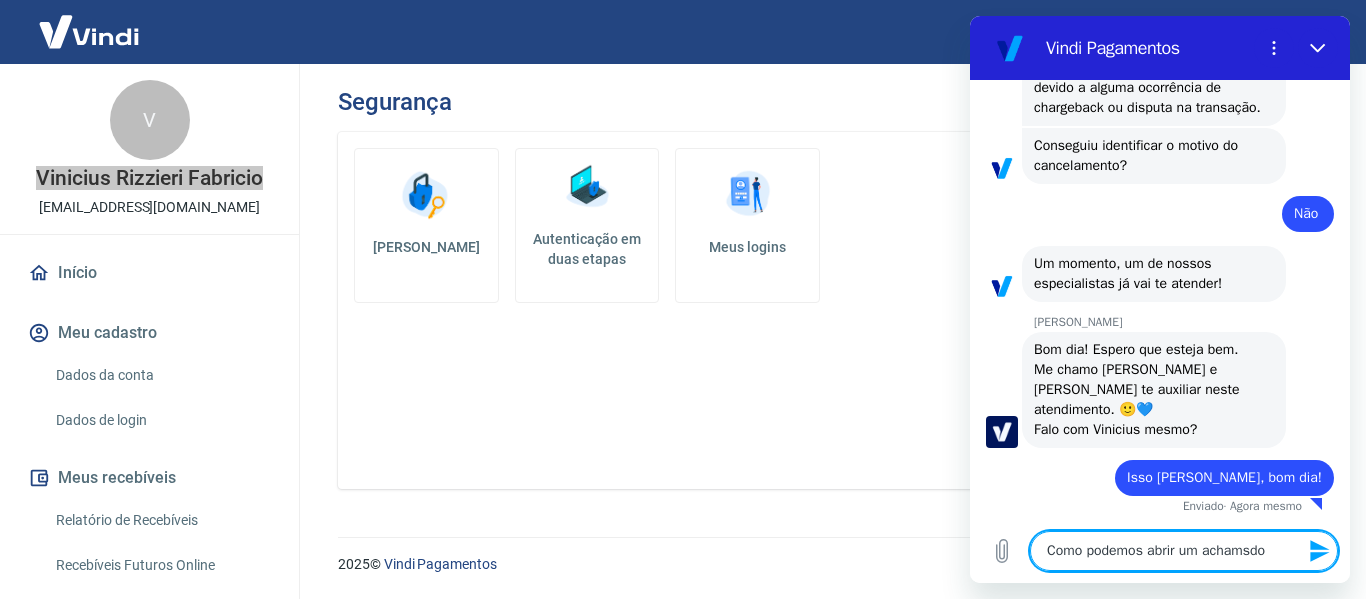 type on "Como podemos abrir um achamsdo" 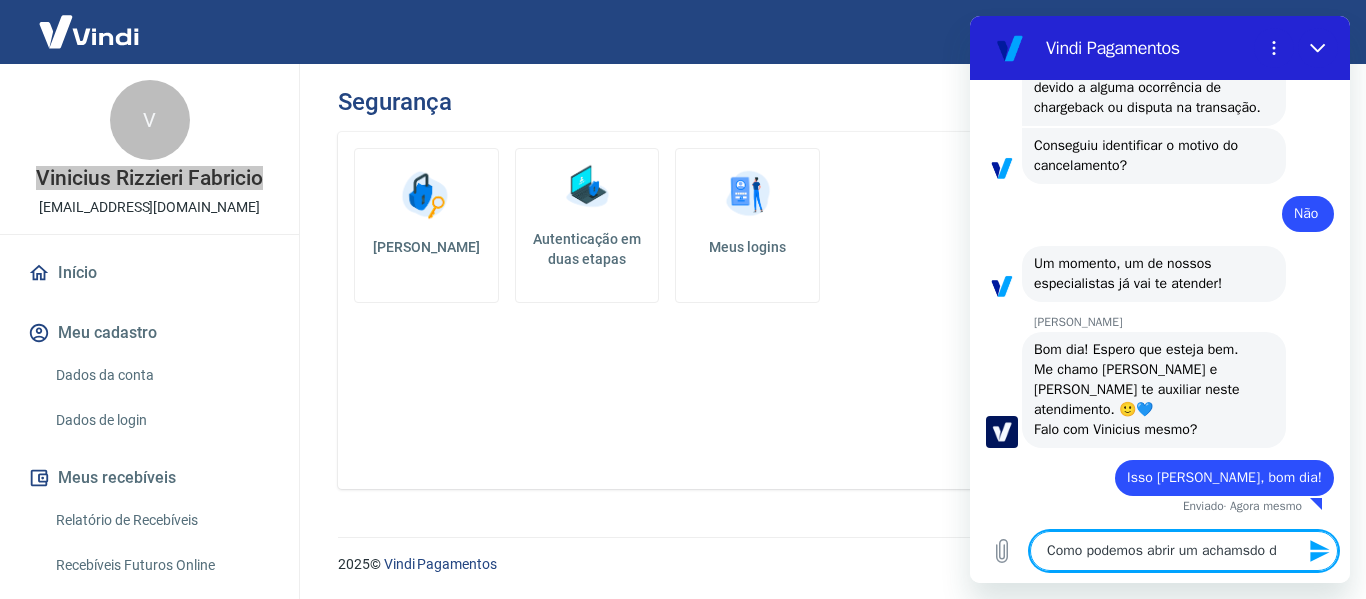type on "Como podemos abrir um achamsdo de" 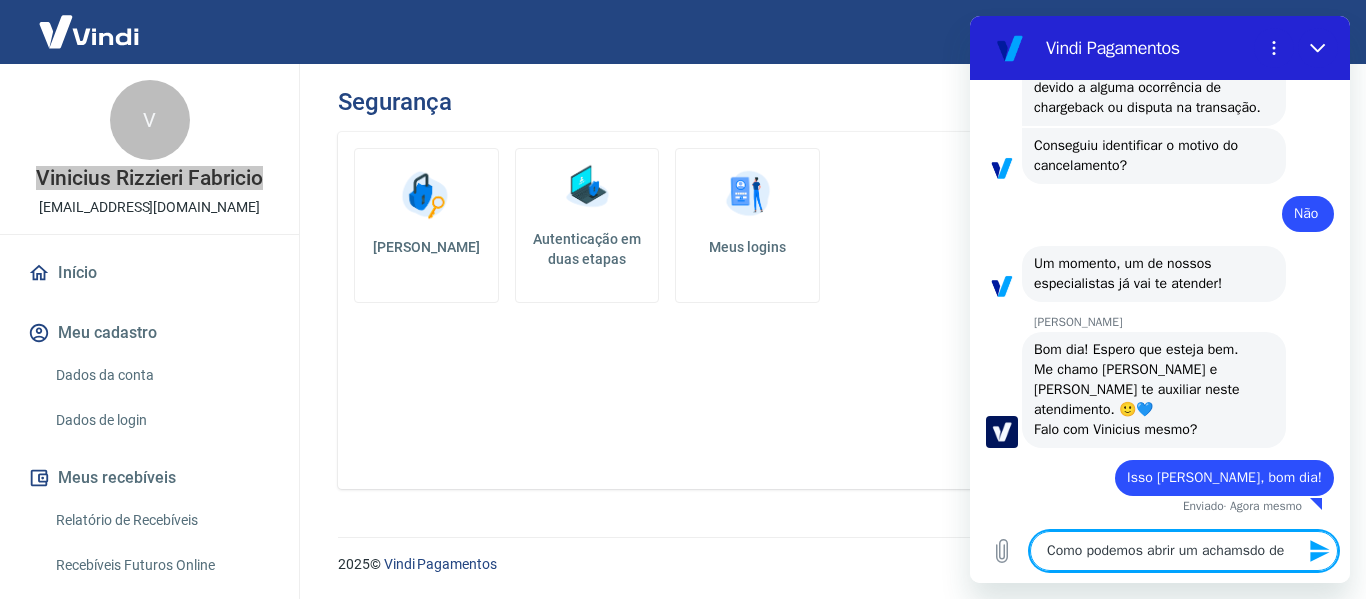 type on "Como podemos abrir um achamsdo de" 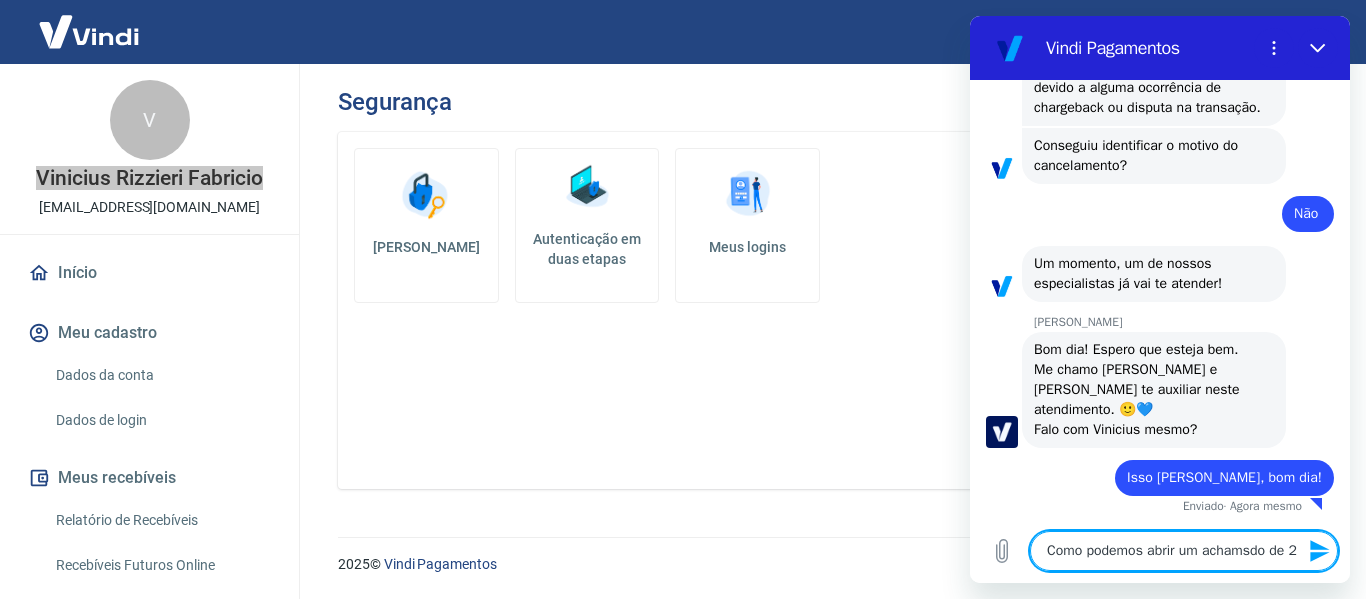 type on "x" 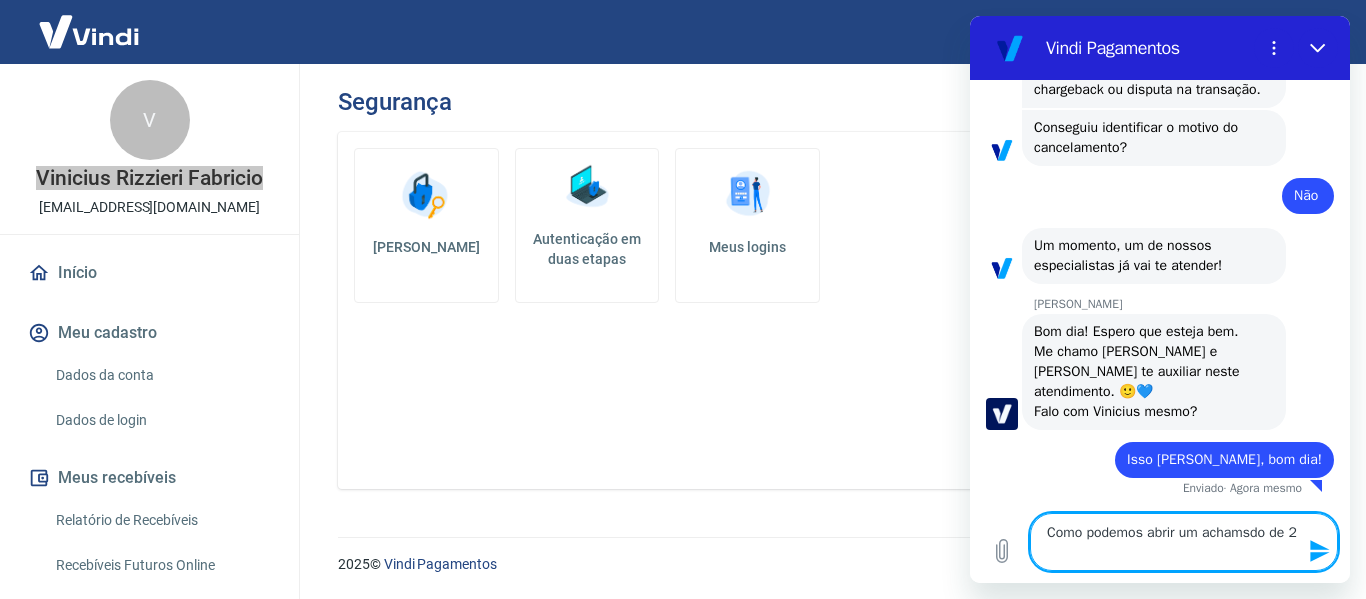 type on "Como podemos abrir um achamsdo de 2°" 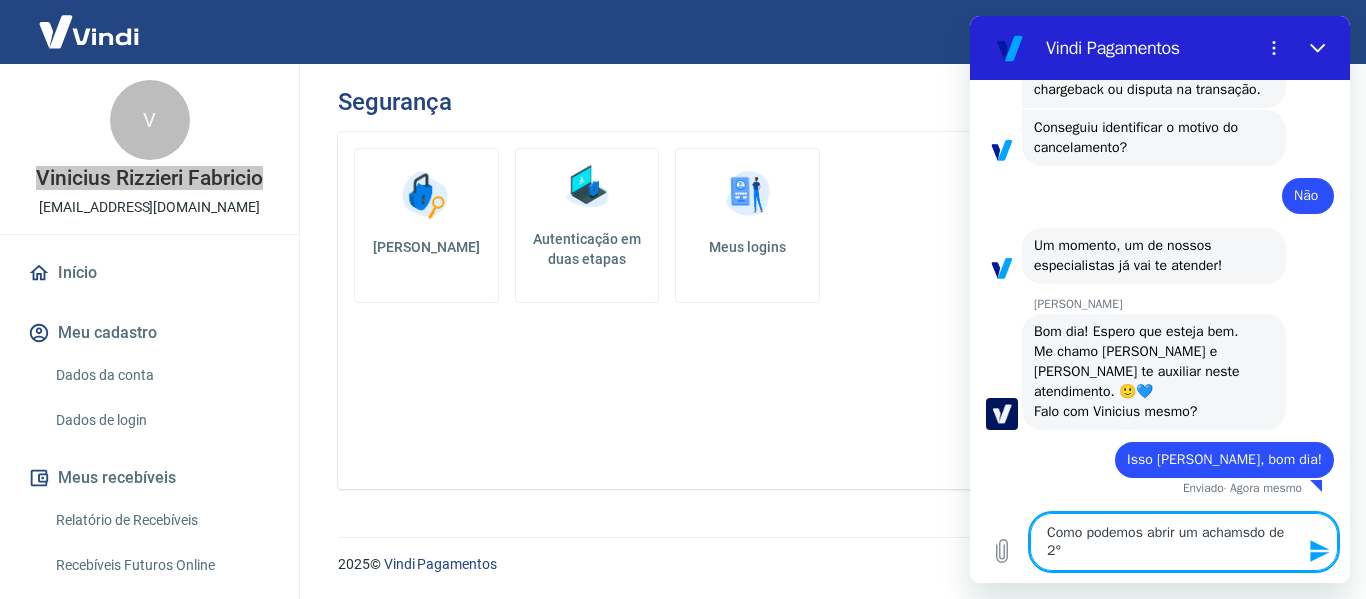 type on "Como podemos abrir um achamsdo de 2°" 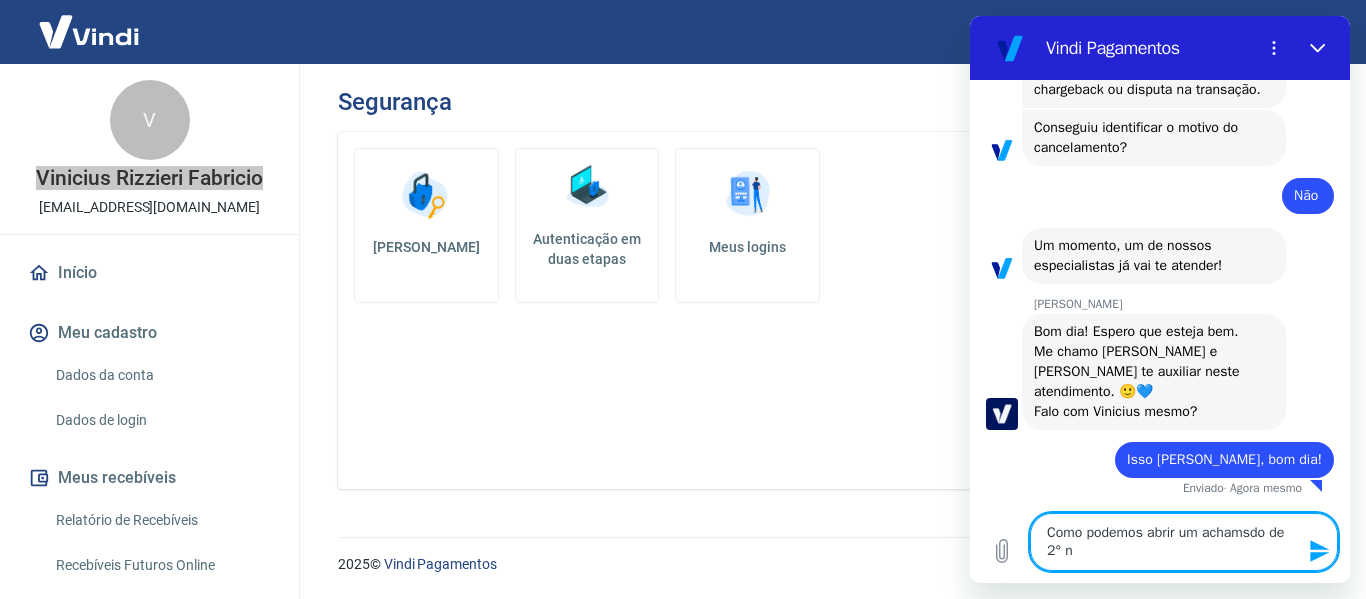 type on "Como podemos abrir um achamsdo de 2° ni" 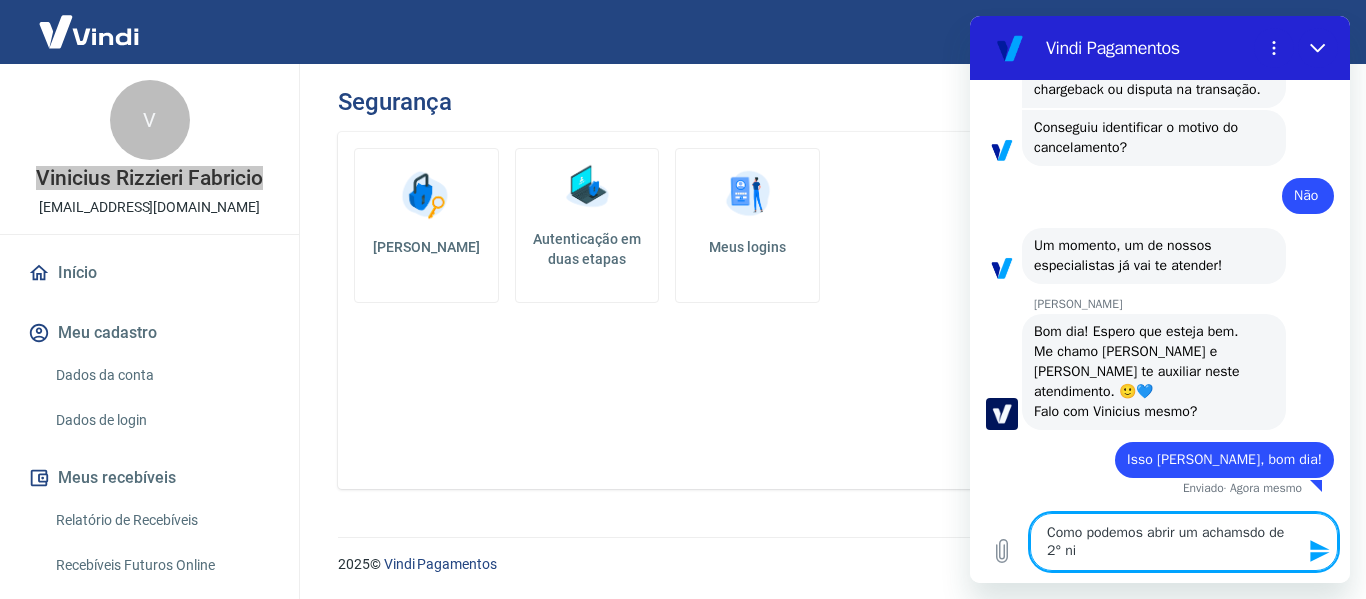 type on "Como podemos abrir um achamsdo de 2° niv" 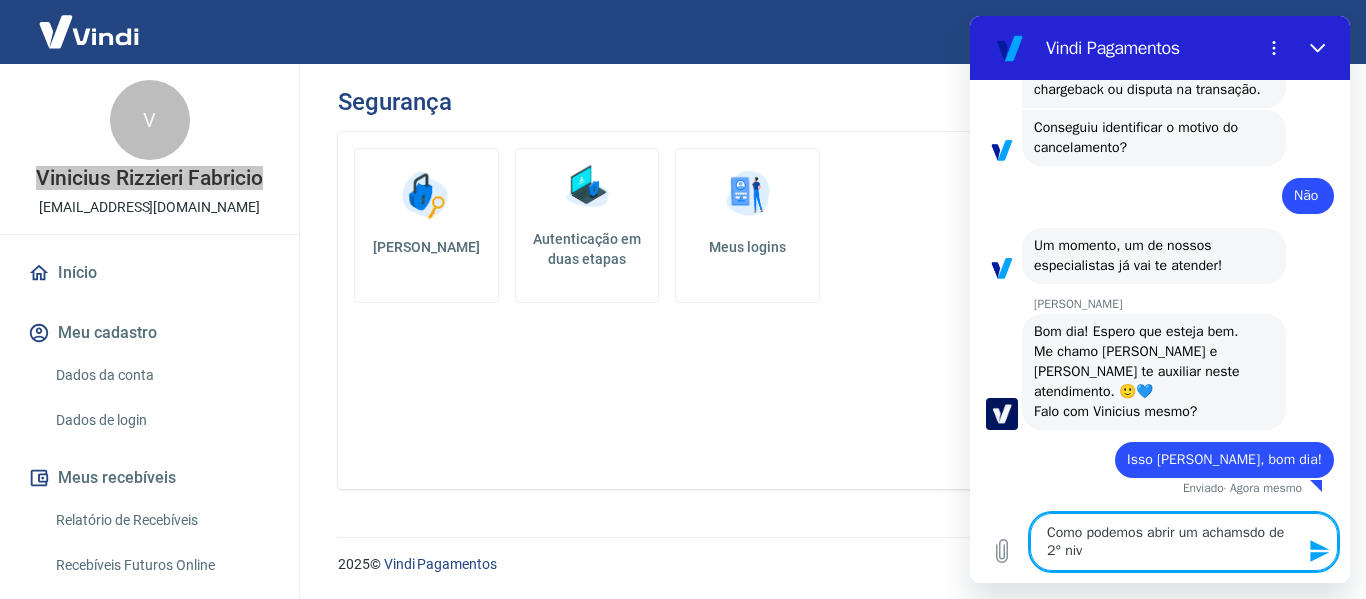 type on "Como podemos abrir um achamsdo de 2° nive" 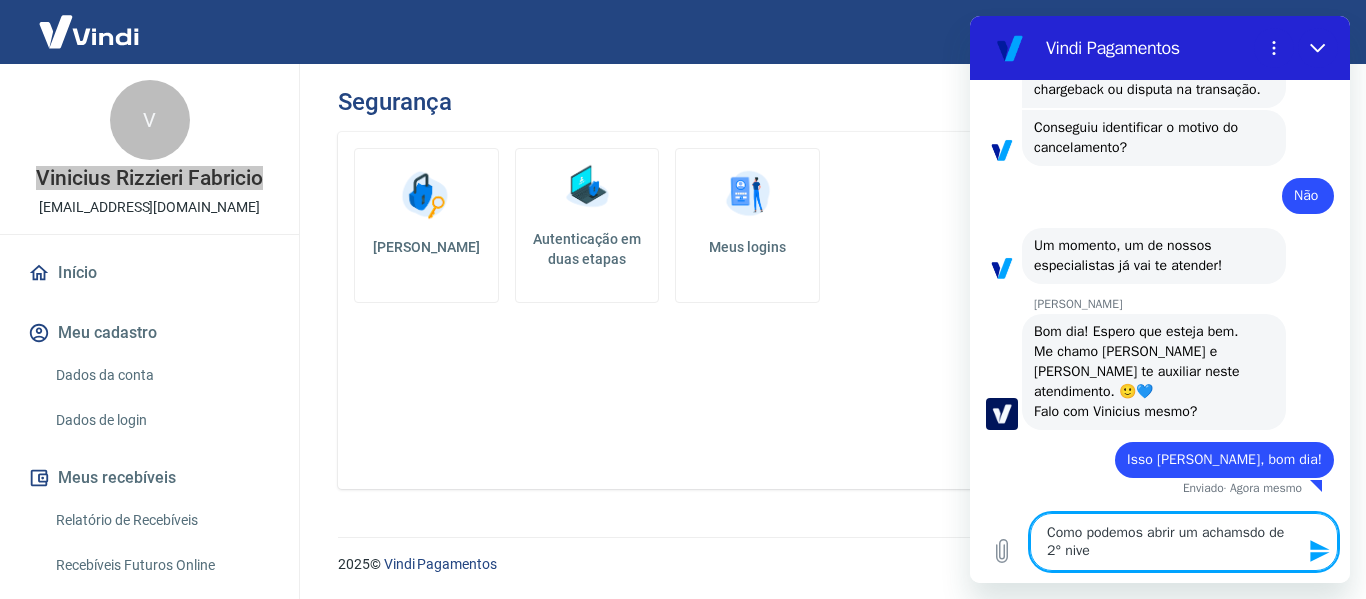 type on "Como podemos abrir um achamsdo de 2° nivel" 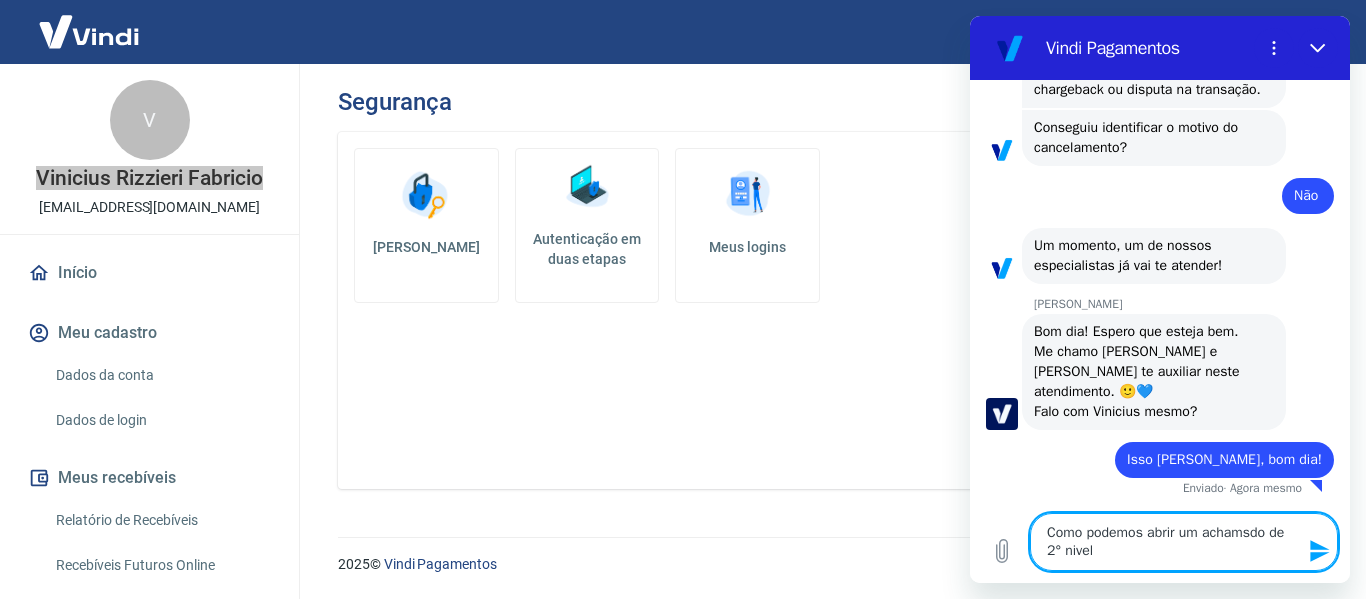 type on "Como podemos abrir um achamsdo de 2° nivel" 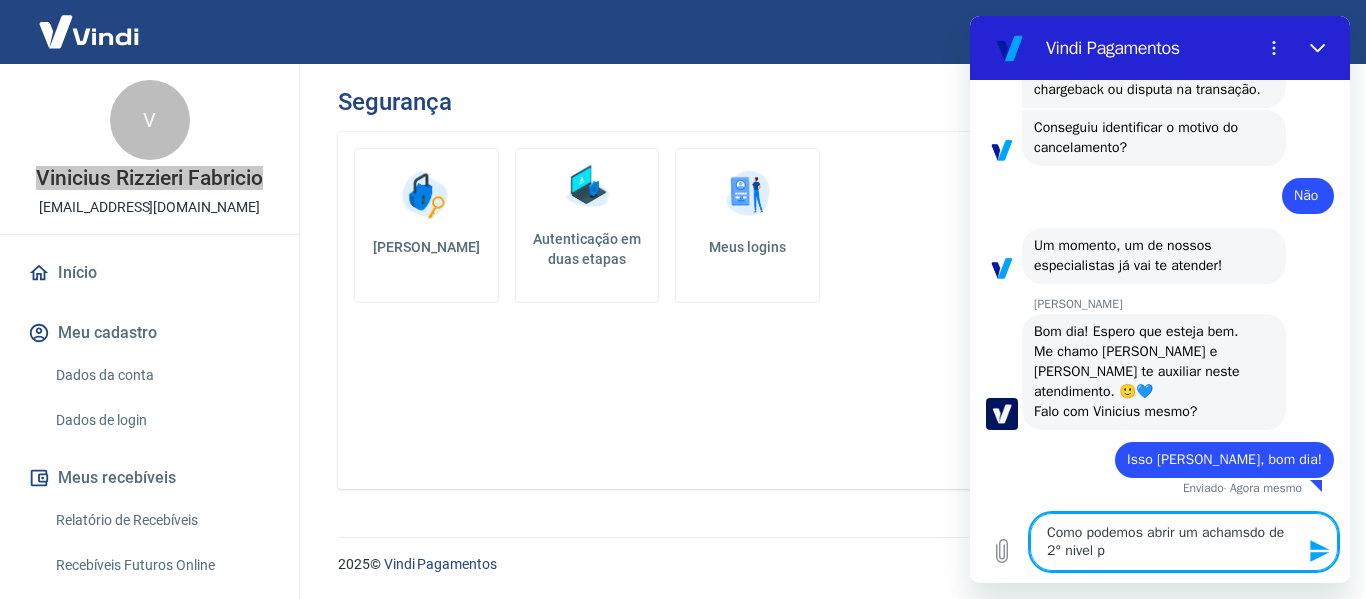 type on "Como podemos abrir um achamsdo de 2° nivel po" 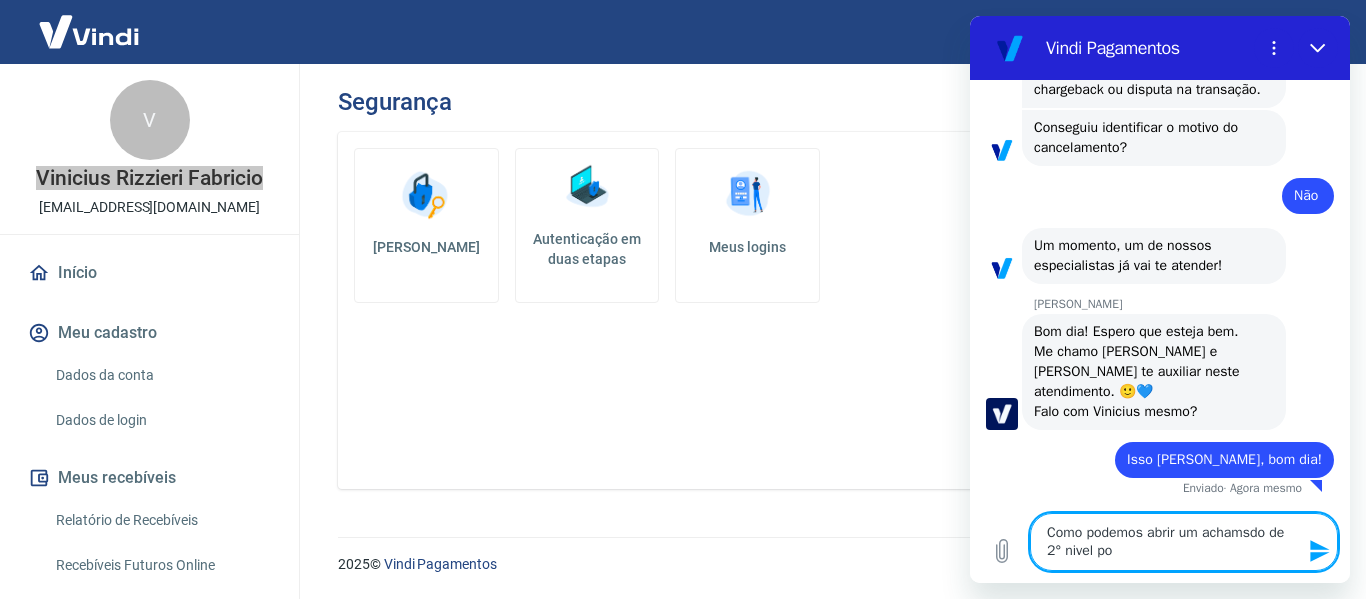 type on "Como podemos abrir um achamsdo de 2° nivel por" 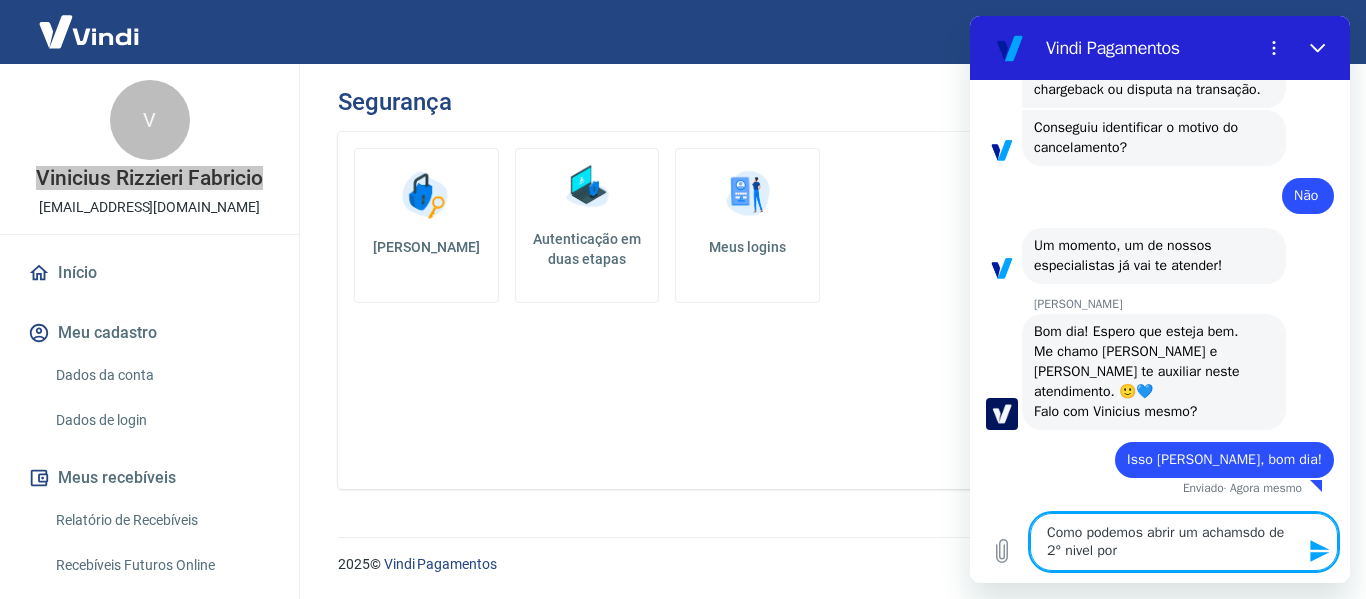 type on "Como podemos abrir um achamsdo de 2° nivel por" 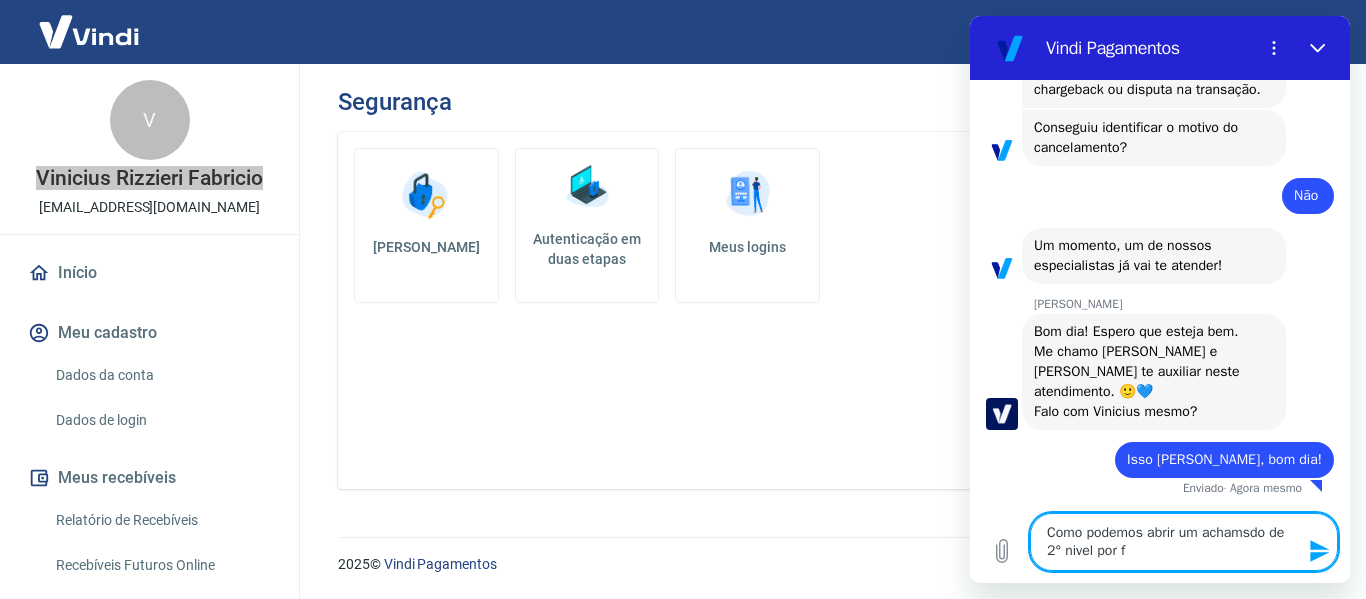 type on "Como podemos abrir um achamsdo de 2° nivel por fa" 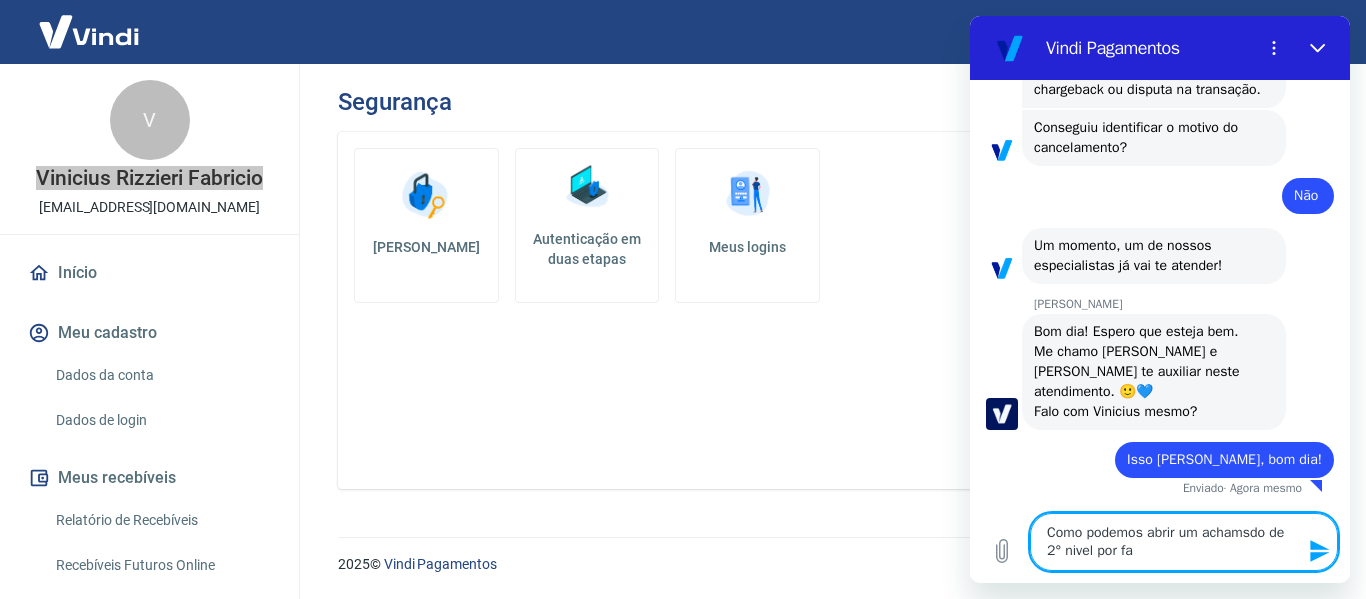 type on "Como podemos abrir um achamsdo de 2° nivel por fav" 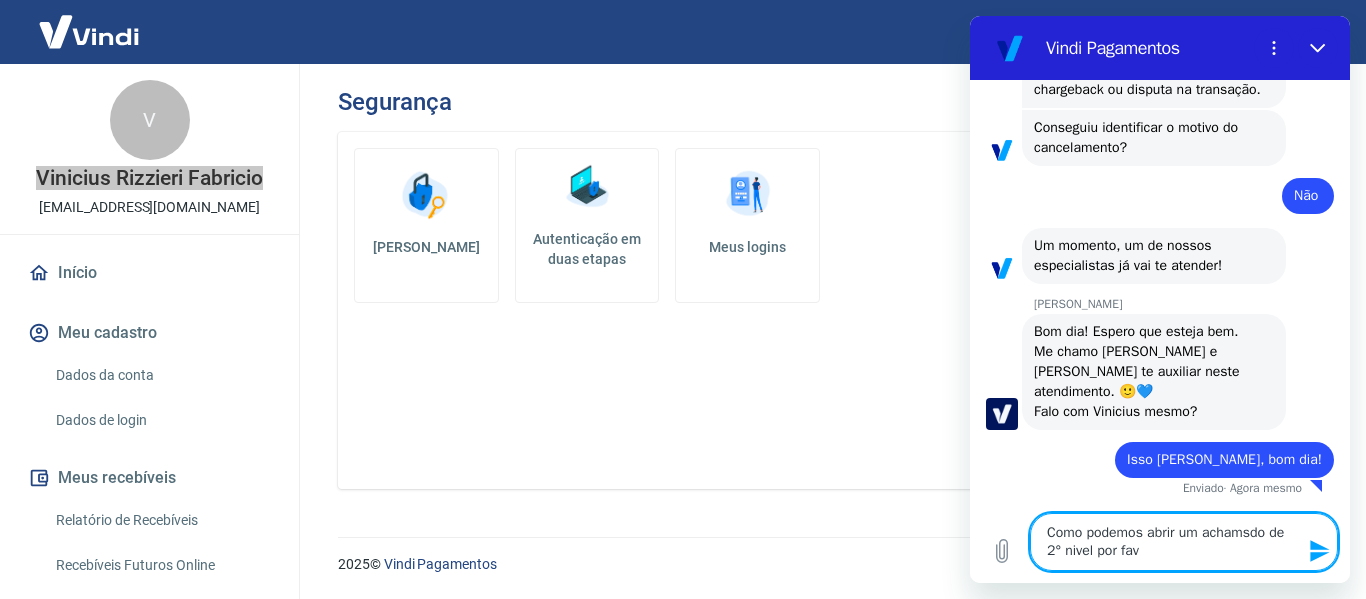 type on "Como podemos abrir um achamsdo de 2° nivel por favo" 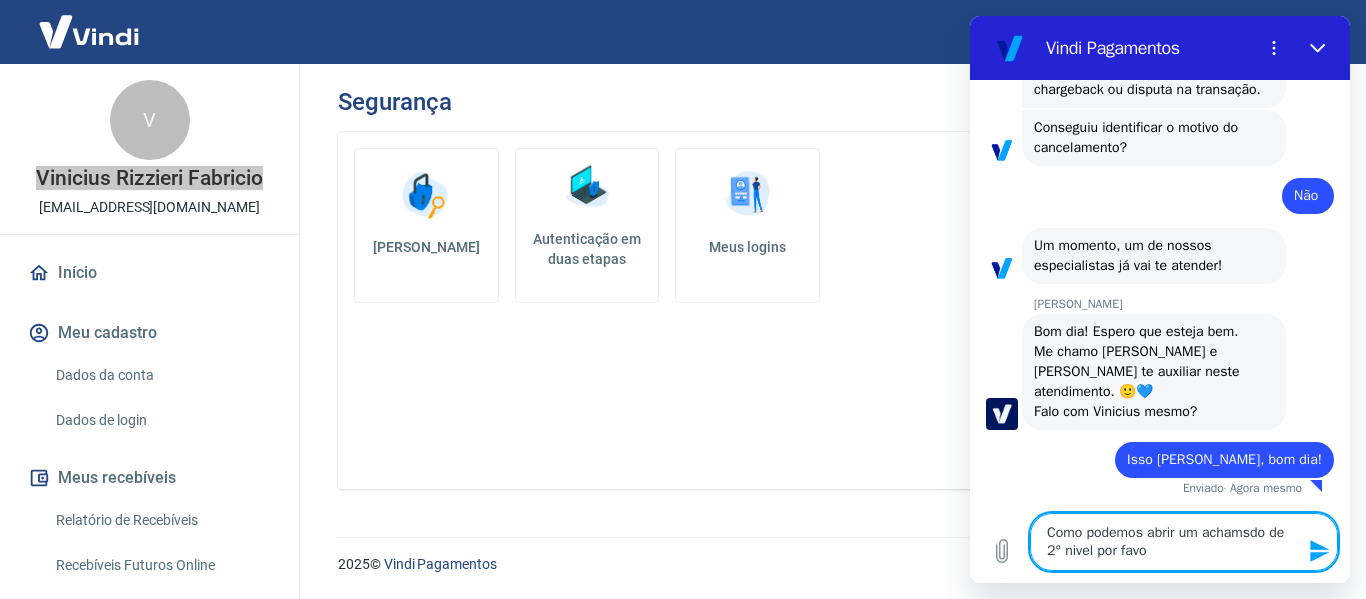 type on "Como podemos abrir um achamsdo de 2° nivel por favor" 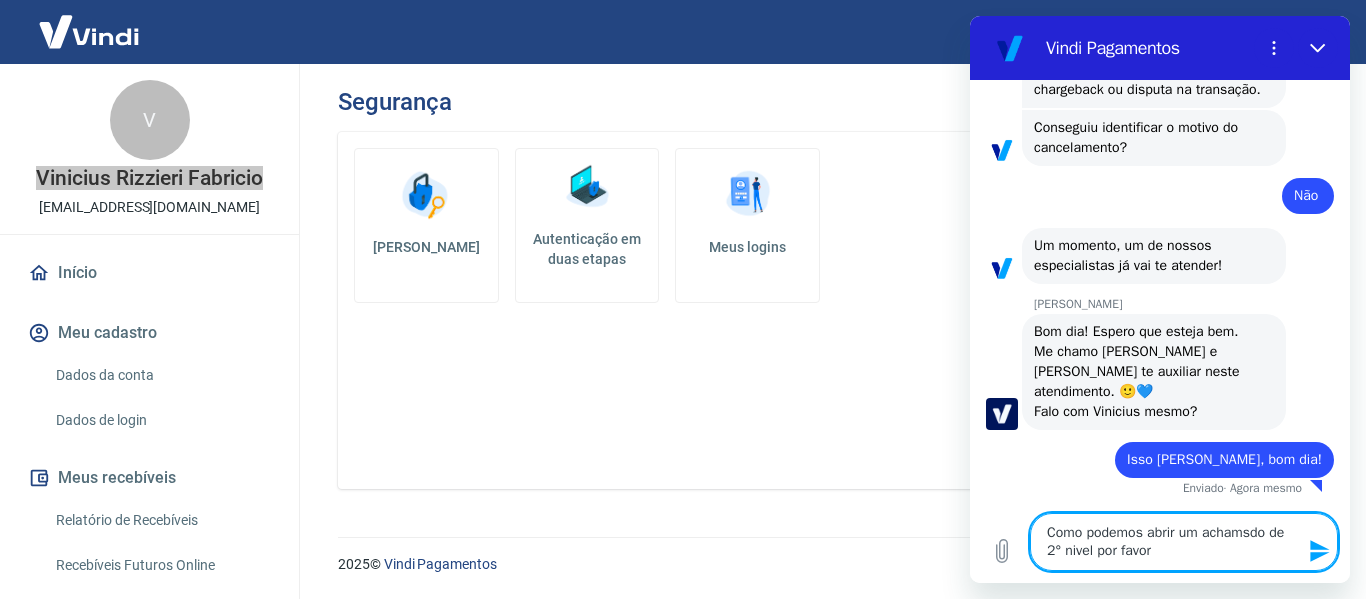 type on "Como podemos abrir um achamsdo de 2° nivel por favor?" 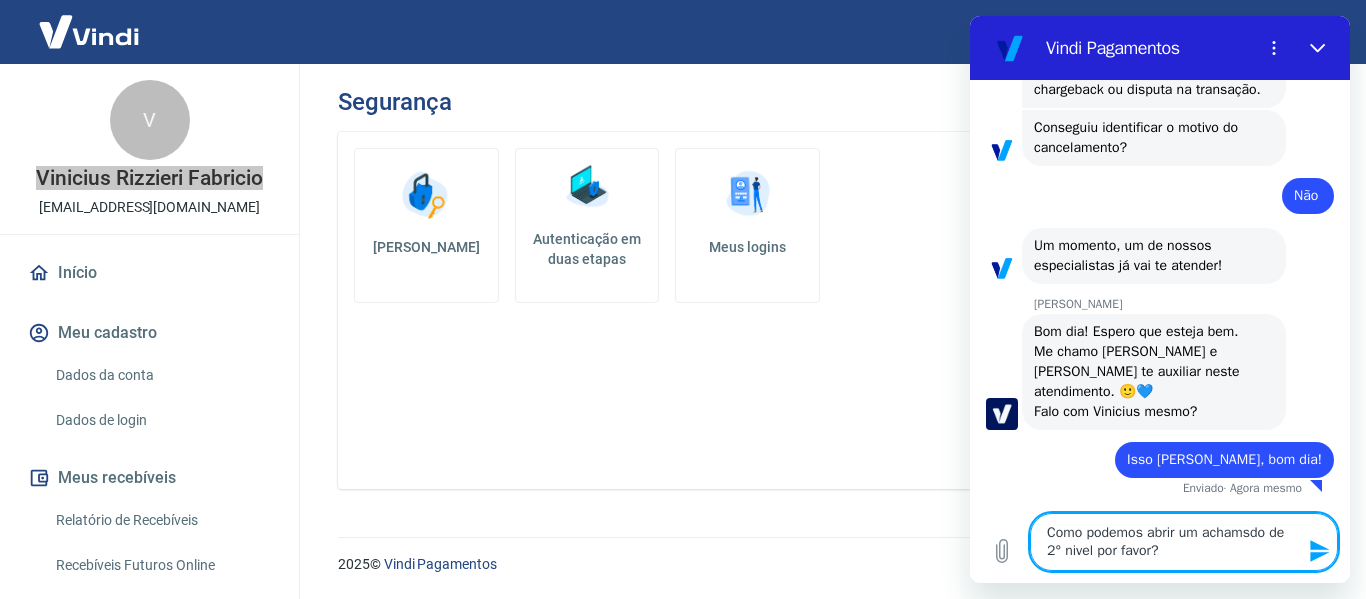 type 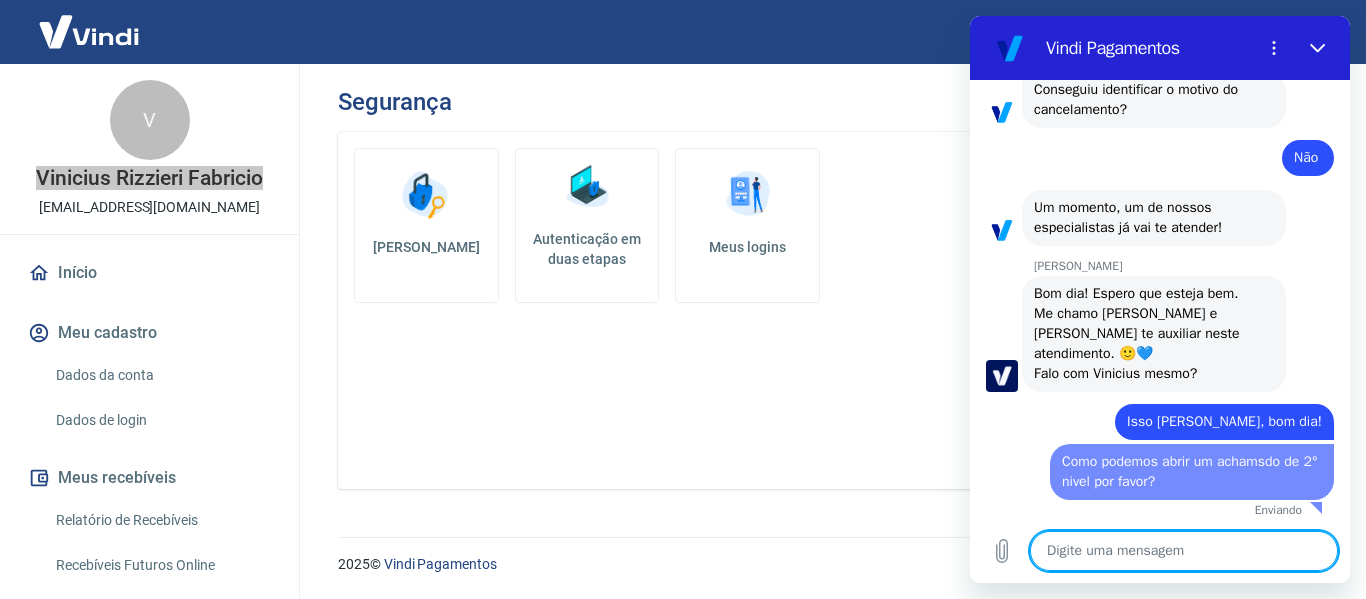 type on "x" 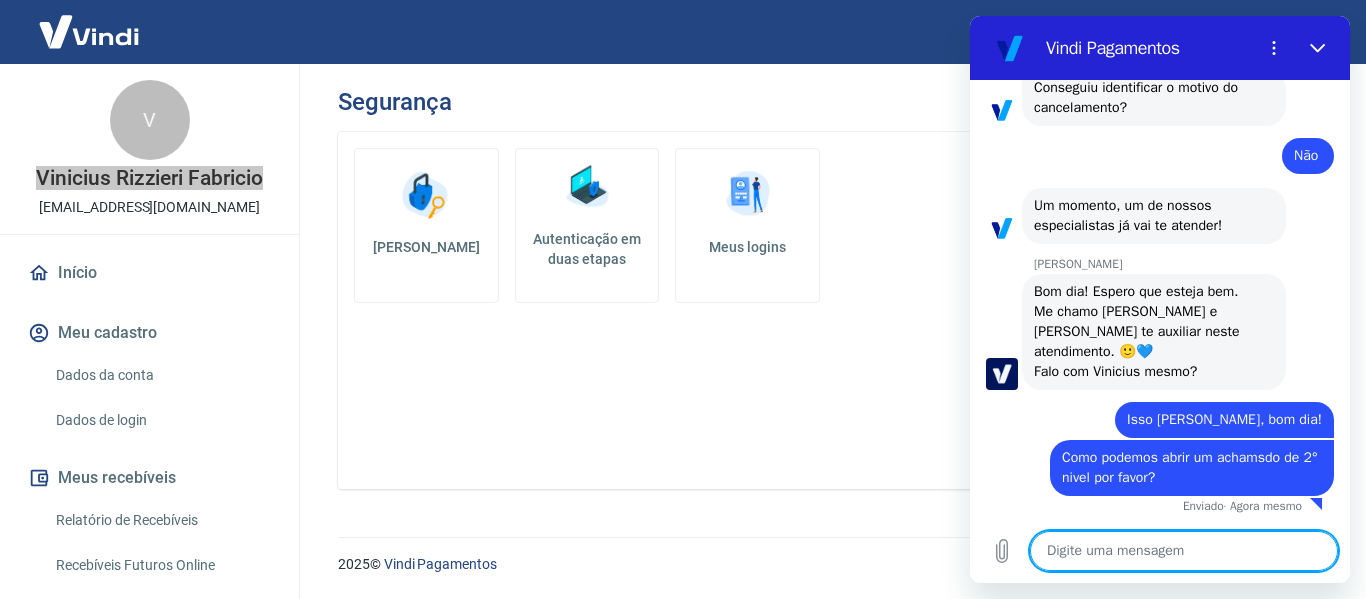 scroll, scrollTop: 3828, scrollLeft: 0, axis: vertical 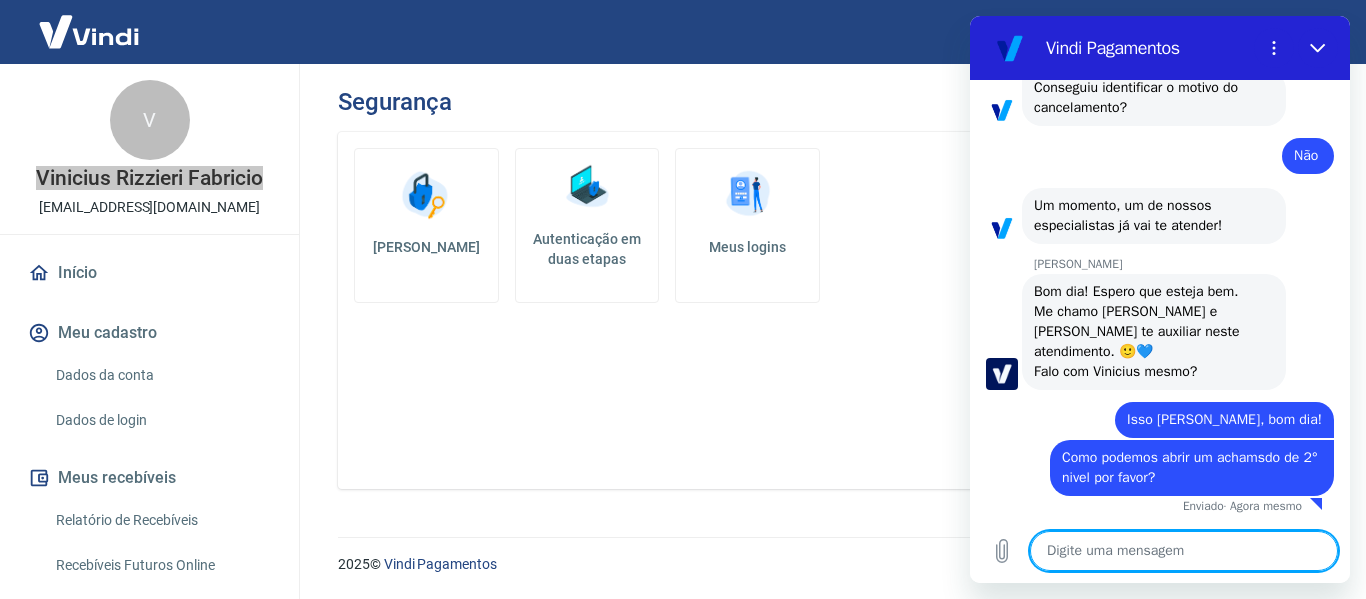 type on "c" 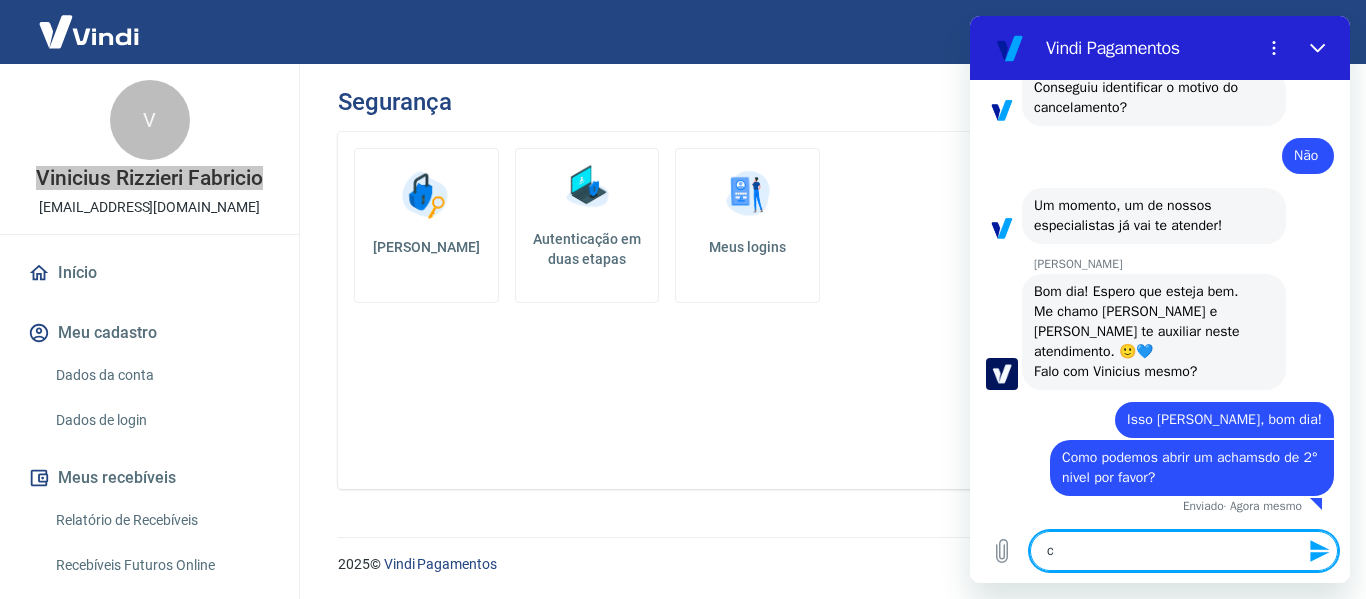 type on "ch" 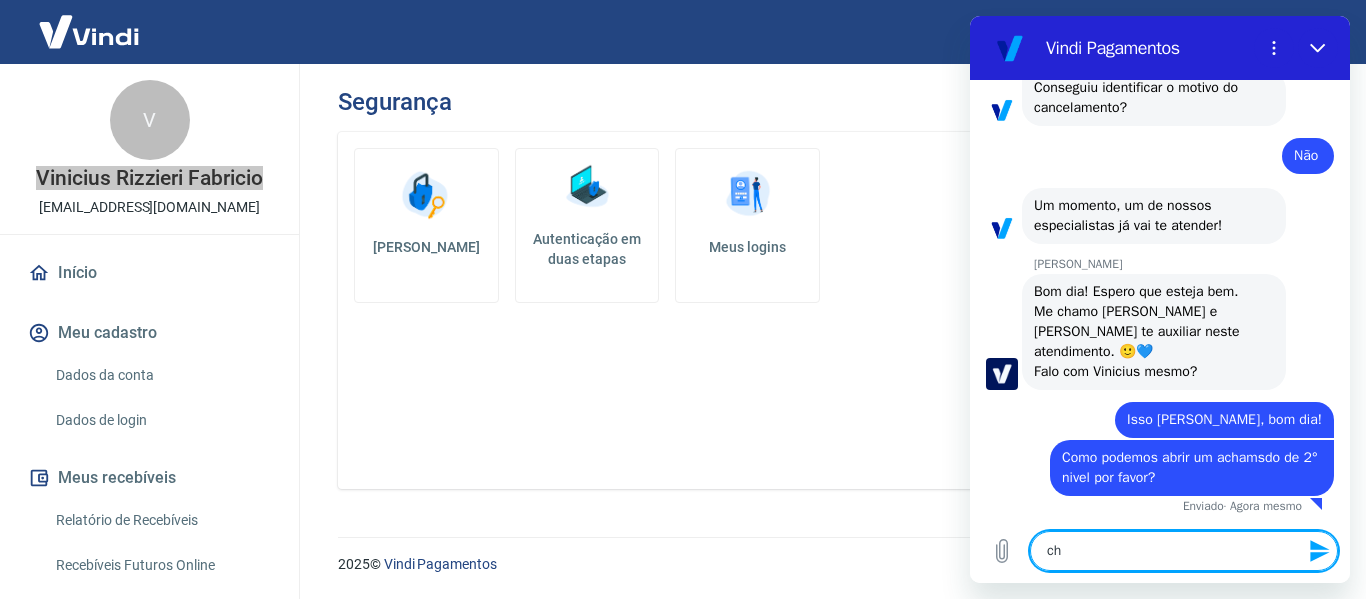 type on "cha" 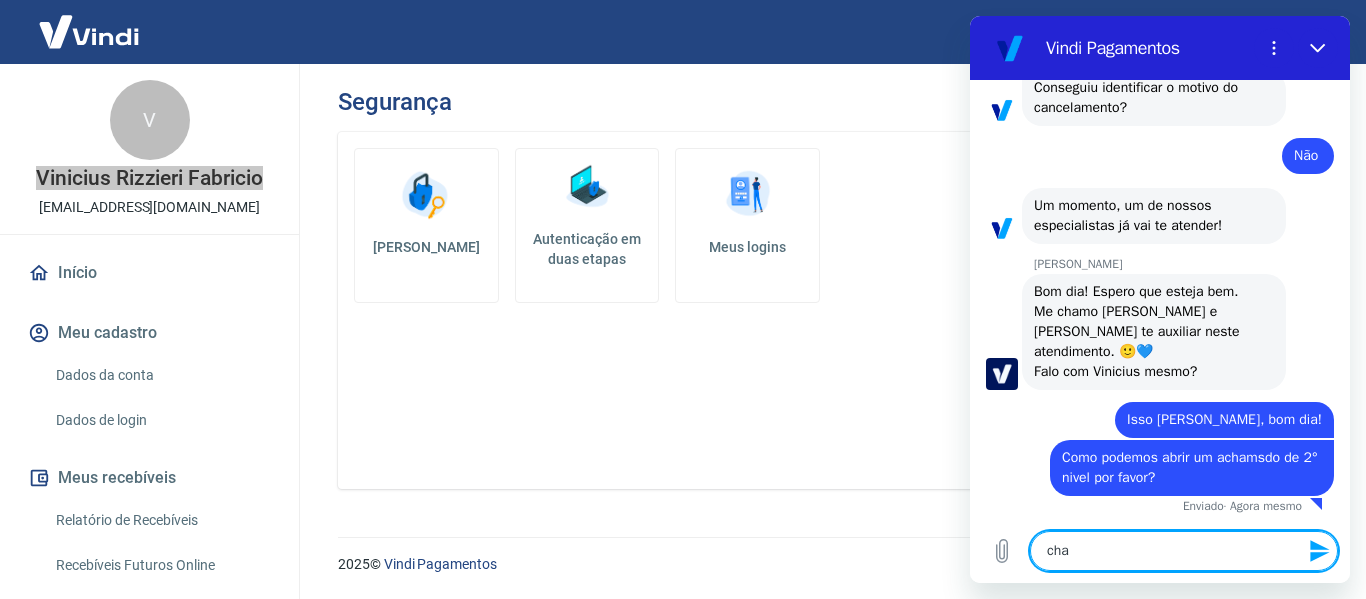 type on "cham" 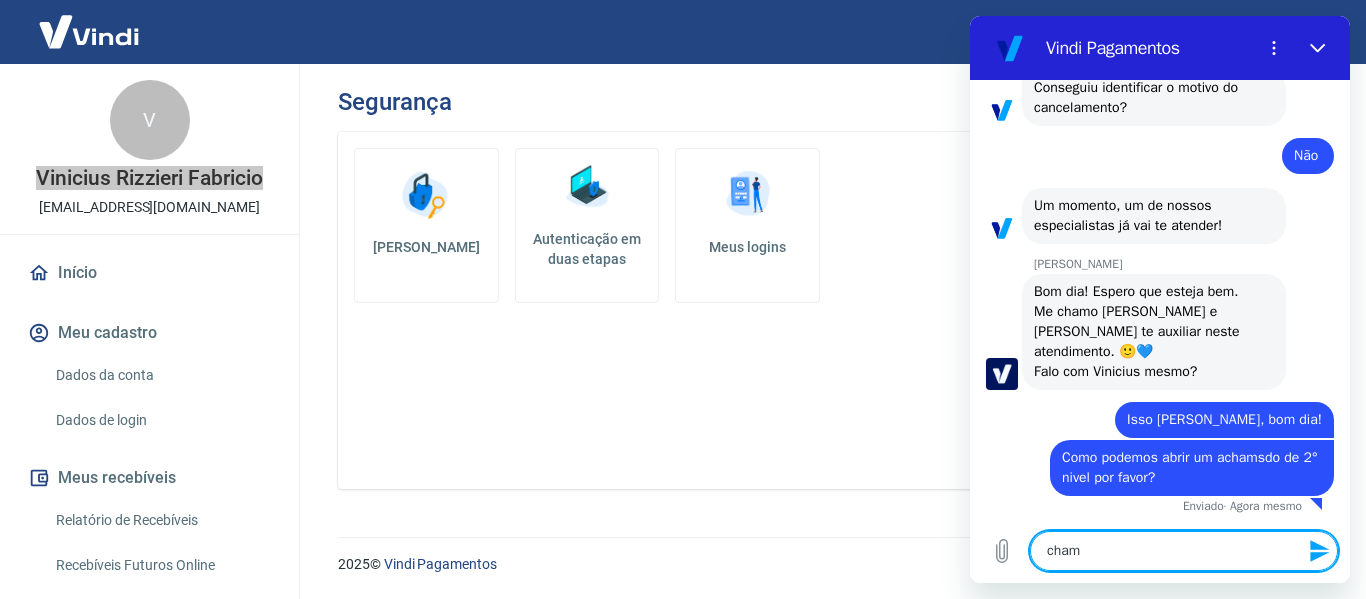 type on "chama" 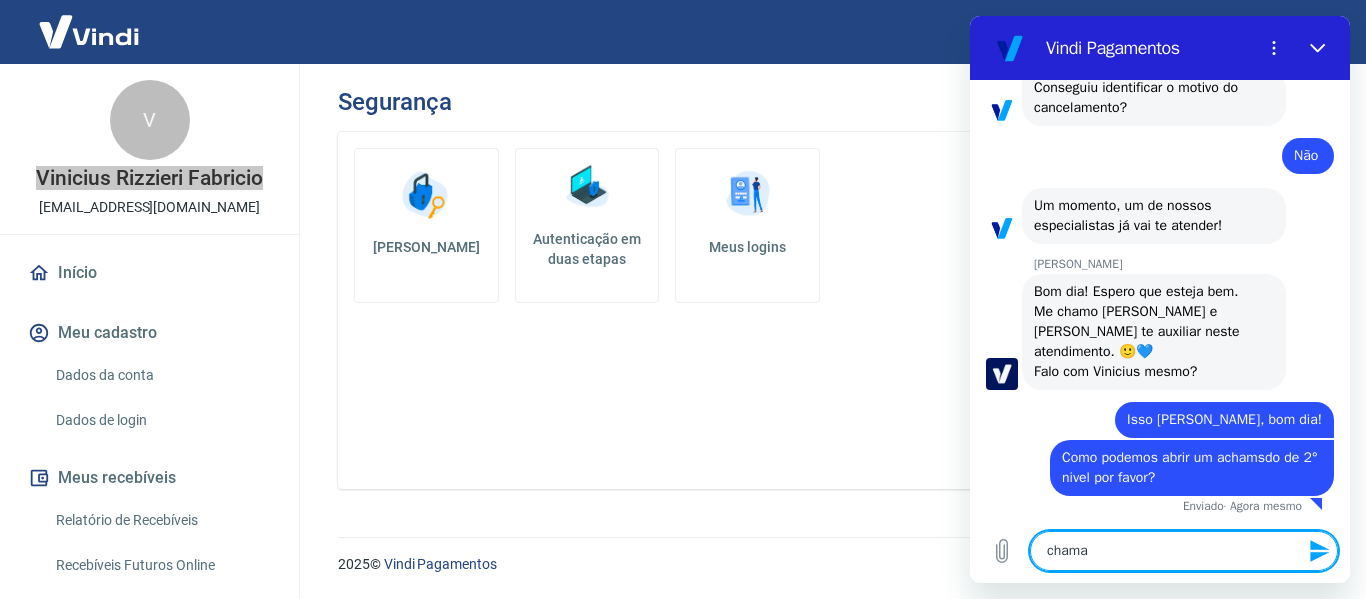 type on "chamad" 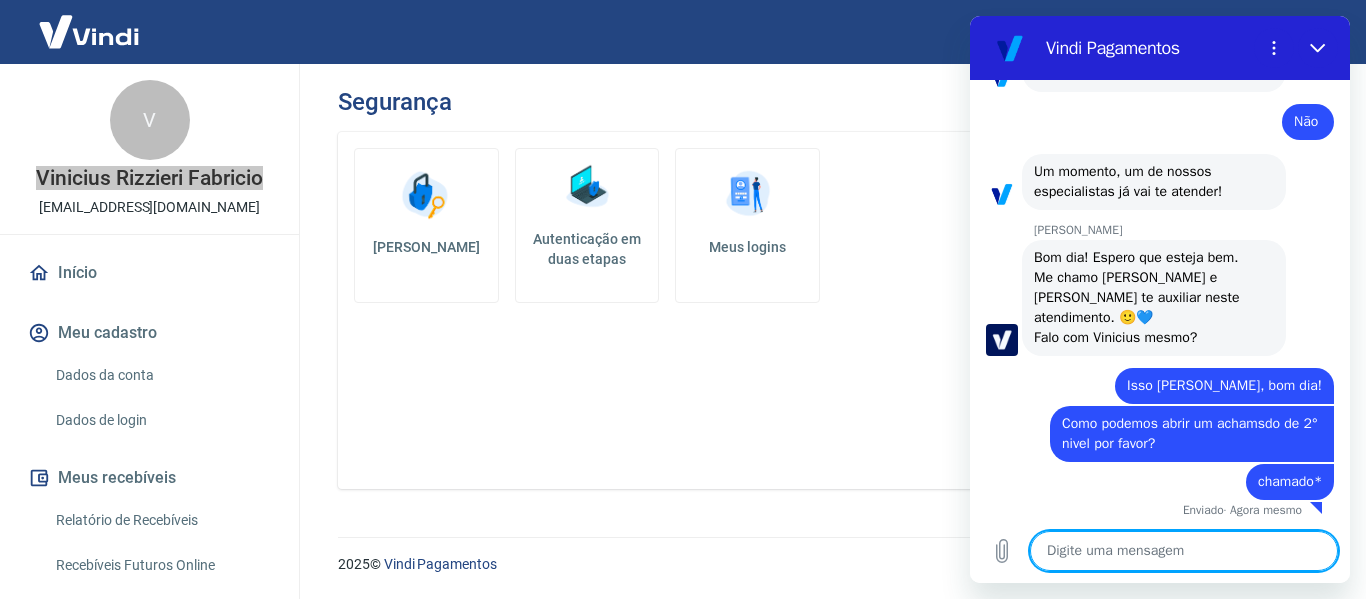 scroll, scrollTop: 3866, scrollLeft: 0, axis: vertical 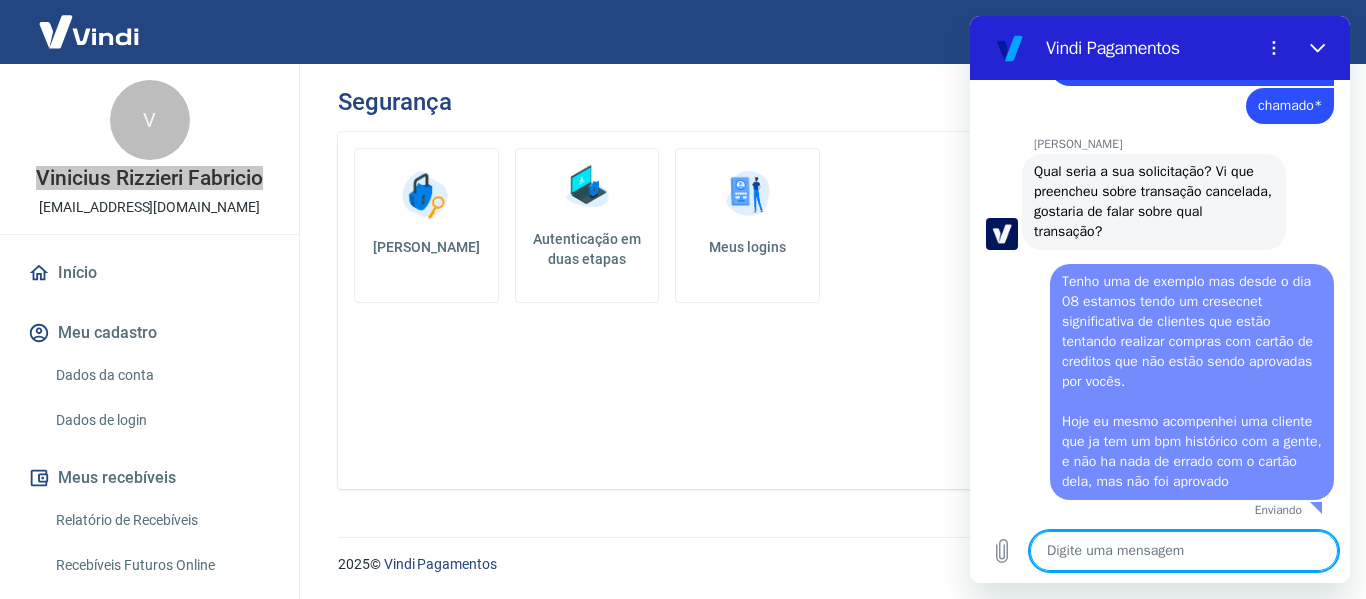 paste on "5275967" 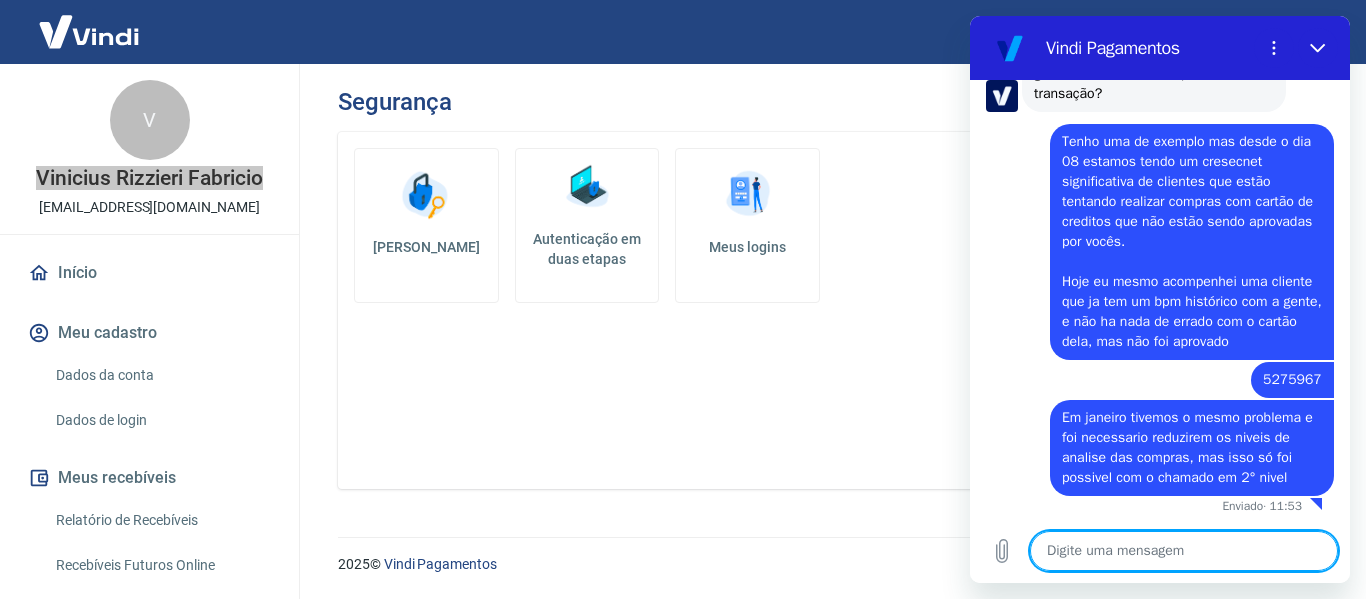 scroll, scrollTop: 4396, scrollLeft: 0, axis: vertical 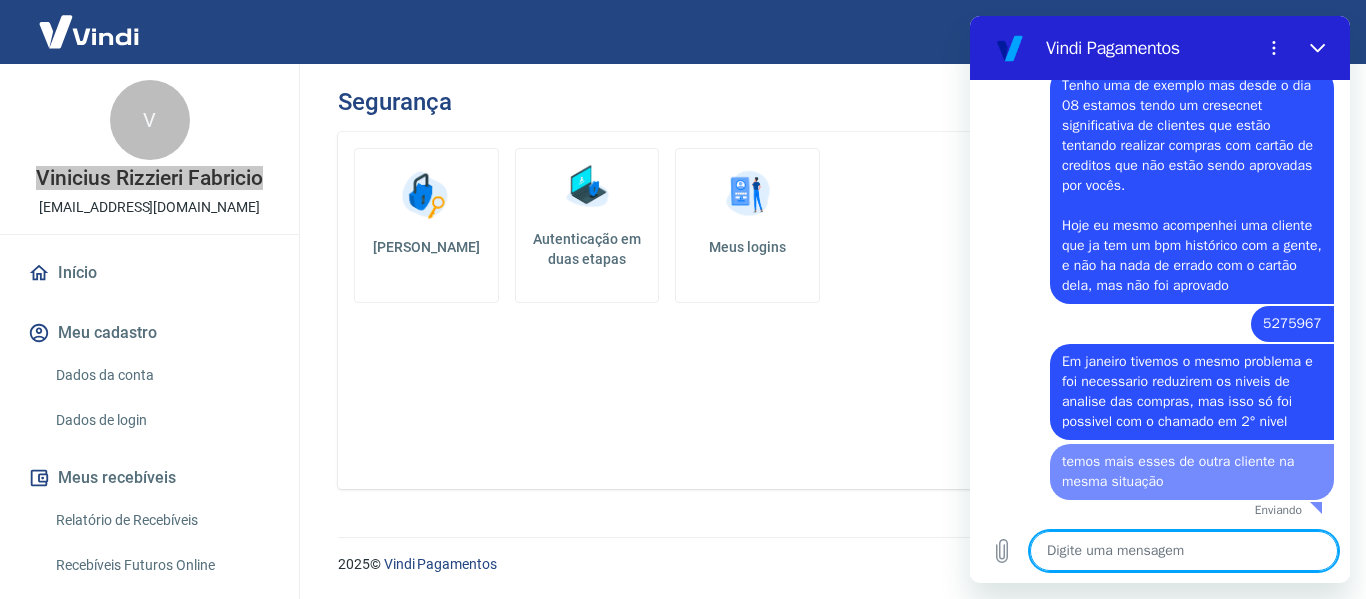 paste on "5268074
5268785
5273009
5274783" 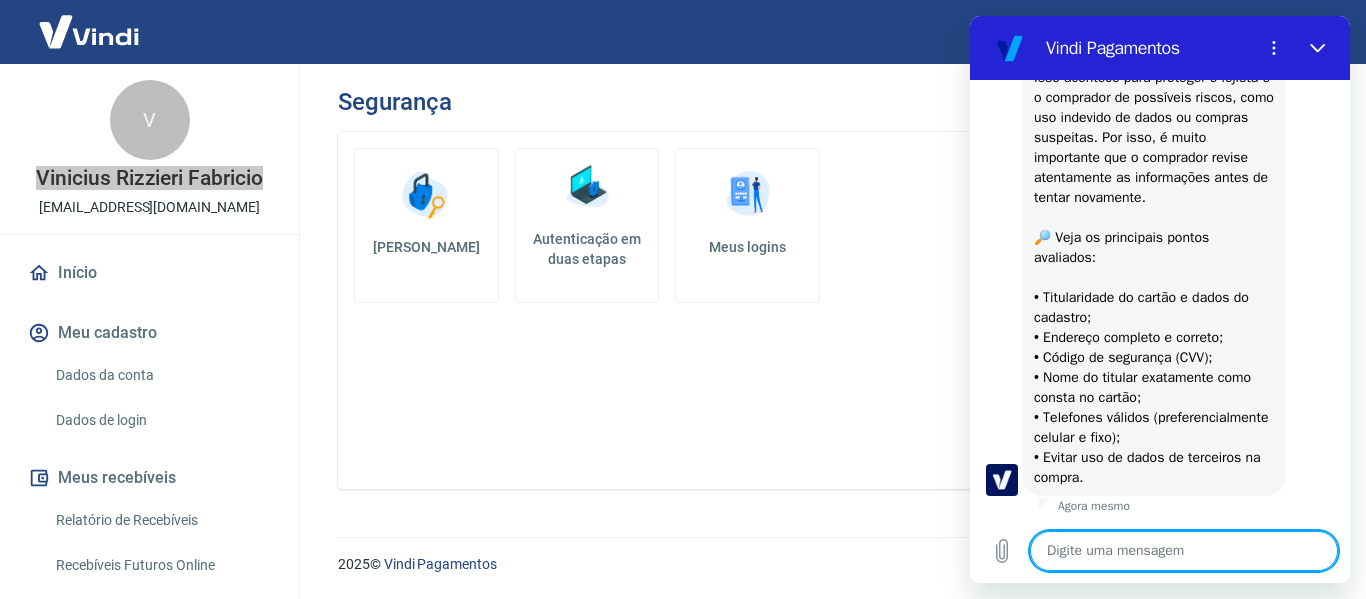 scroll, scrollTop: 5318, scrollLeft: 0, axis: vertical 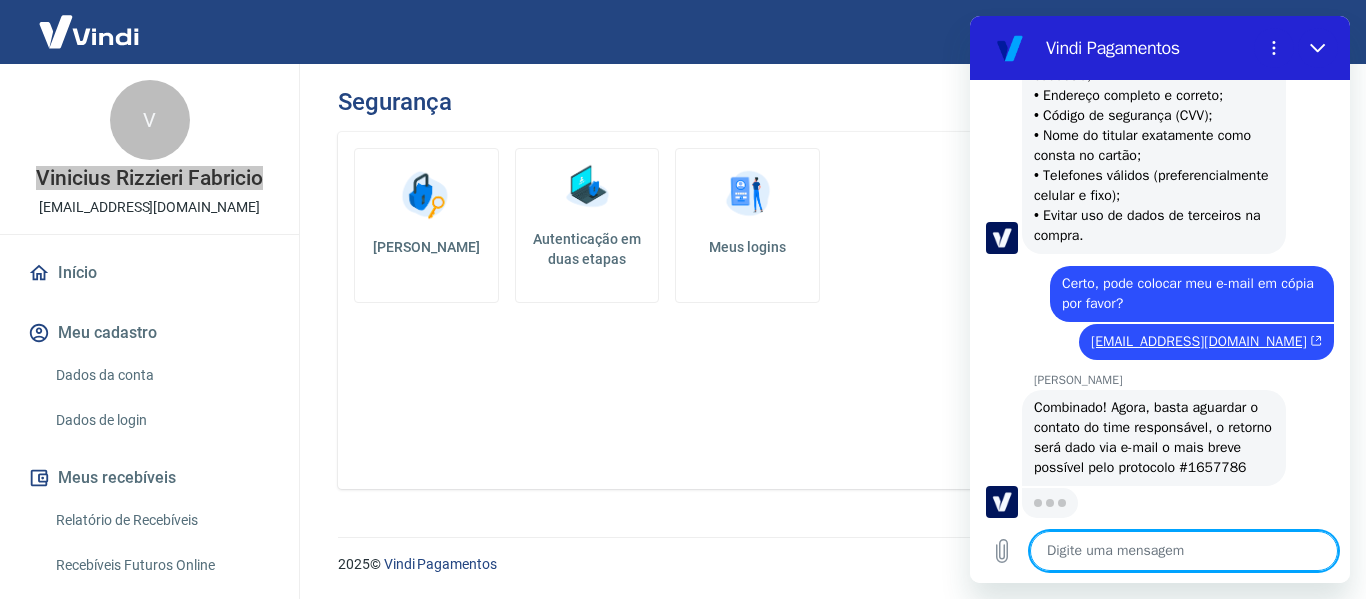 click at bounding box center (1184, 551) 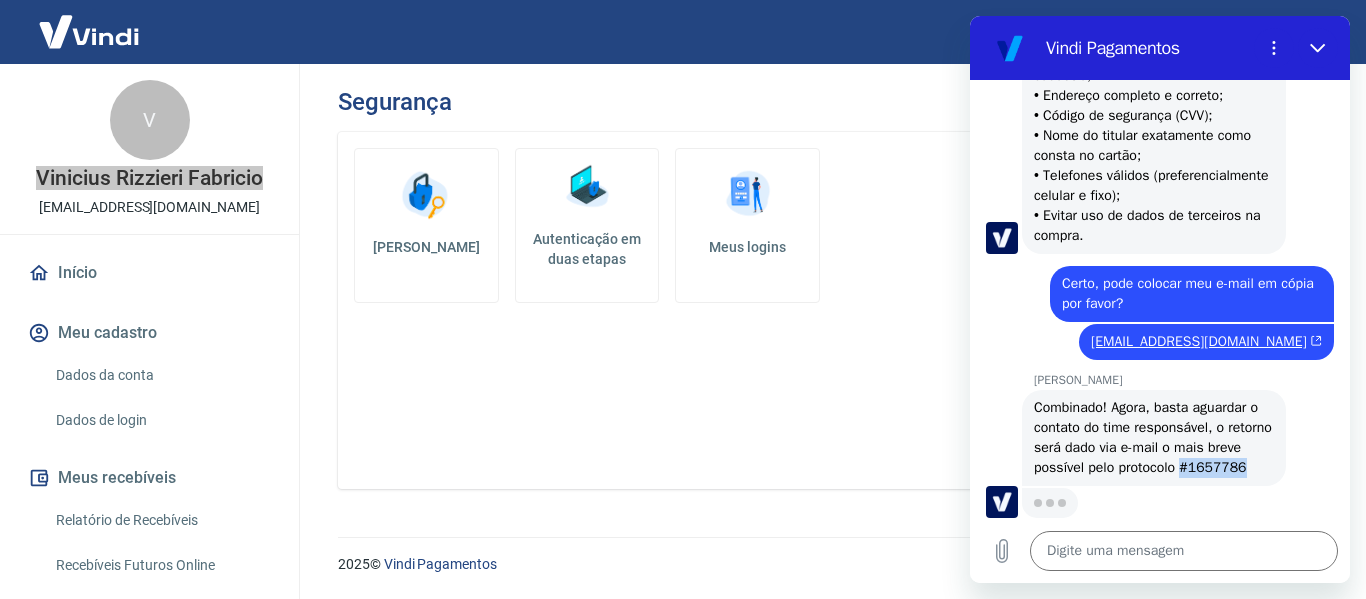 drag, startPoint x: 1103, startPoint y: 466, endPoint x: 1031, endPoint y: 466, distance: 72 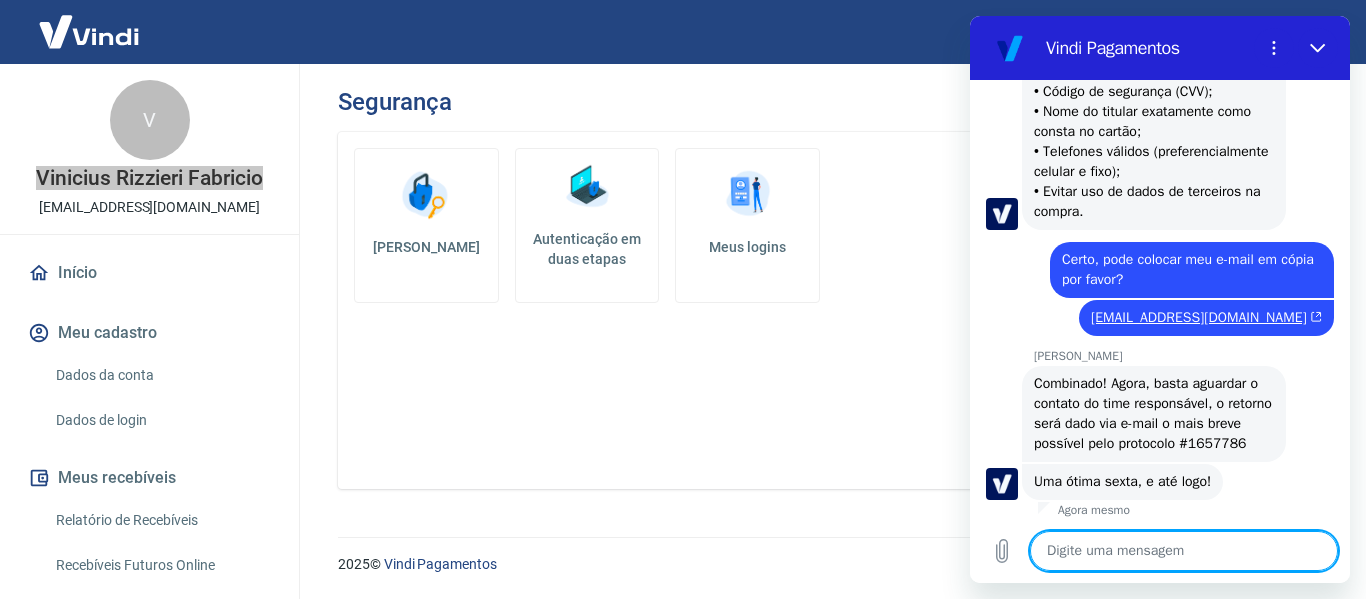 scroll, scrollTop: 5608, scrollLeft: 0, axis: vertical 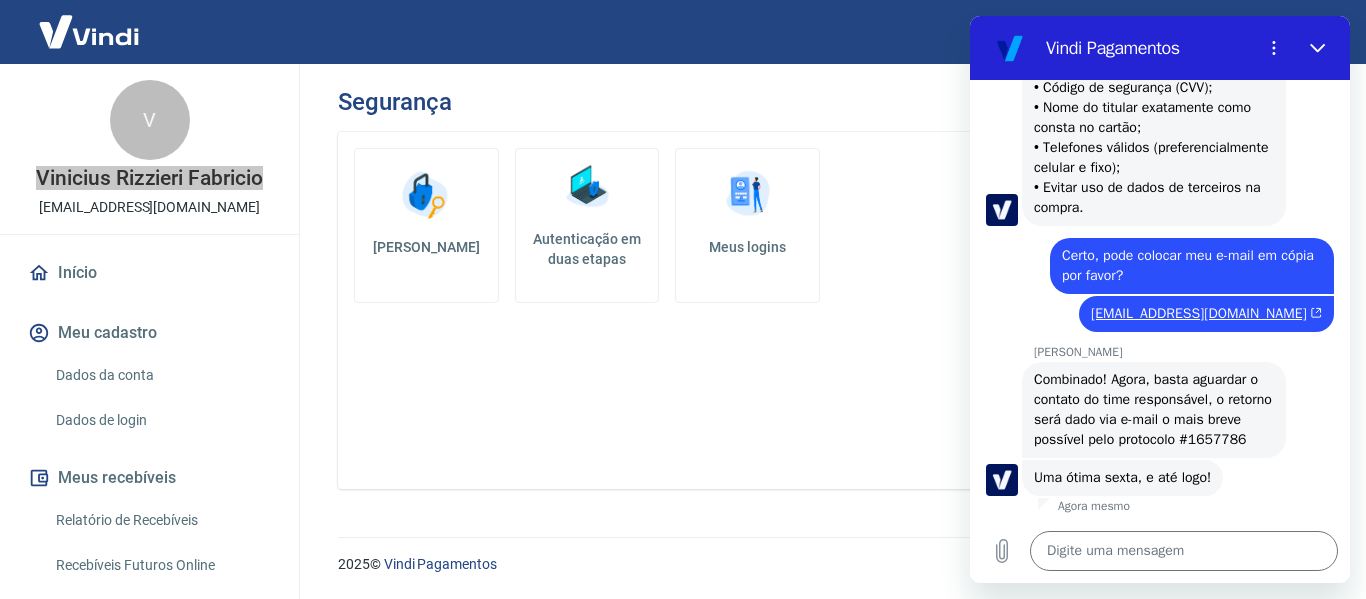 drag, startPoint x: 1308, startPoint y: 363, endPoint x: 1302, endPoint y: 382, distance: 19.924858 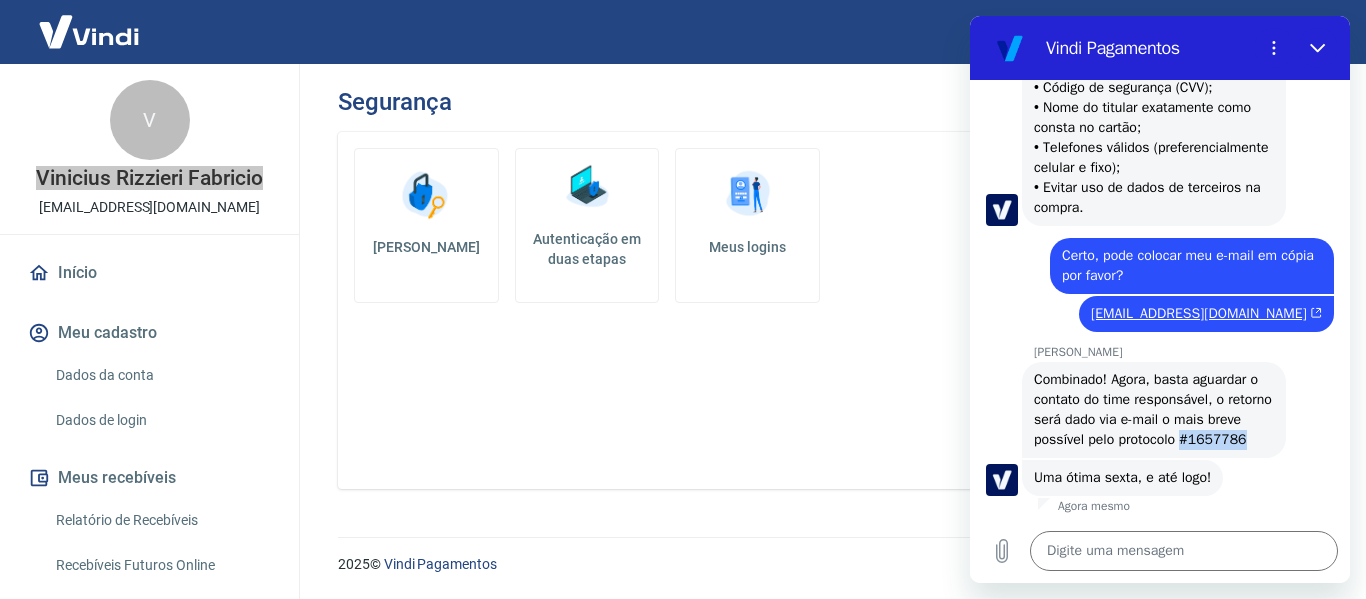 copy on "#1657786" 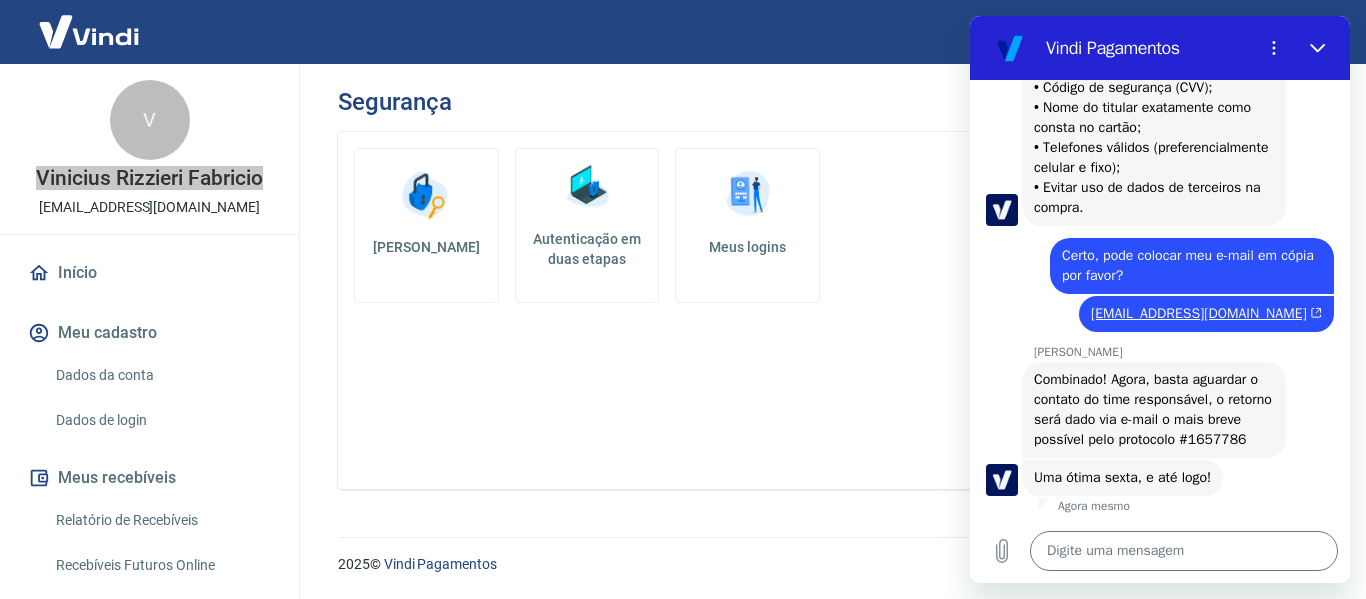 drag, startPoint x: 1269, startPoint y: 349, endPoint x: 1236, endPoint y: 379, distance: 44.598206 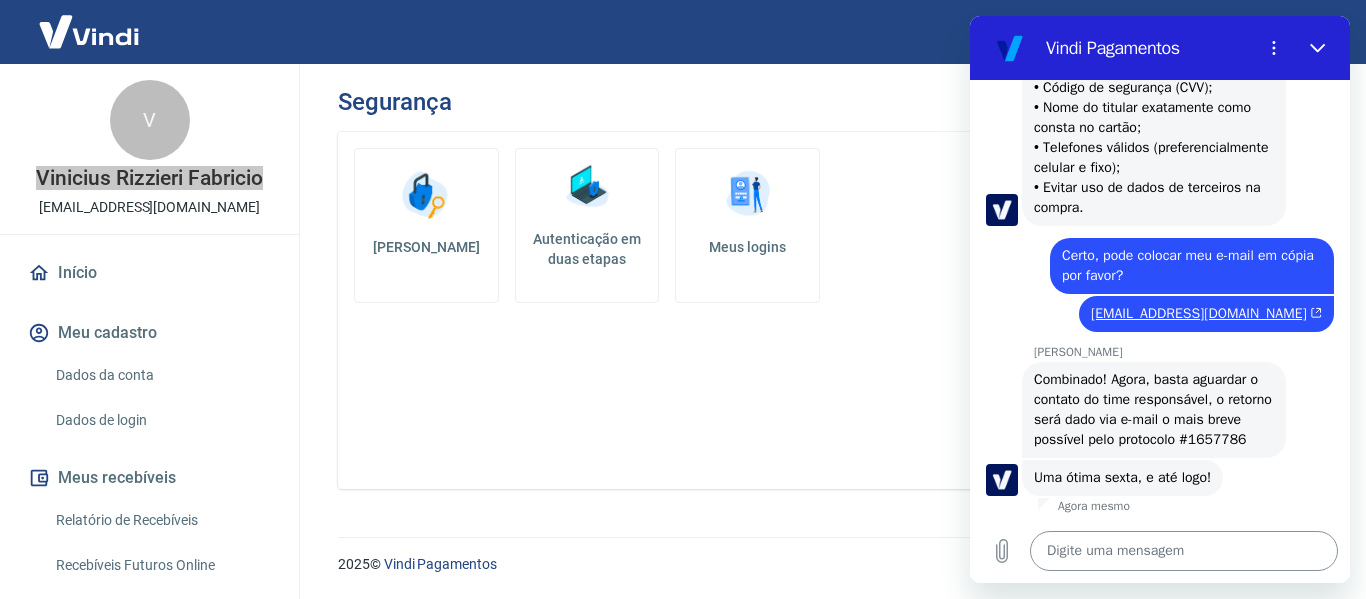 click at bounding box center (1184, 551) 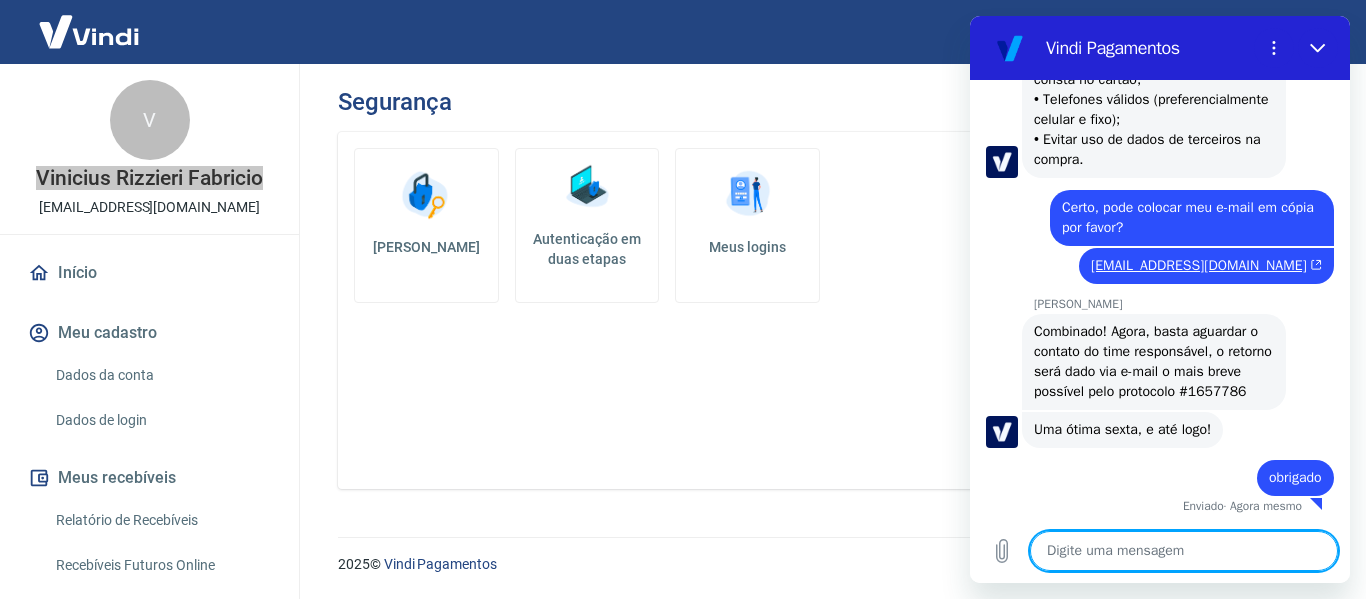 scroll, scrollTop: 5656, scrollLeft: 0, axis: vertical 